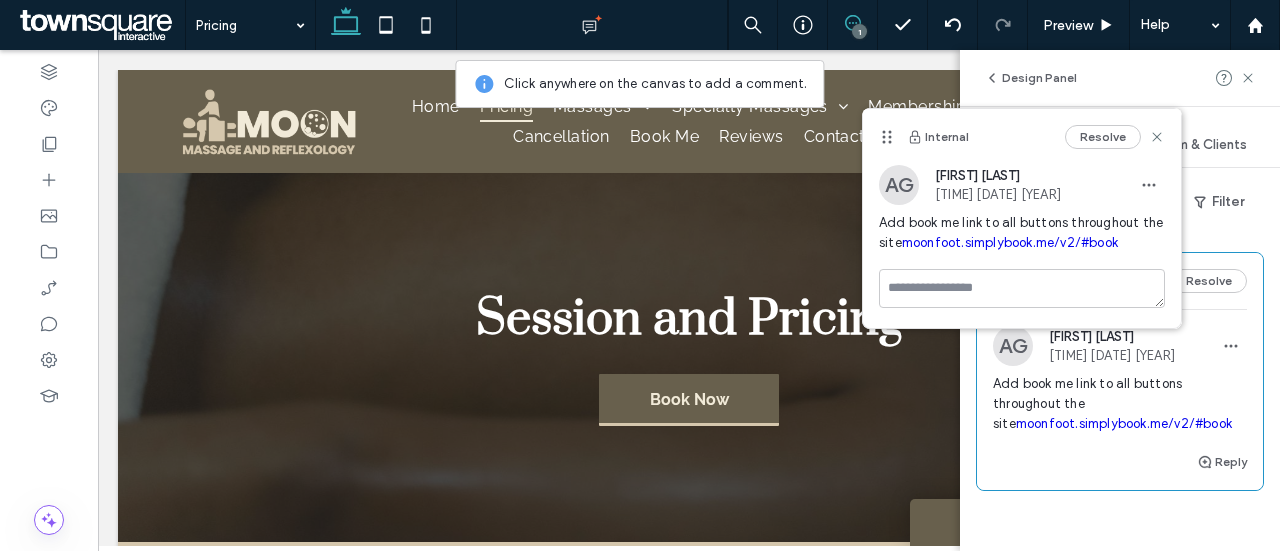 scroll, scrollTop: 596, scrollLeft: 0, axis: vertical 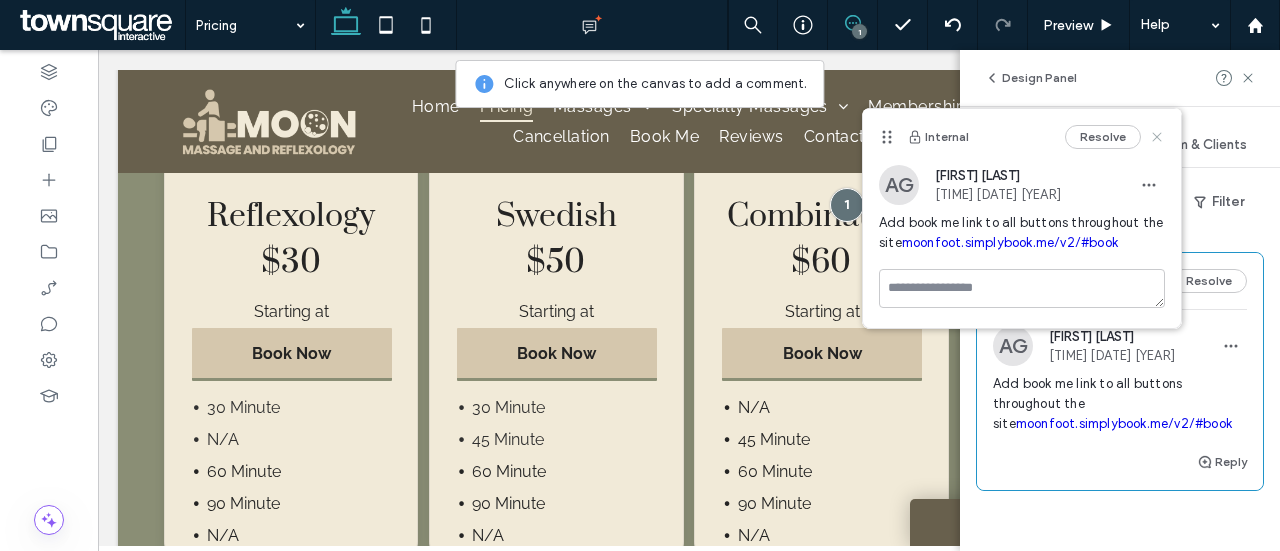 click 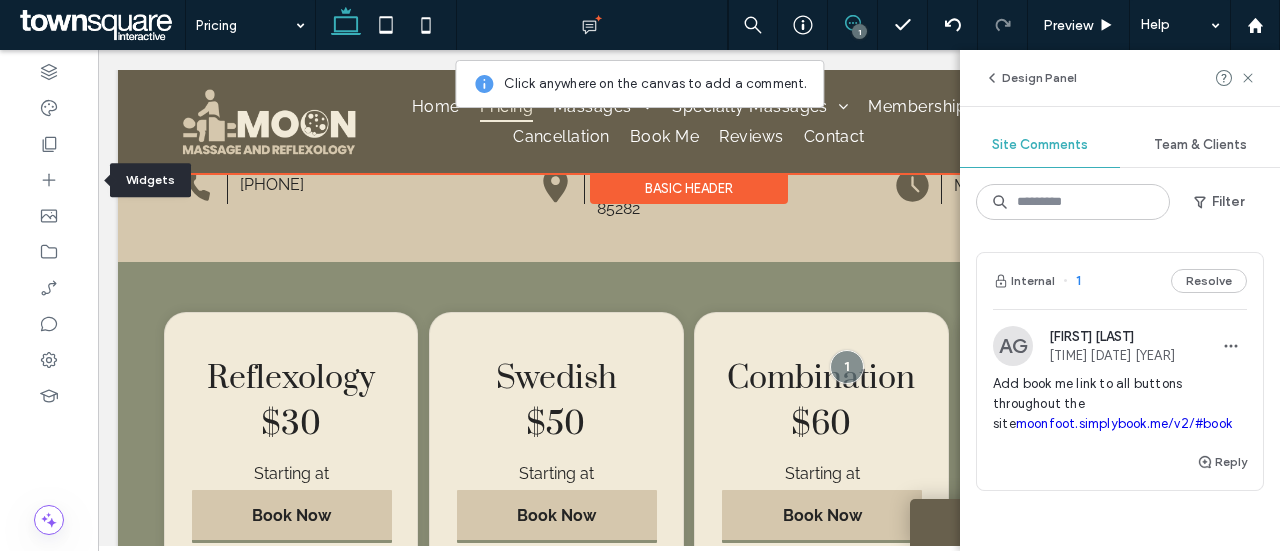 scroll, scrollTop: 407, scrollLeft: 0, axis: vertical 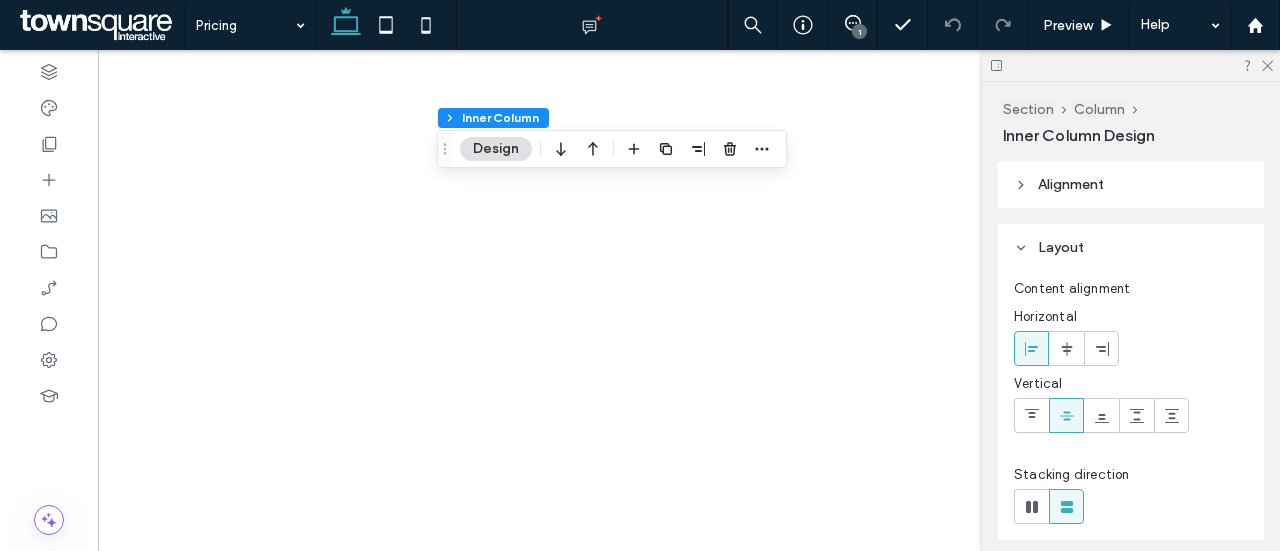 click on "Design" at bounding box center (496, 149) 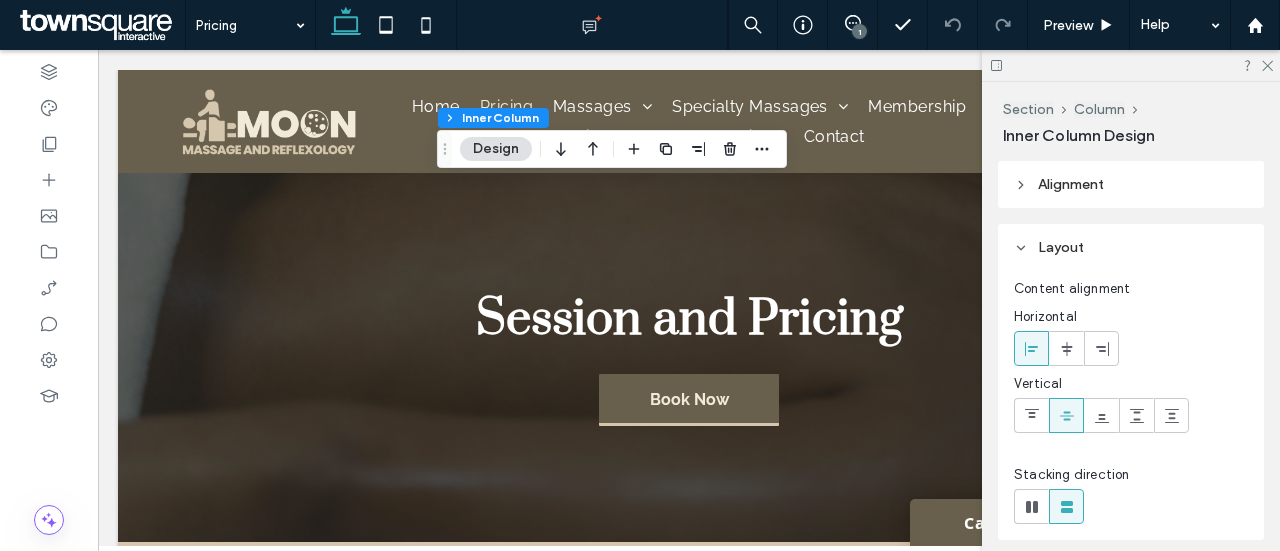 scroll, scrollTop: 718, scrollLeft: 0, axis: vertical 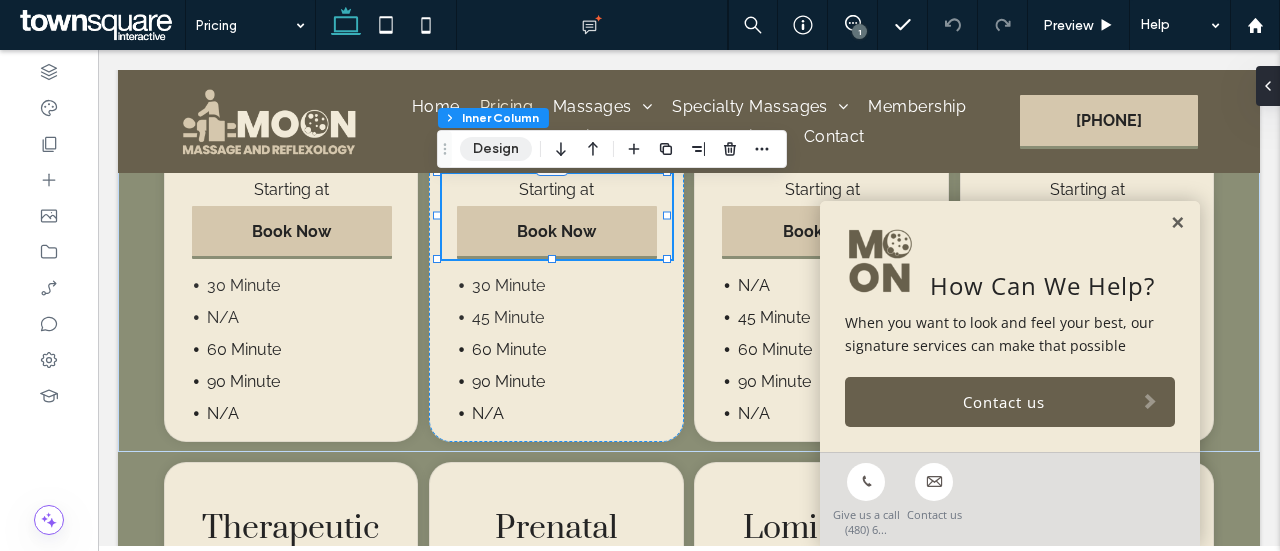 click on "Design" at bounding box center [496, 149] 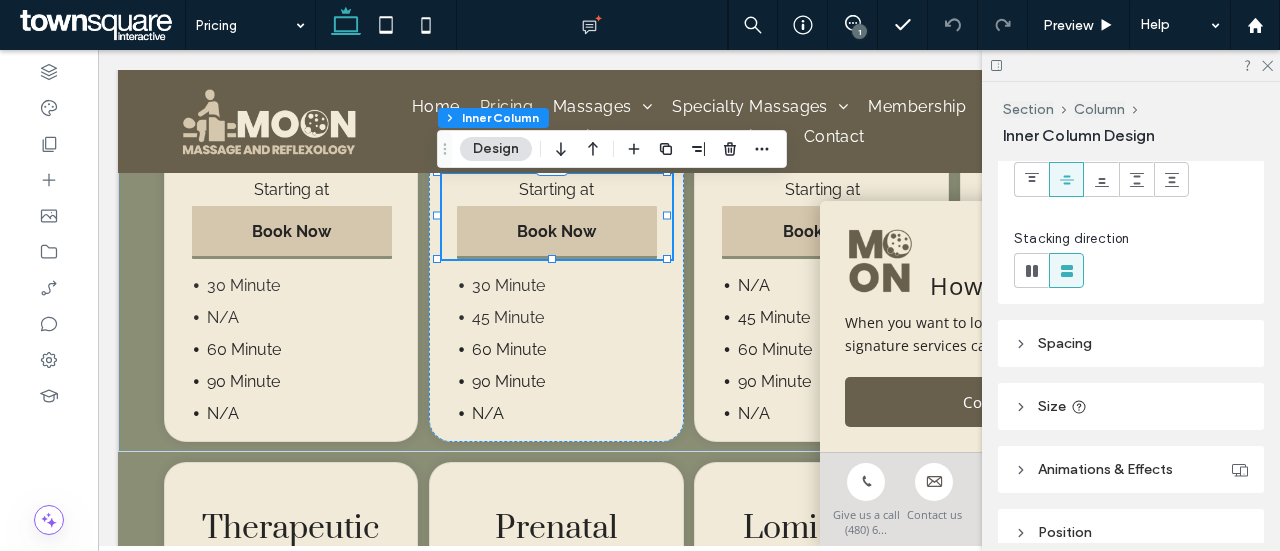 scroll, scrollTop: 236, scrollLeft: 0, axis: vertical 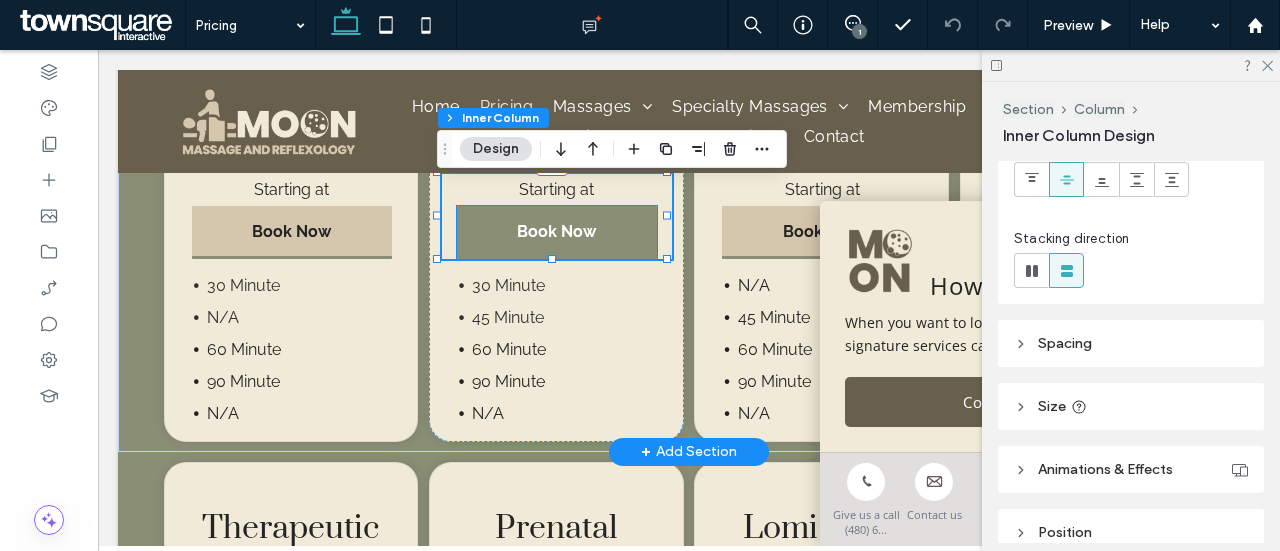 click on "Book Now" at bounding box center (556, 231) 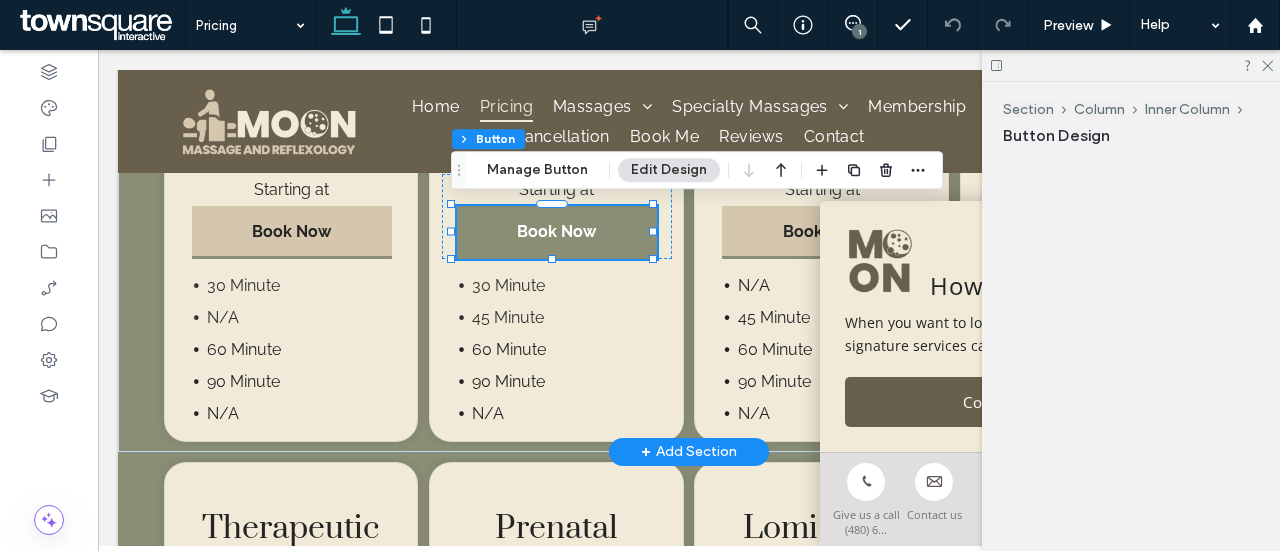 click on "Book Now" at bounding box center (556, 231) 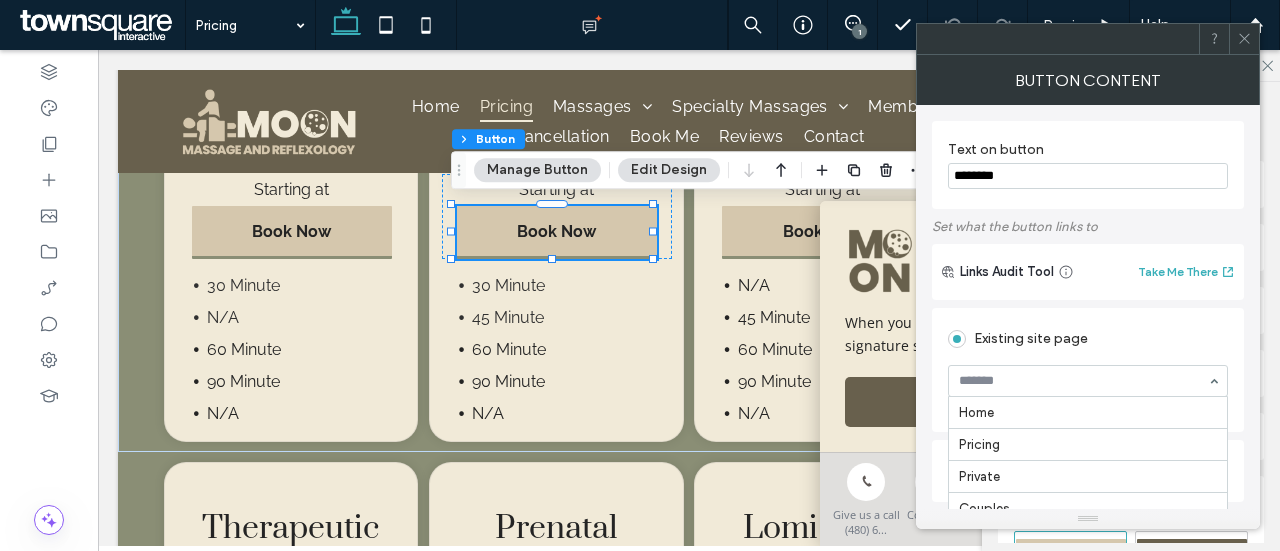 scroll, scrollTop: 291, scrollLeft: 0, axis: vertical 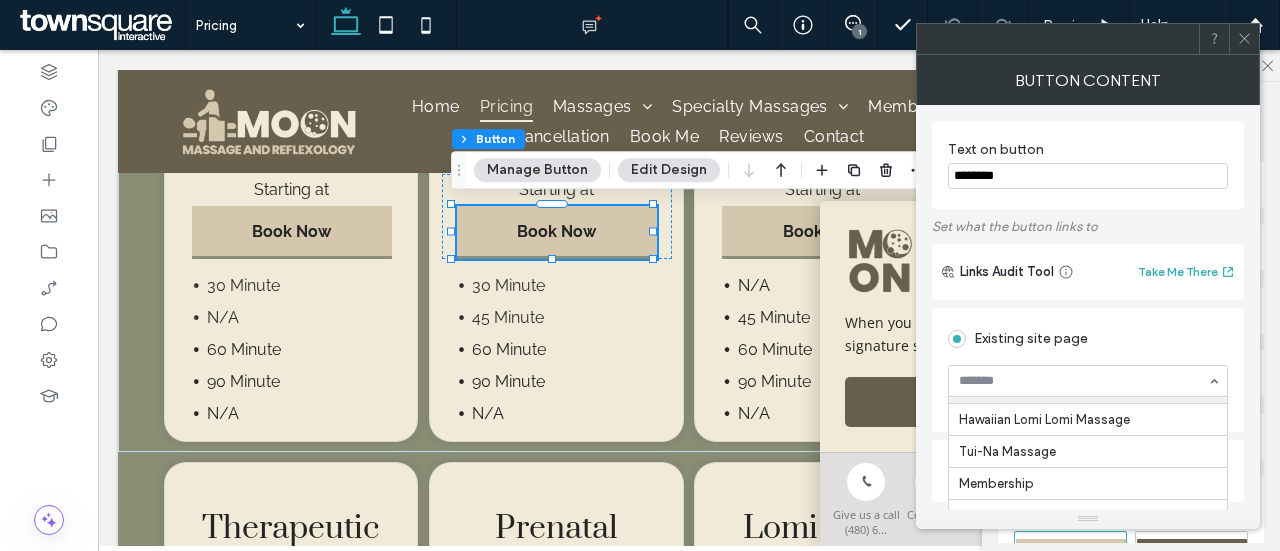 click at bounding box center [1083, 381] 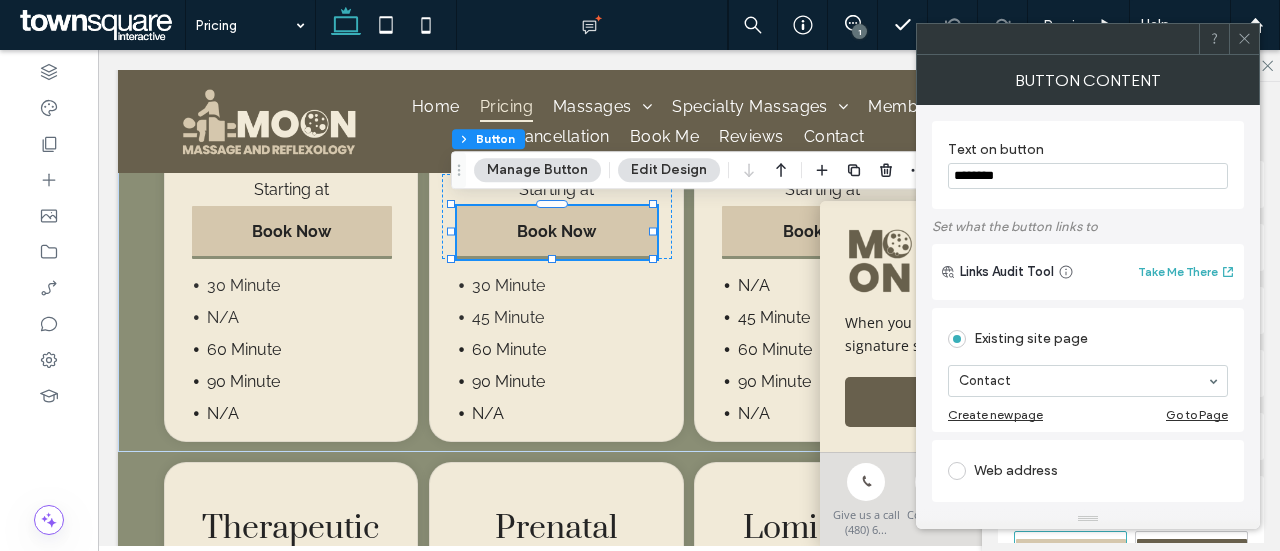 click on "Existing site page" at bounding box center (1088, 339) 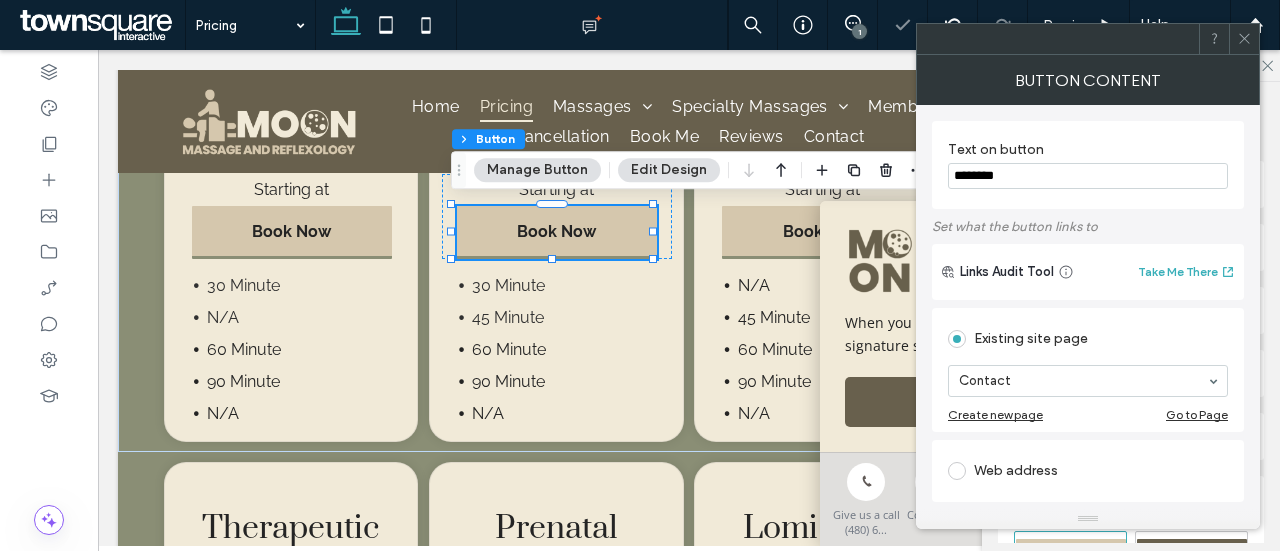 click at bounding box center (957, 471) 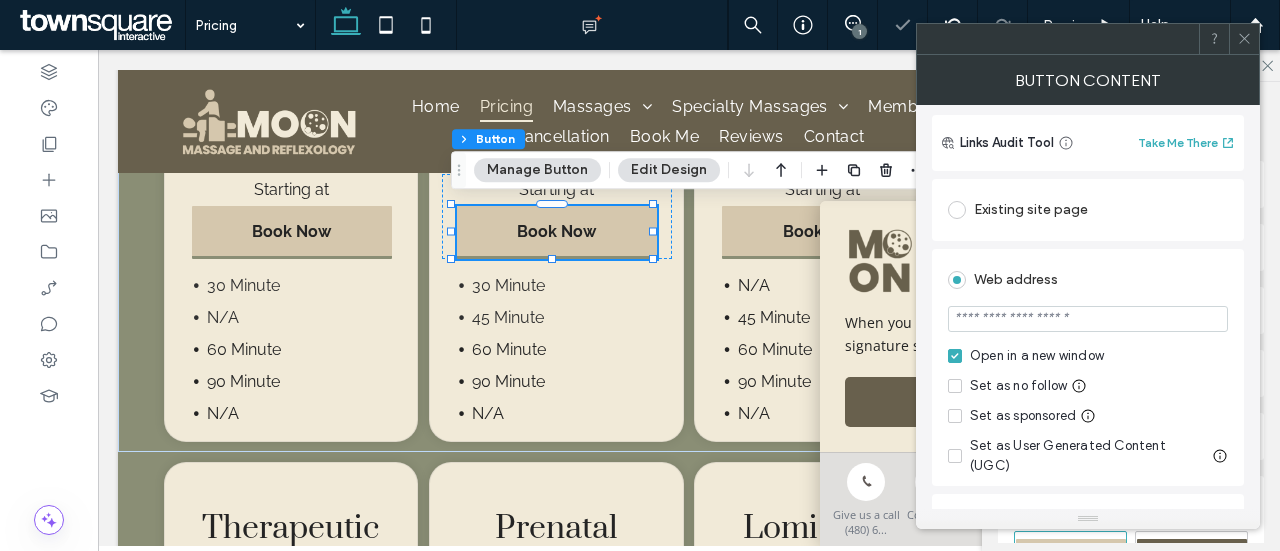 scroll, scrollTop: 130, scrollLeft: 0, axis: vertical 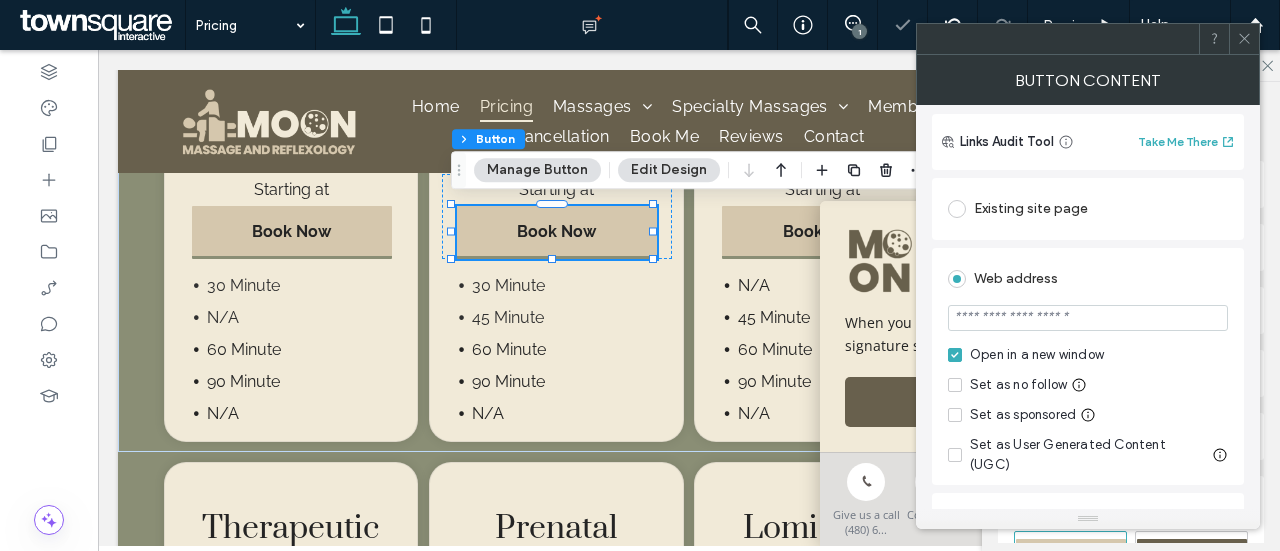 click at bounding box center [1088, 318] 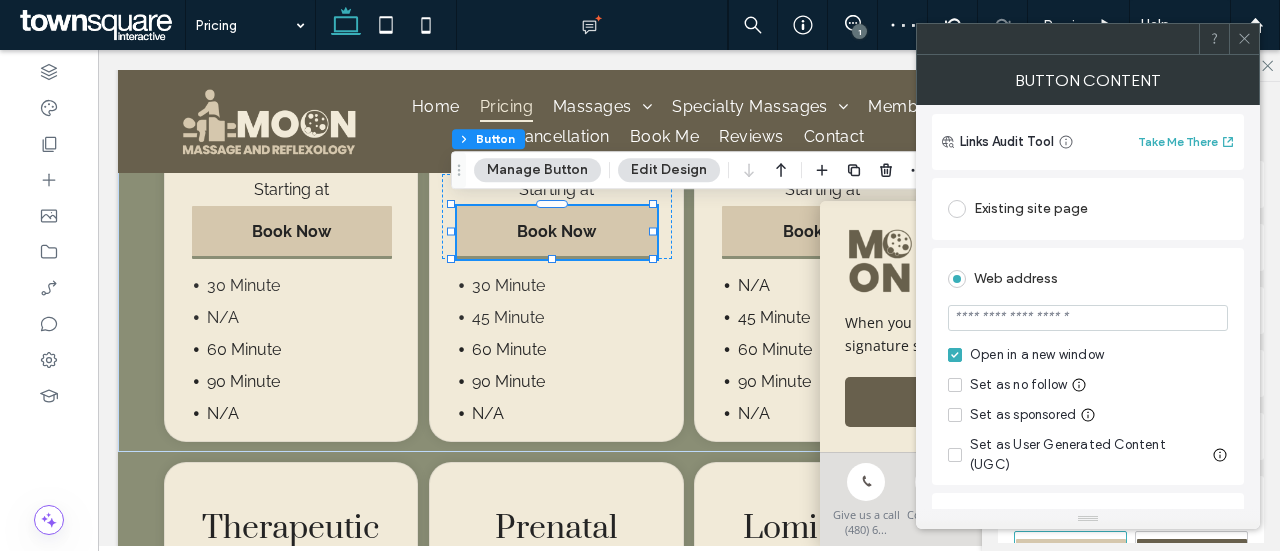 paste on "**********" 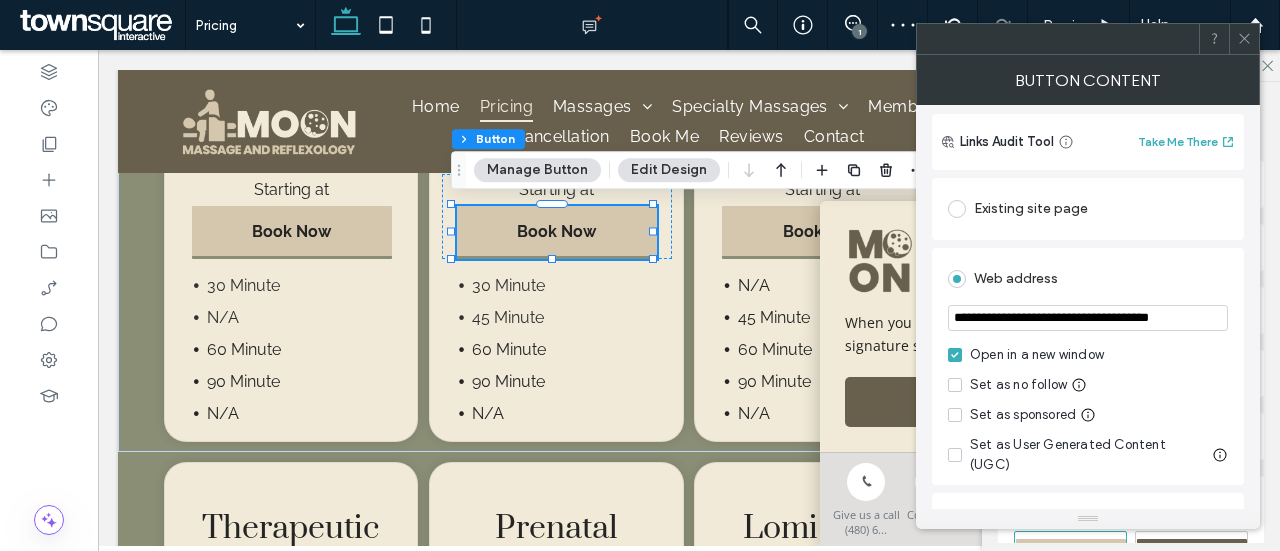 scroll, scrollTop: 0, scrollLeft: 21, axis: horizontal 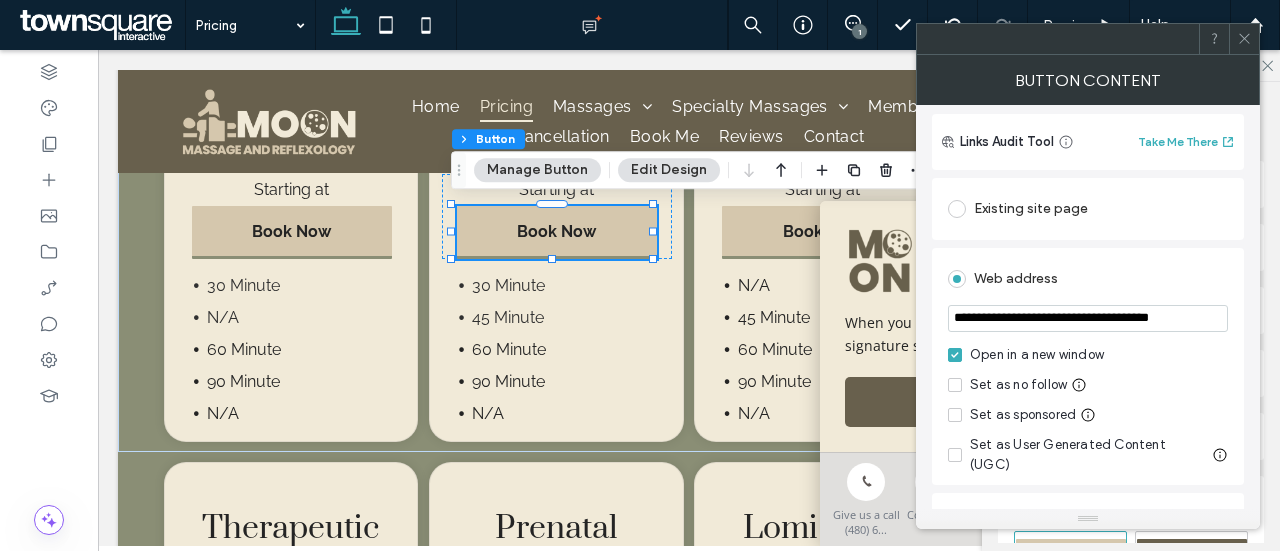 type on "**********" 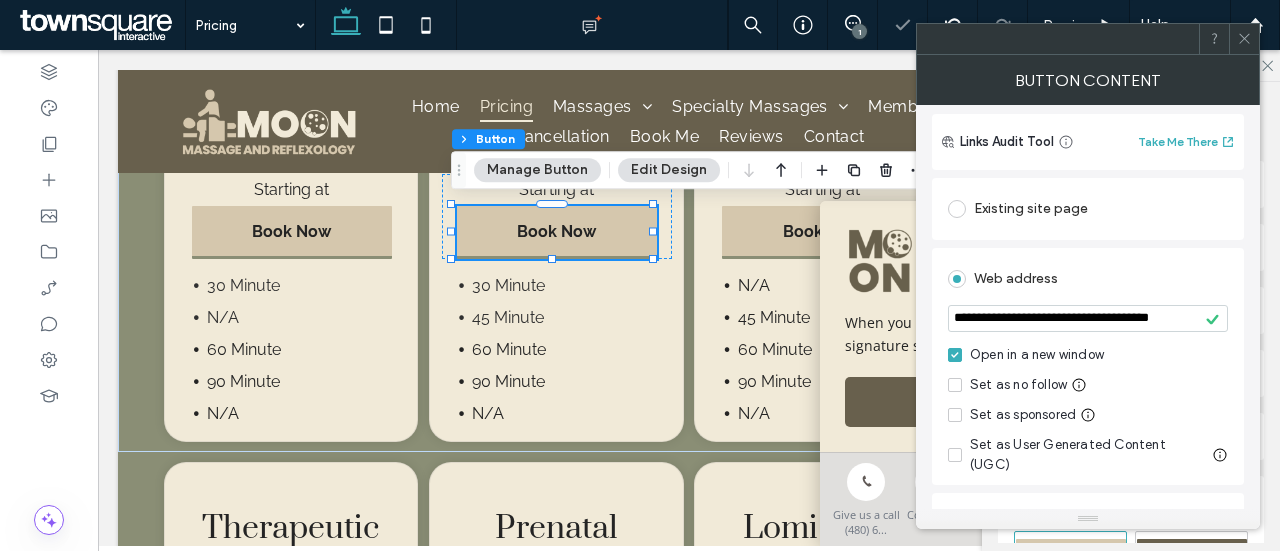click 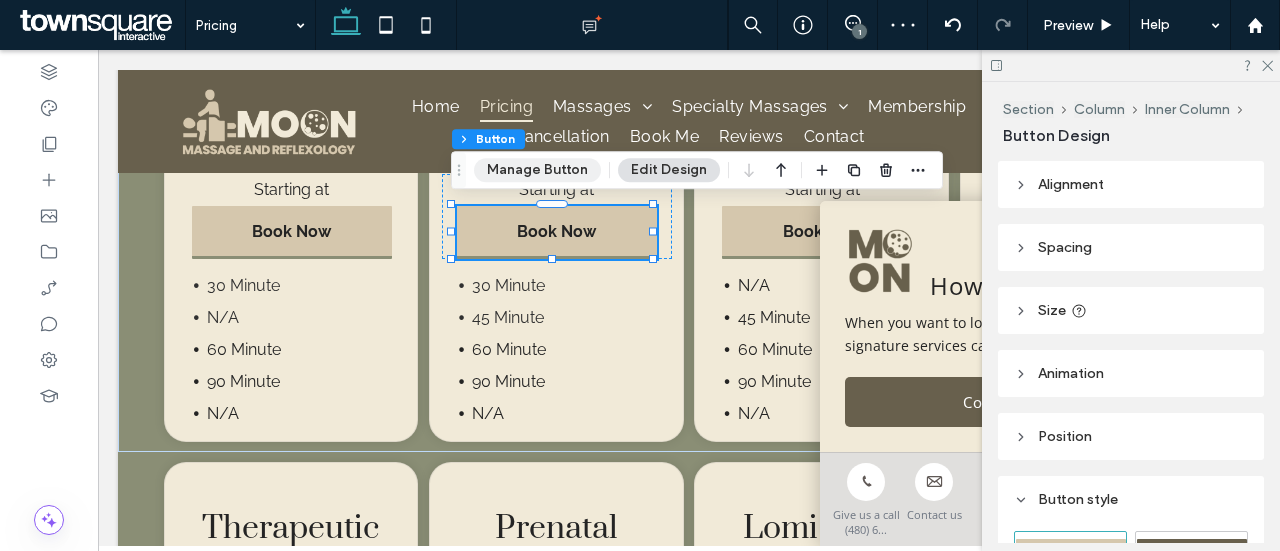 click on "Manage Button" at bounding box center (537, 170) 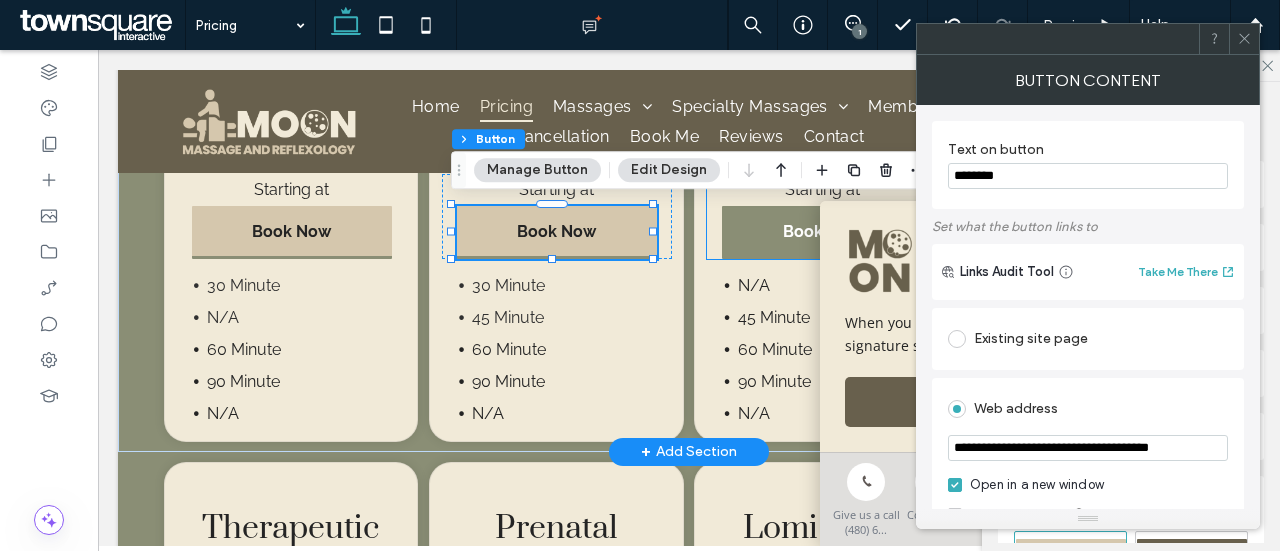 click on "Book Now" at bounding box center (822, 232) 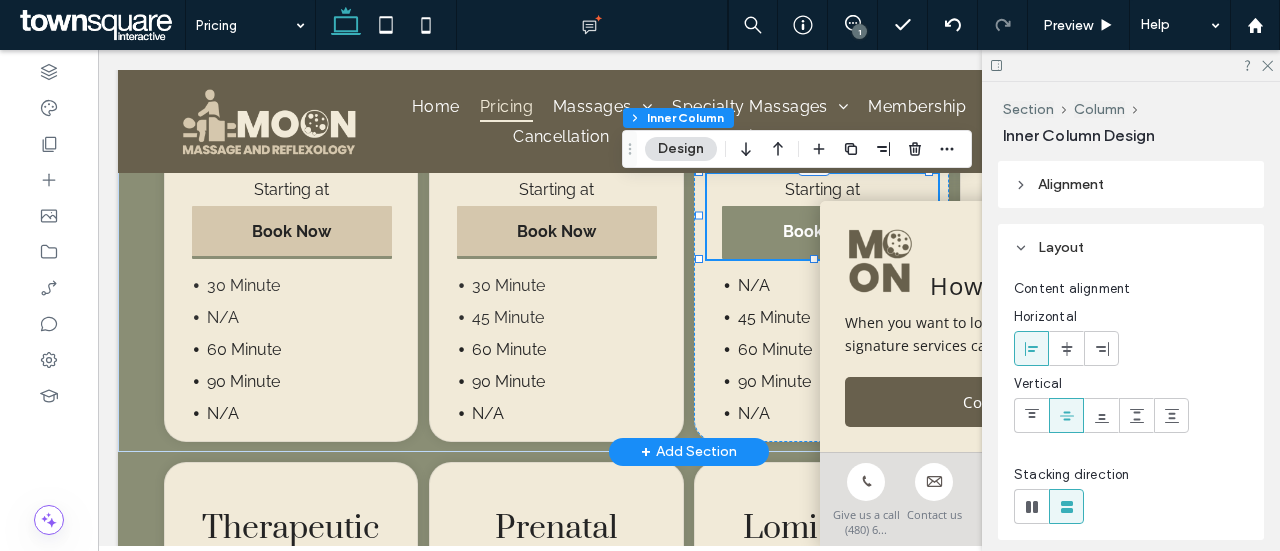 click on "Book Now" at bounding box center (822, 232) 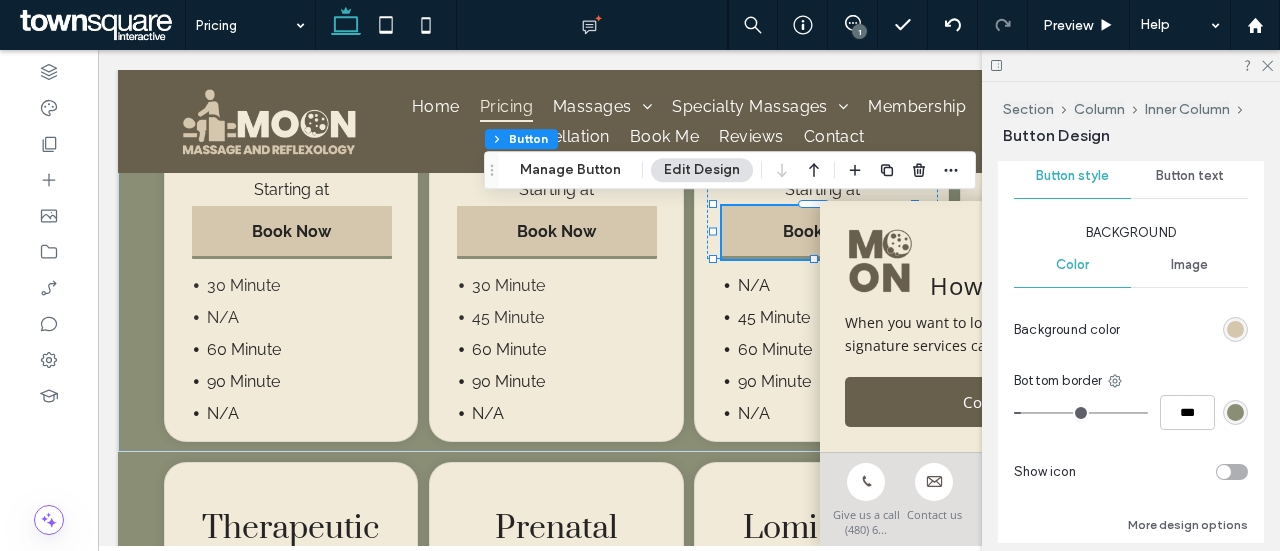 scroll, scrollTop: 512, scrollLeft: 0, axis: vertical 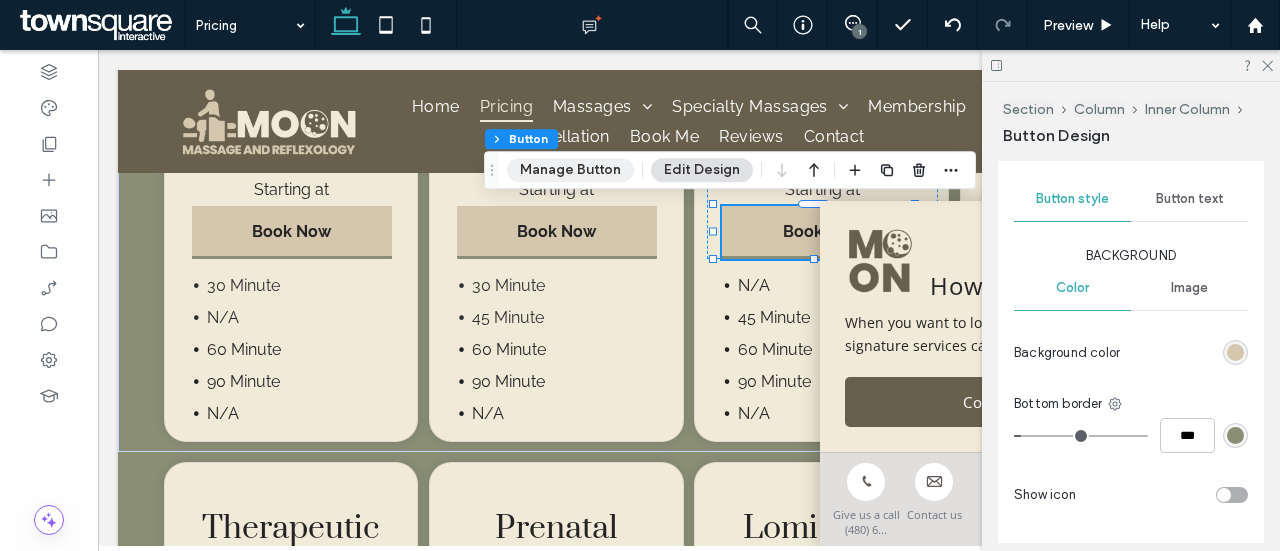 click on "Manage Button" at bounding box center [570, 170] 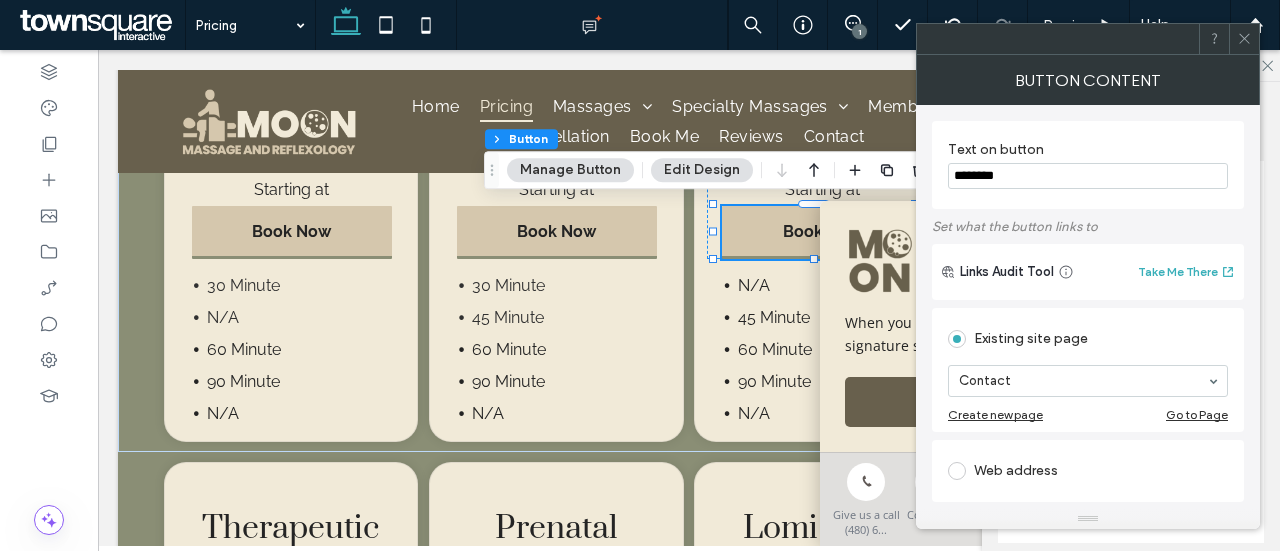 click on "Web address" at bounding box center (1088, 471) 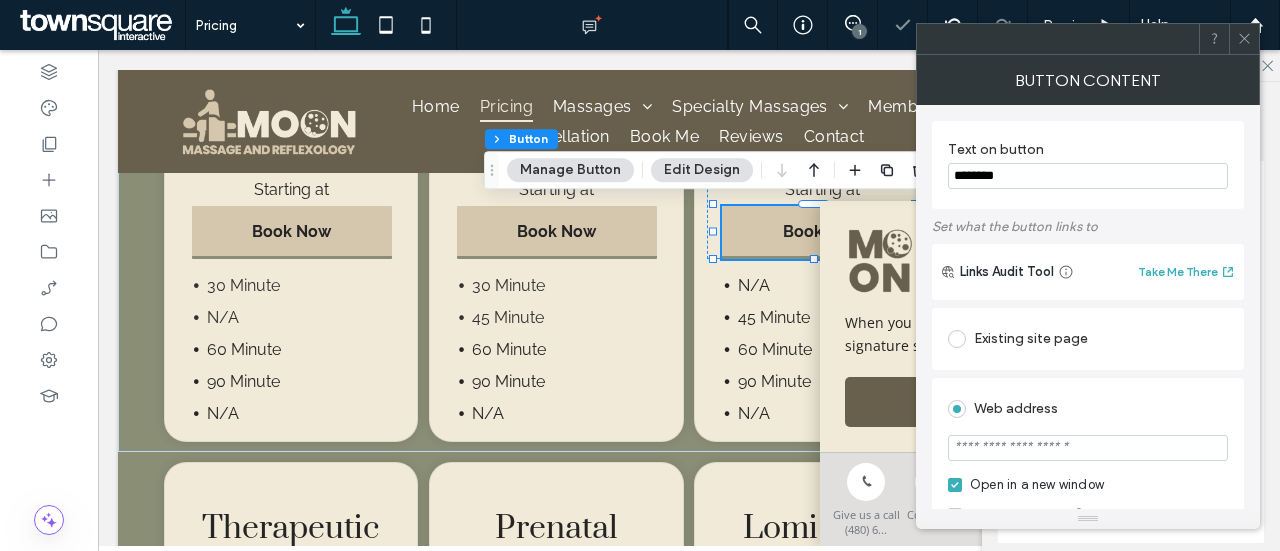scroll, scrollTop: 80, scrollLeft: 0, axis: vertical 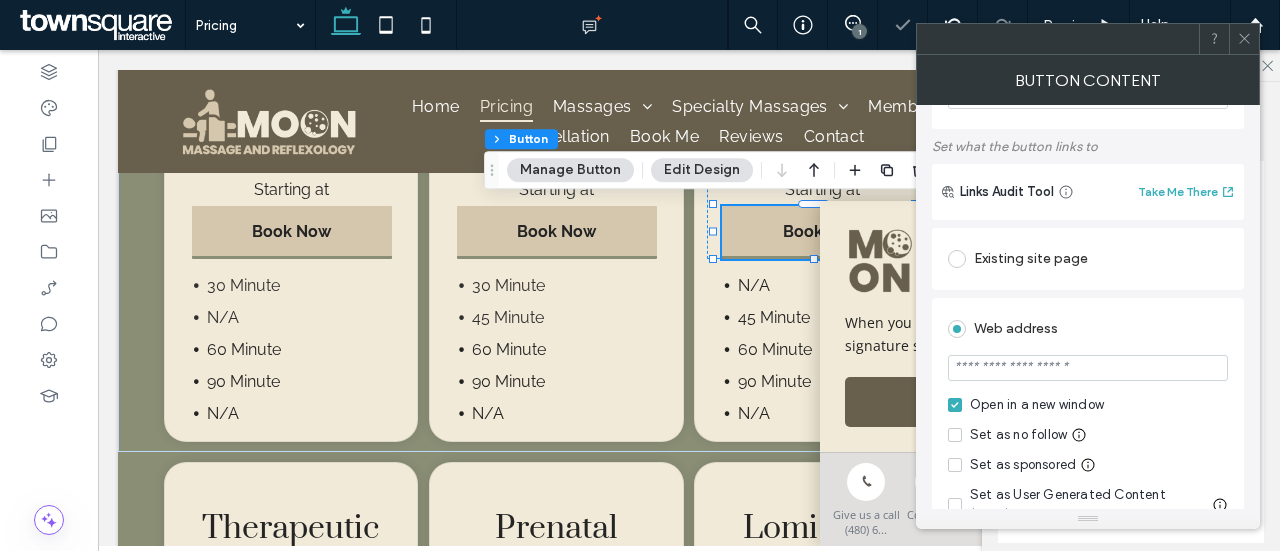 click at bounding box center [1088, 368] 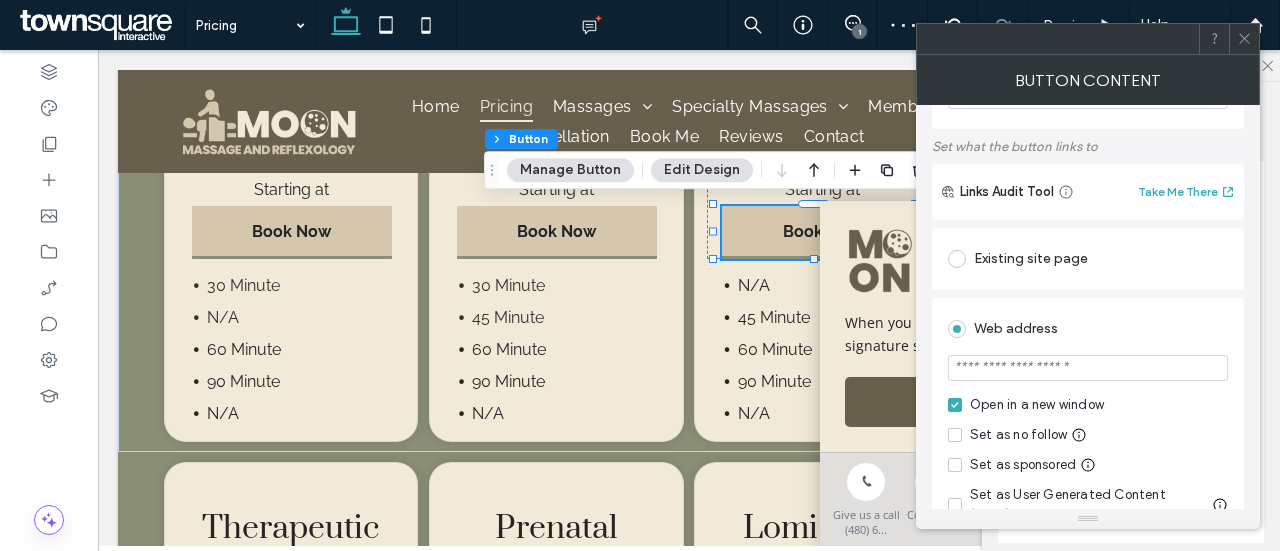 paste on "**********" 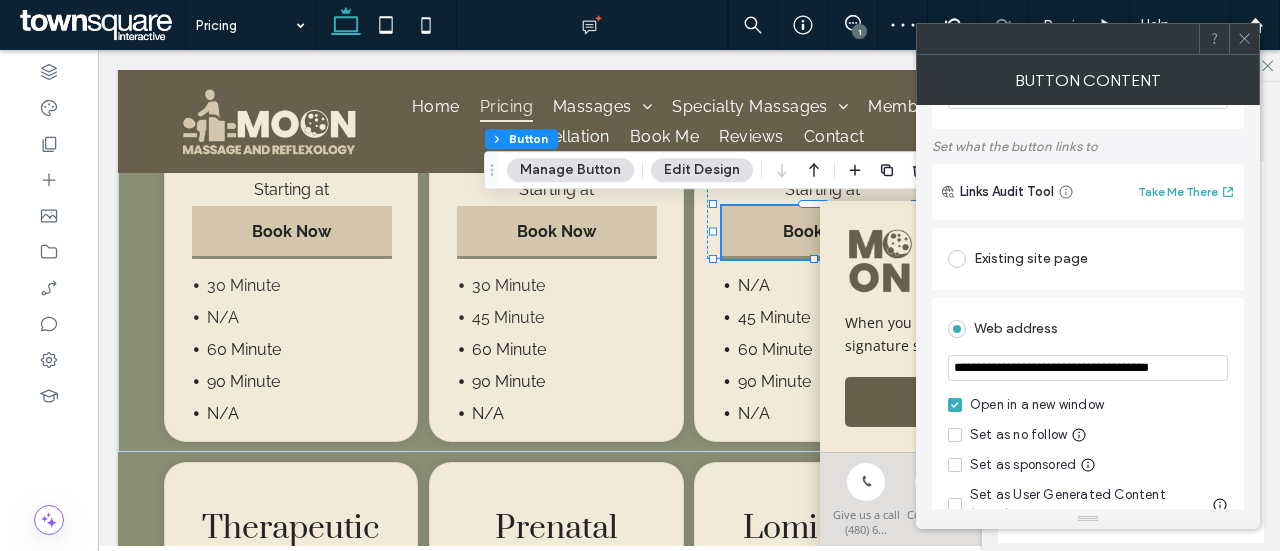 scroll, scrollTop: 0, scrollLeft: 21, axis: horizontal 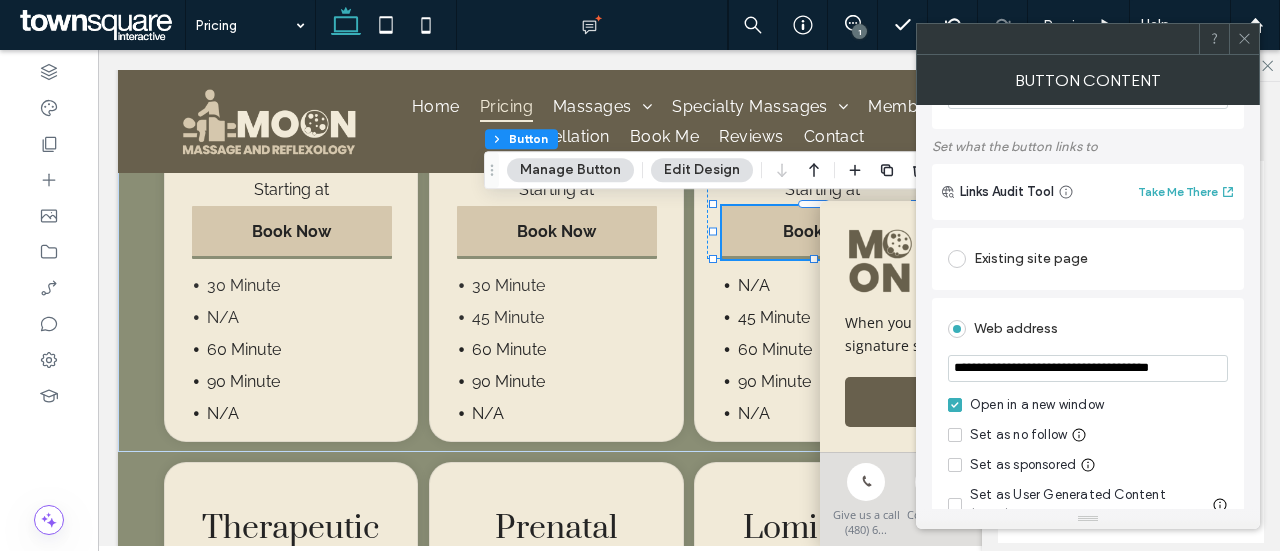 type on "**********" 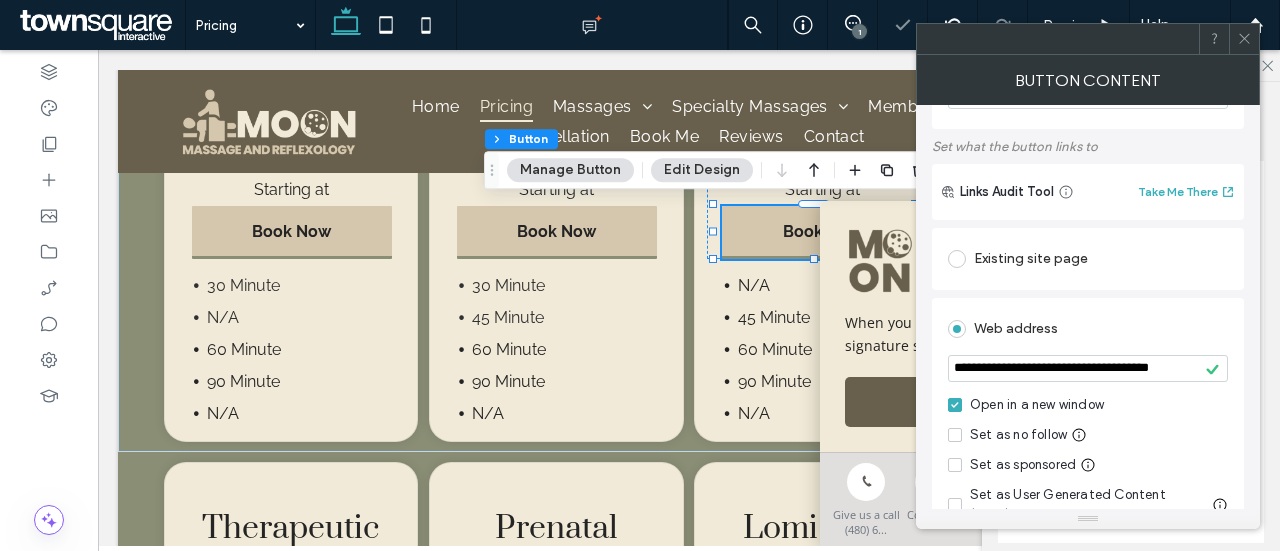 click 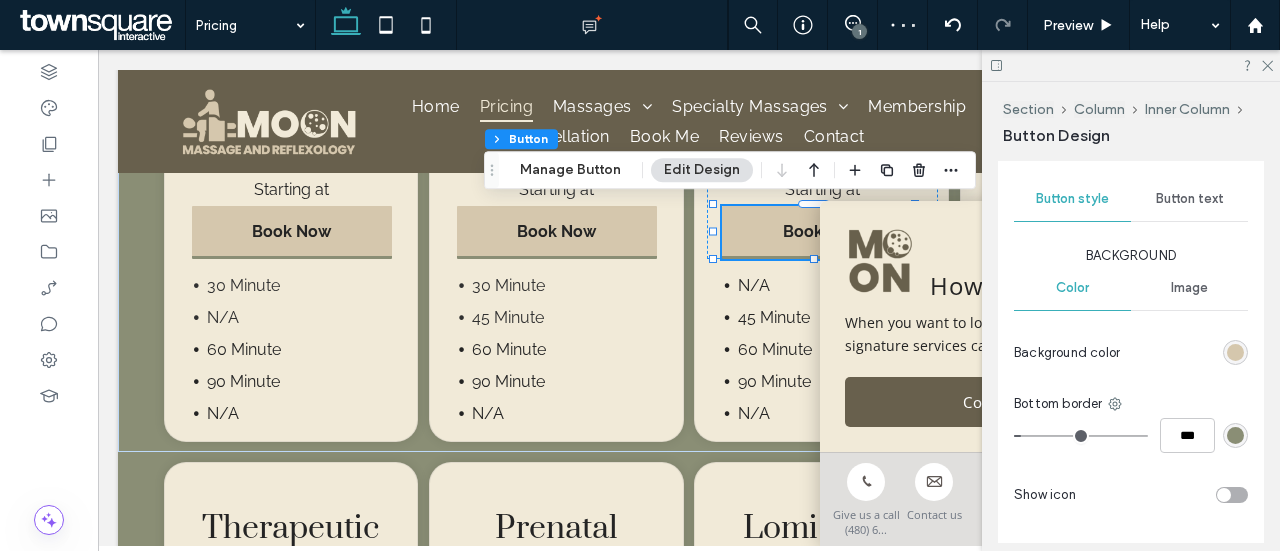 click at bounding box center (1131, 65) 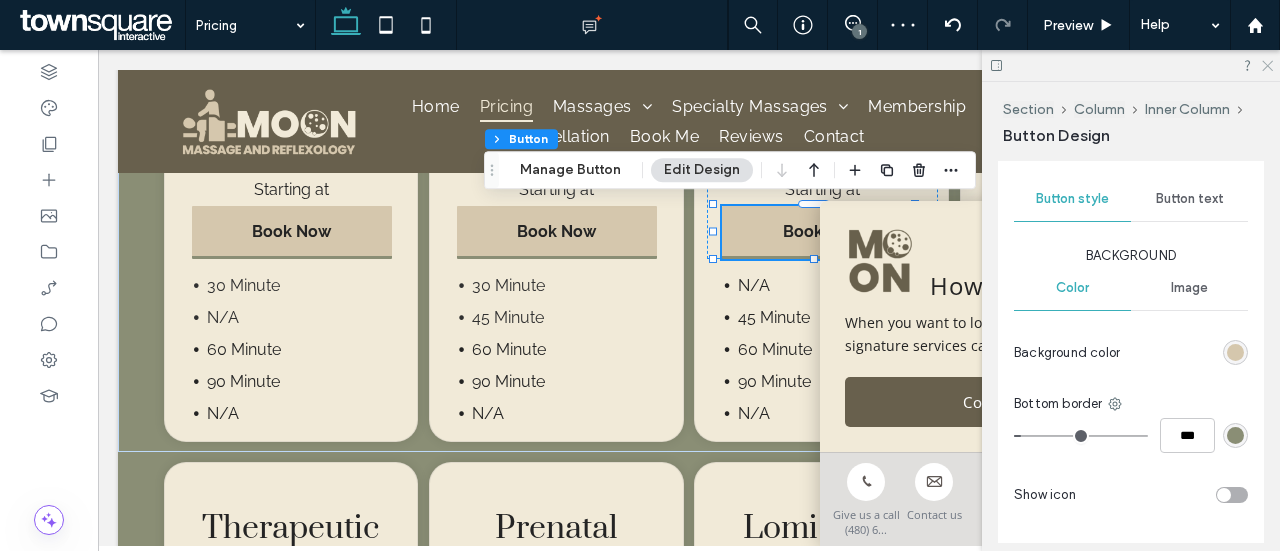 click 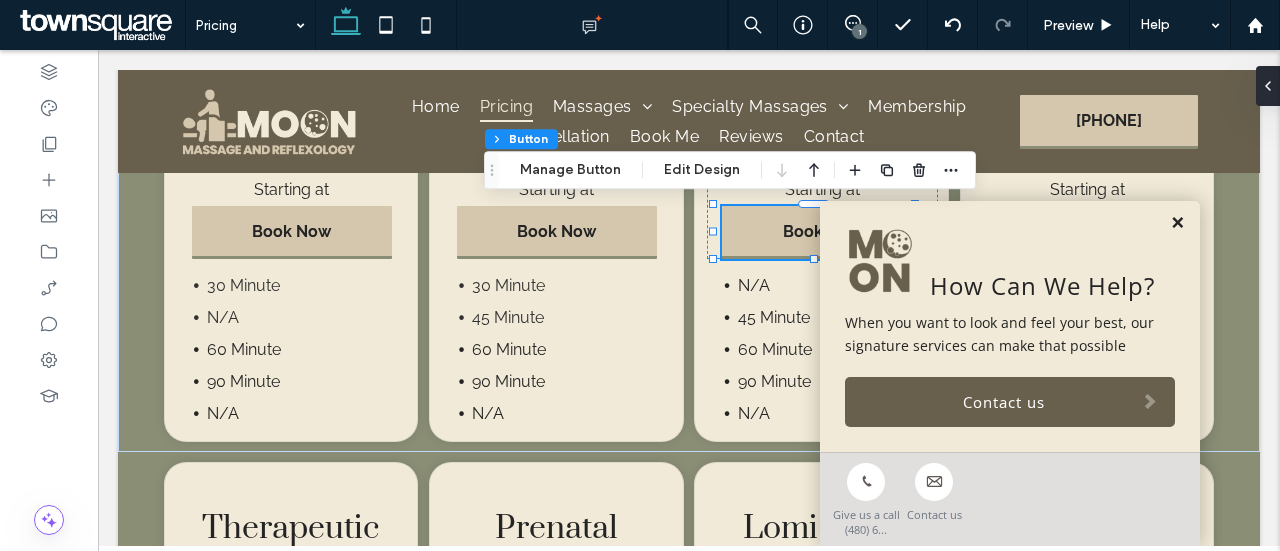click at bounding box center [1177, 223] 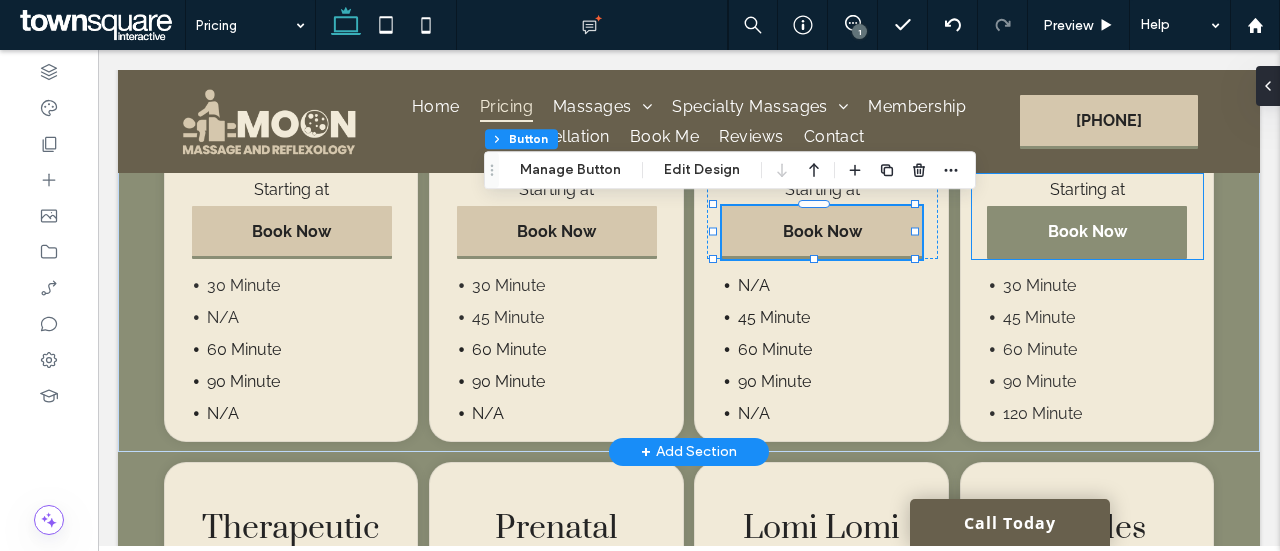 click on "Book Now" at bounding box center [1087, 232] 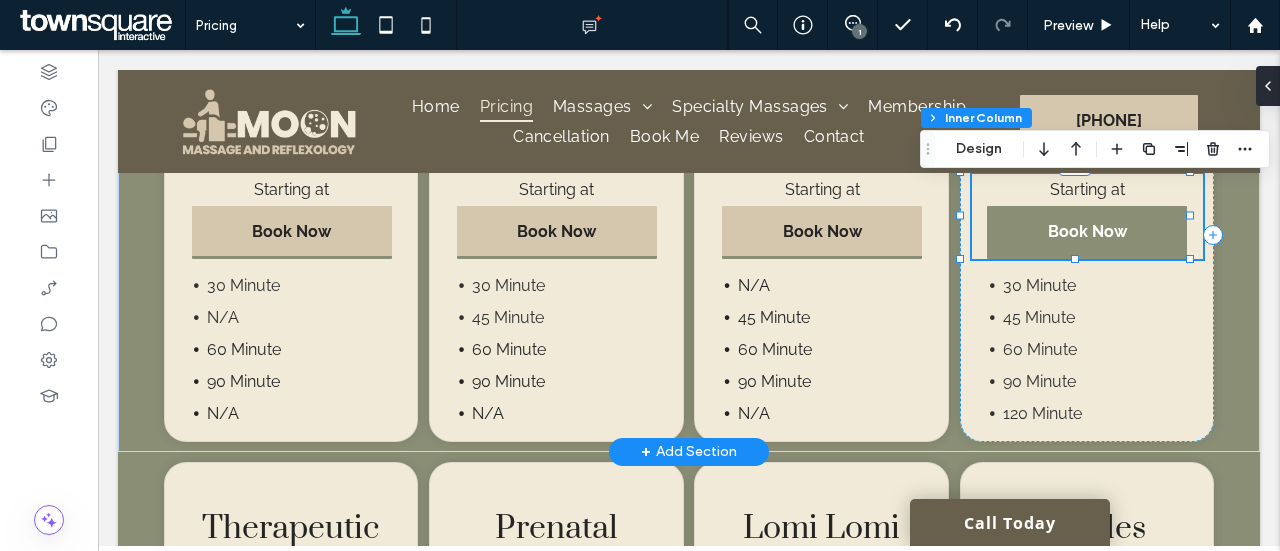 click on "Book Now" at bounding box center [1087, 232] 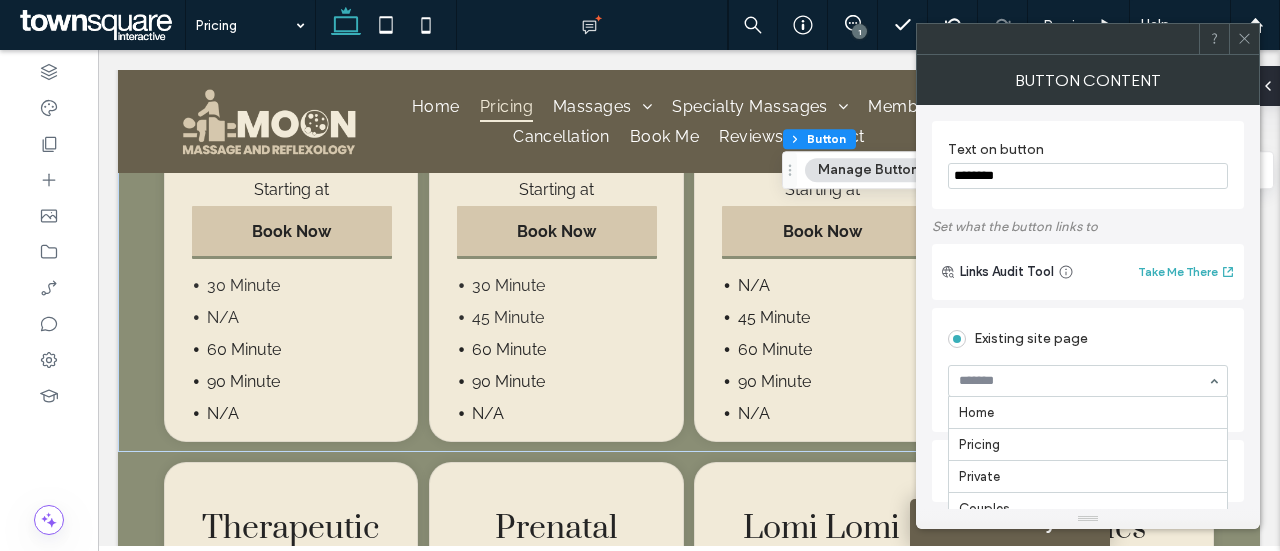scroll, scrollTop: 291, scrollLeft: 0, axis: vertical 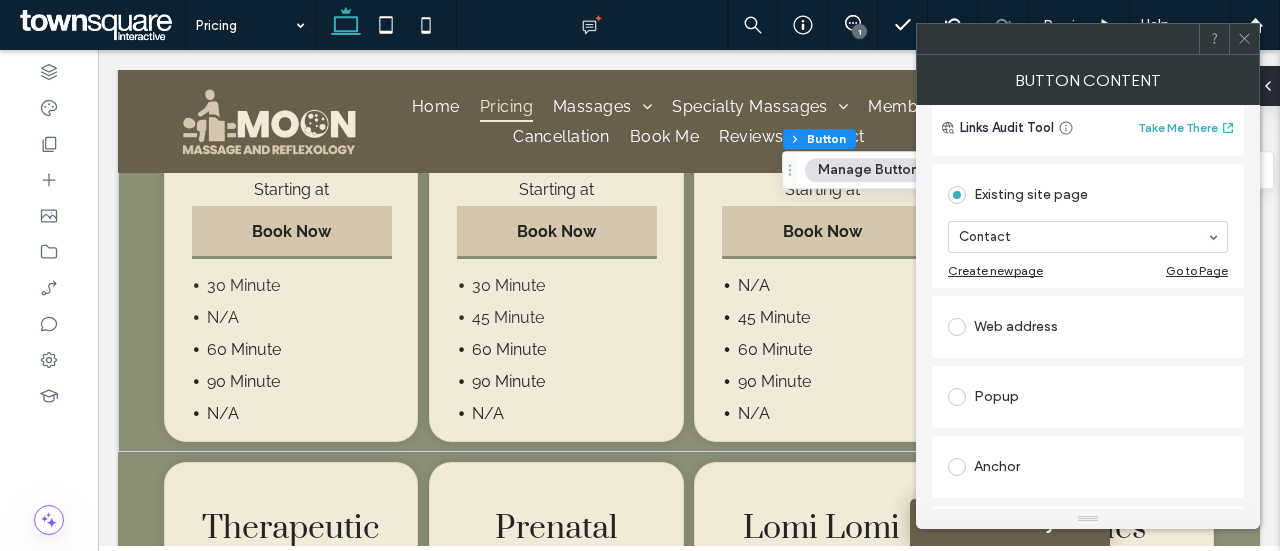 click on "Anchor" at bounding box center (1088, 467) 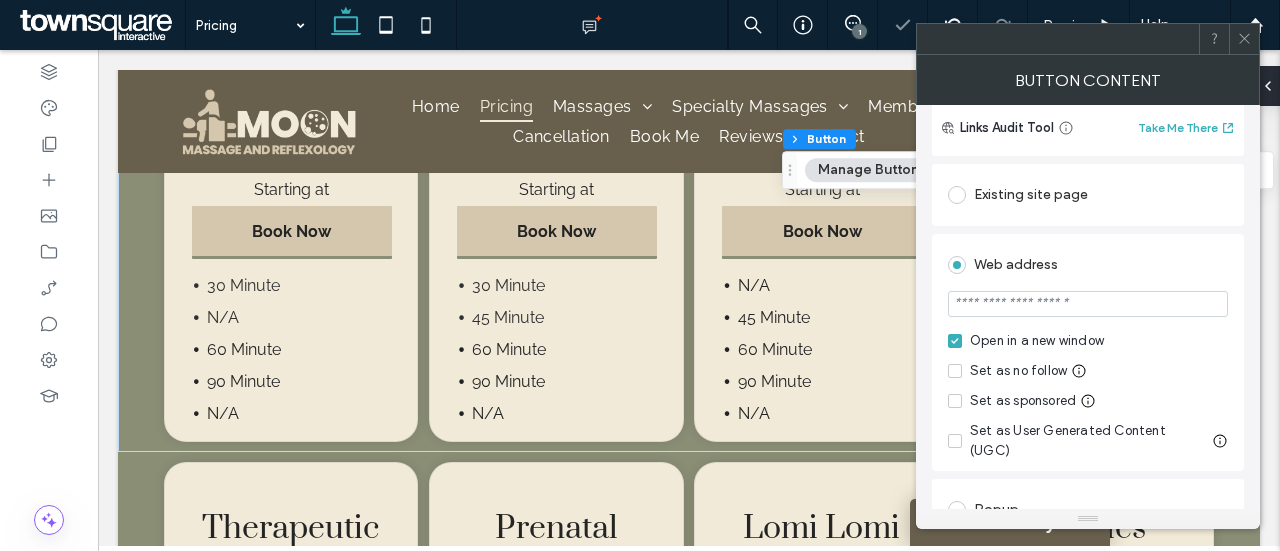 click at bounding box center [1088, 304] 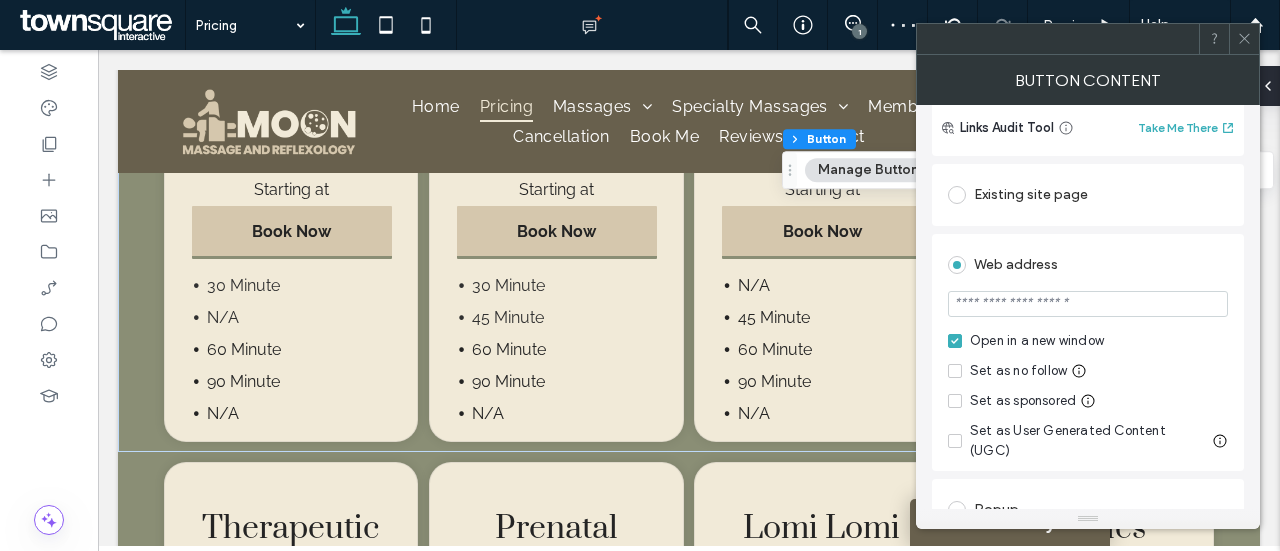 paste on "**********" 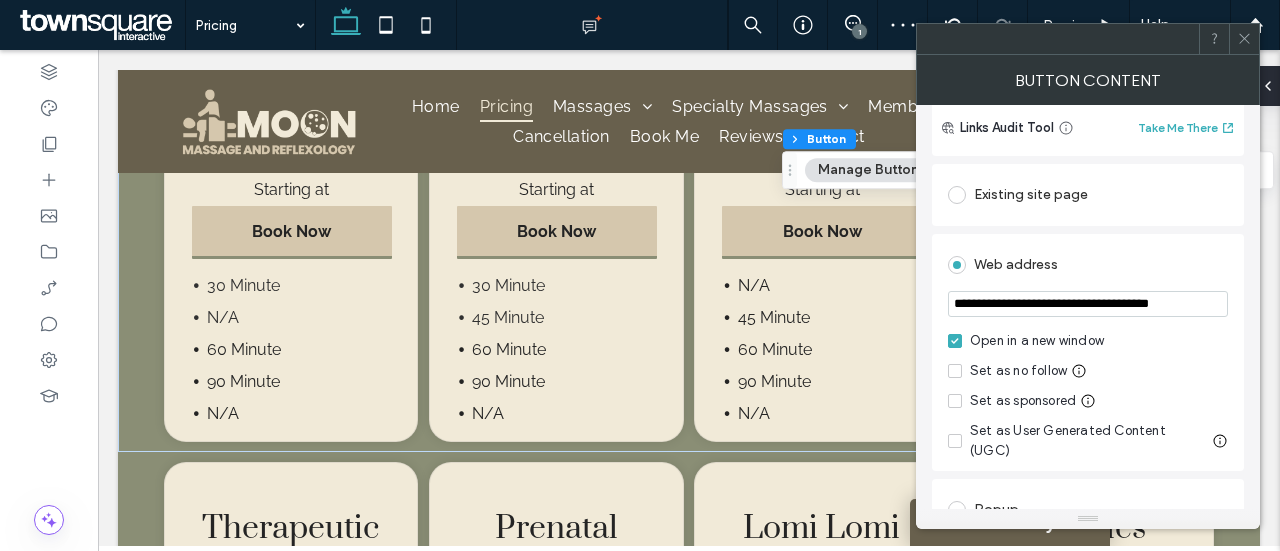 scroll, scrollTop: 0, scrollLeft: 21, axis: horizontal 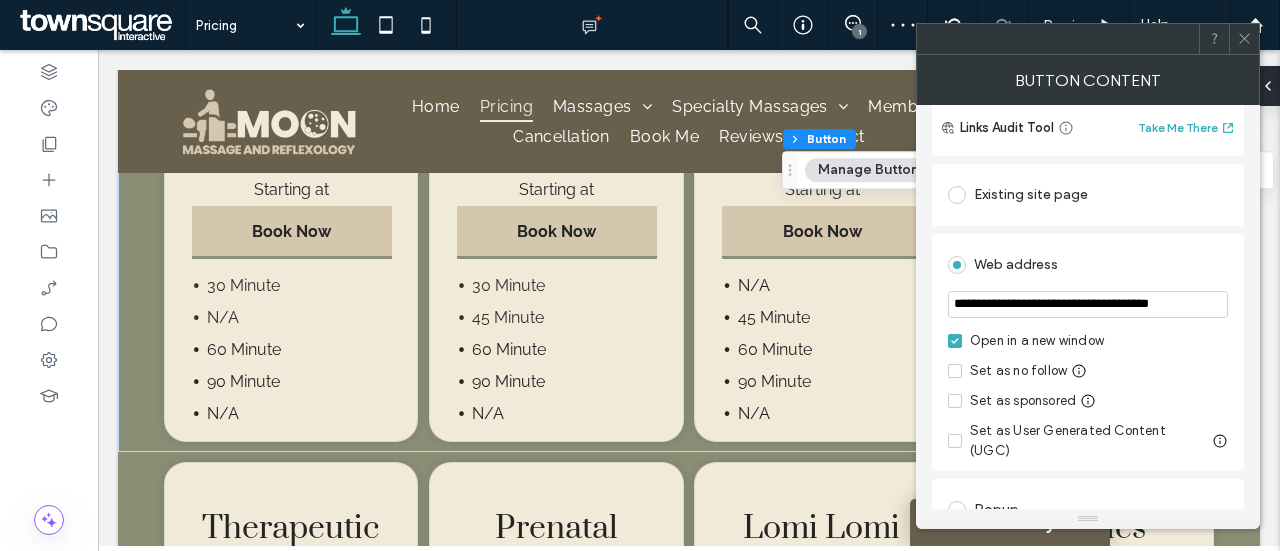type on "**********" 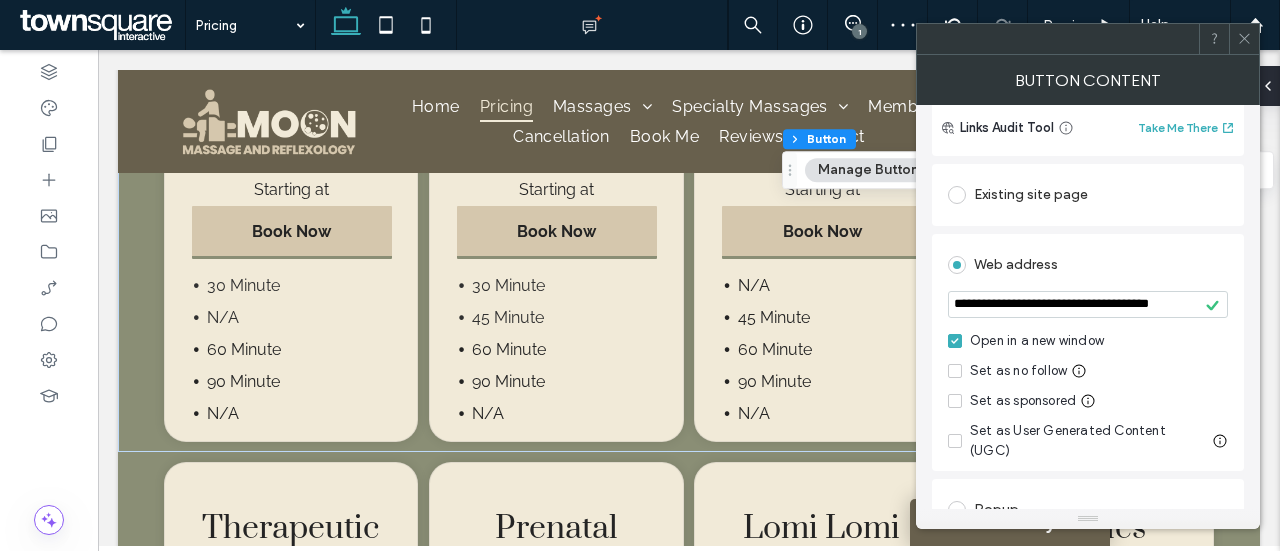 scroll, scrollTop: 0, scrollLeft: 0, axis: both 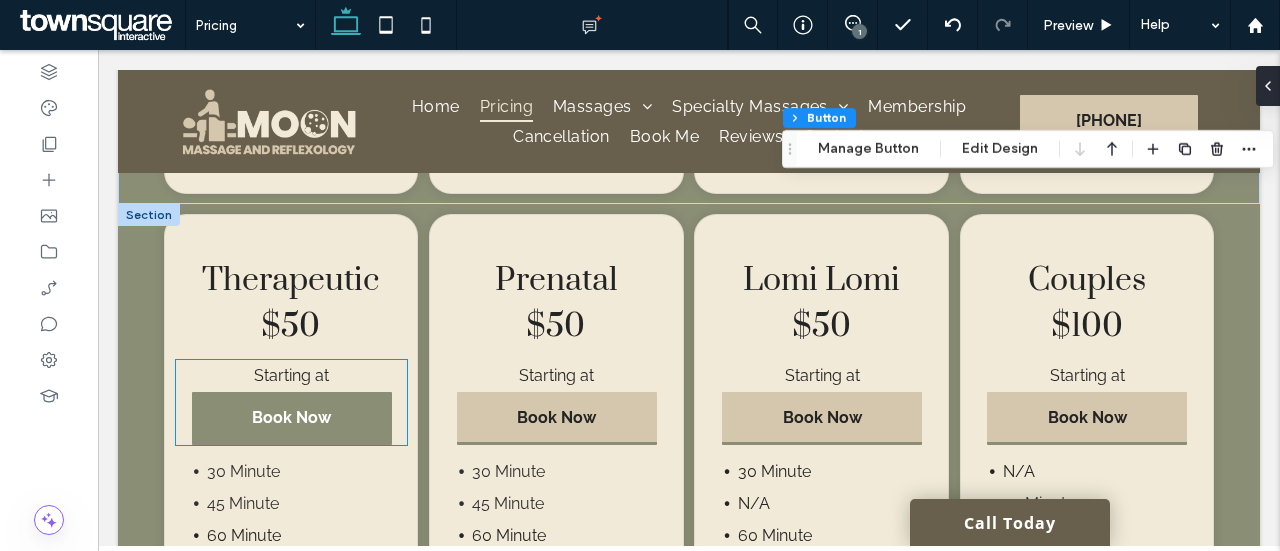 click on "Book Now" at bounding box center (291, 417) 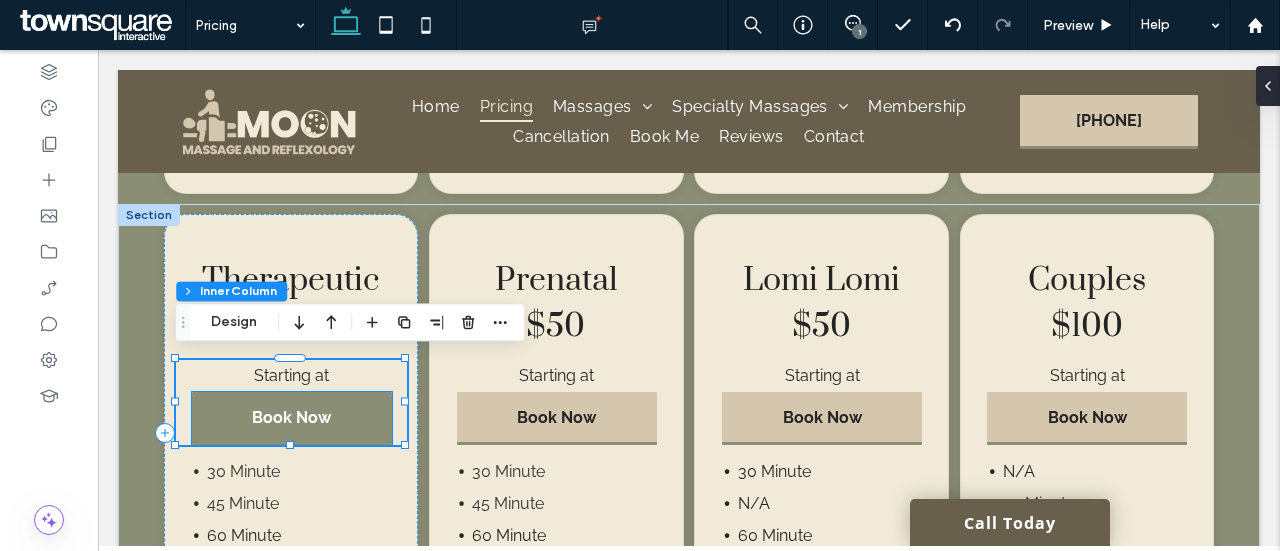 click on "Book Now" at bounding box center (291, 417) 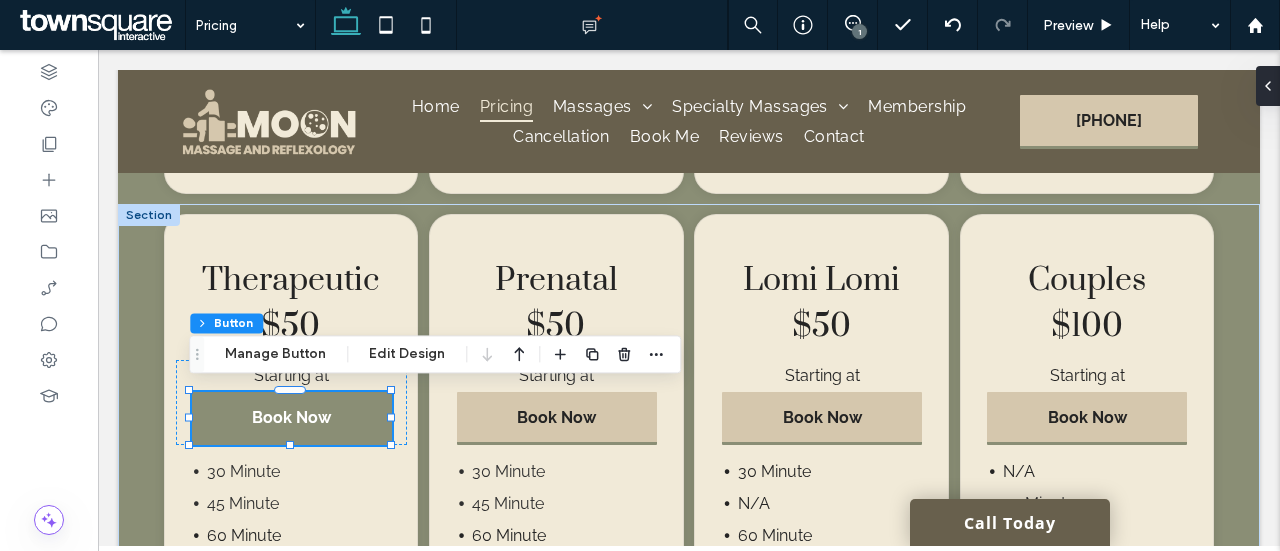 click on "Book Now" at bounding box center (292, 418) 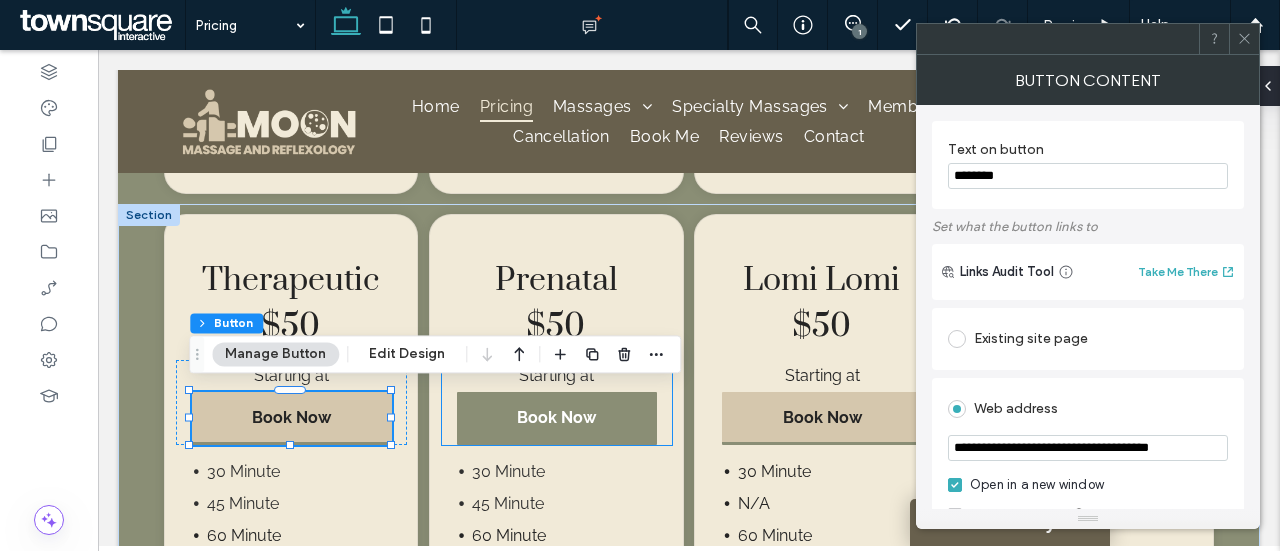 click on "Book Now" at bounding box center (556, 417) 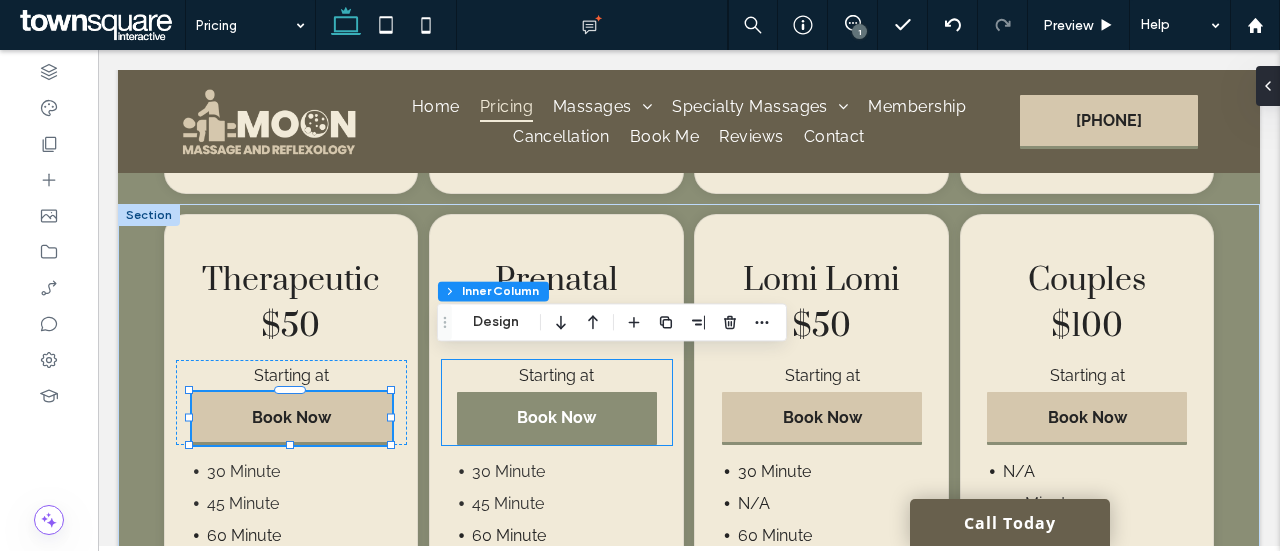 click on "Book Now" at bounding box center [556, 417] 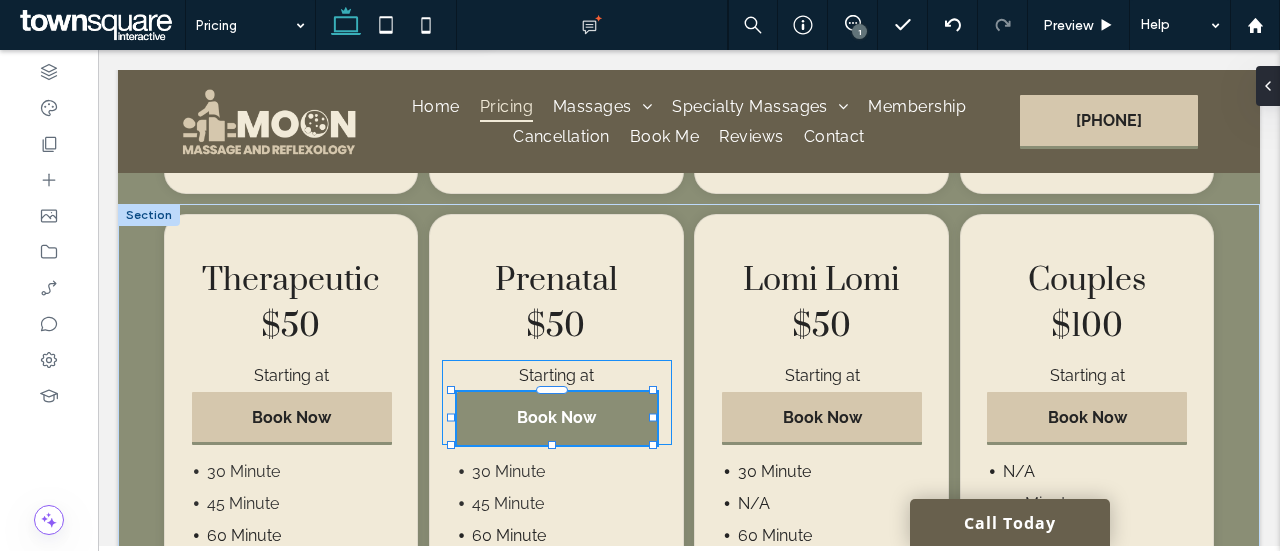 click on "Book Now" at bounding box center (556, 417) 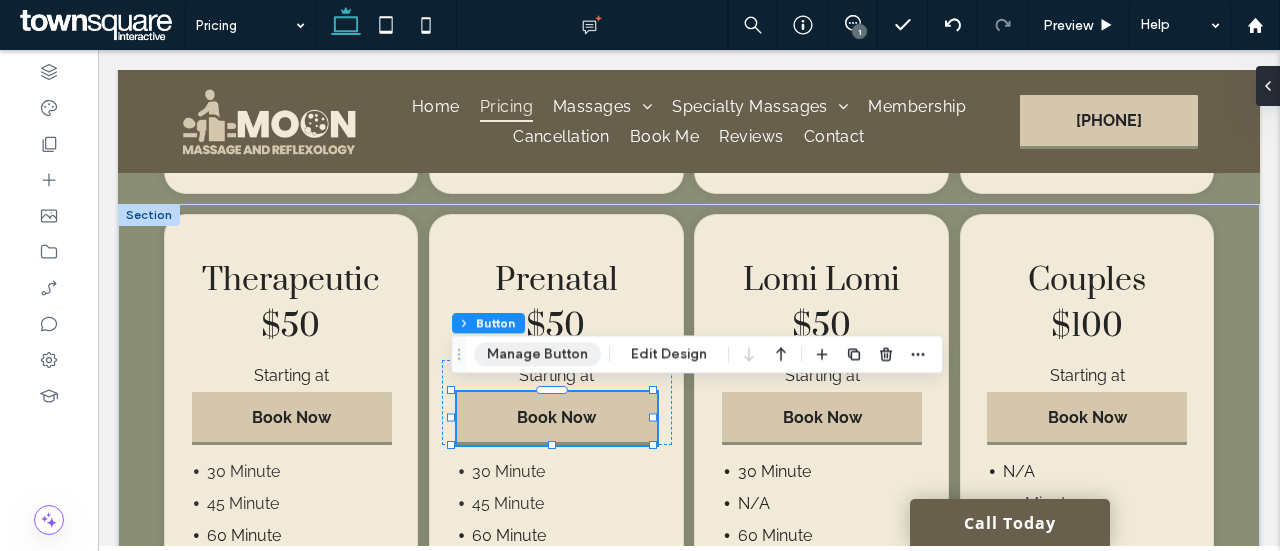 click on "Manage Button" at bounding box center [537, 354] 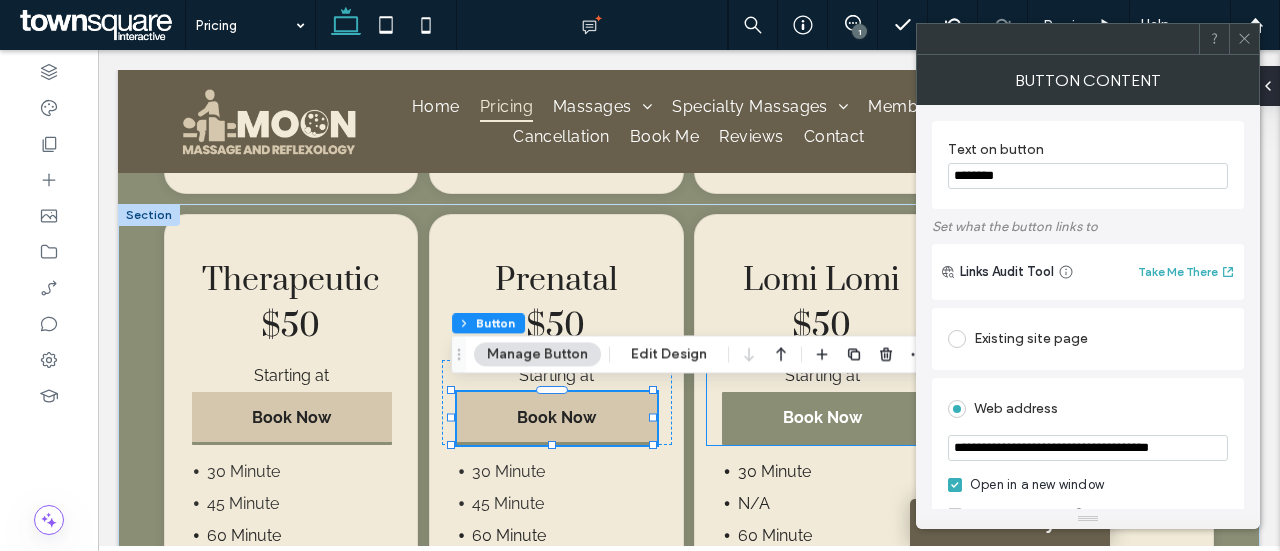 click on "Book Now" at bounding box center (822, 417) 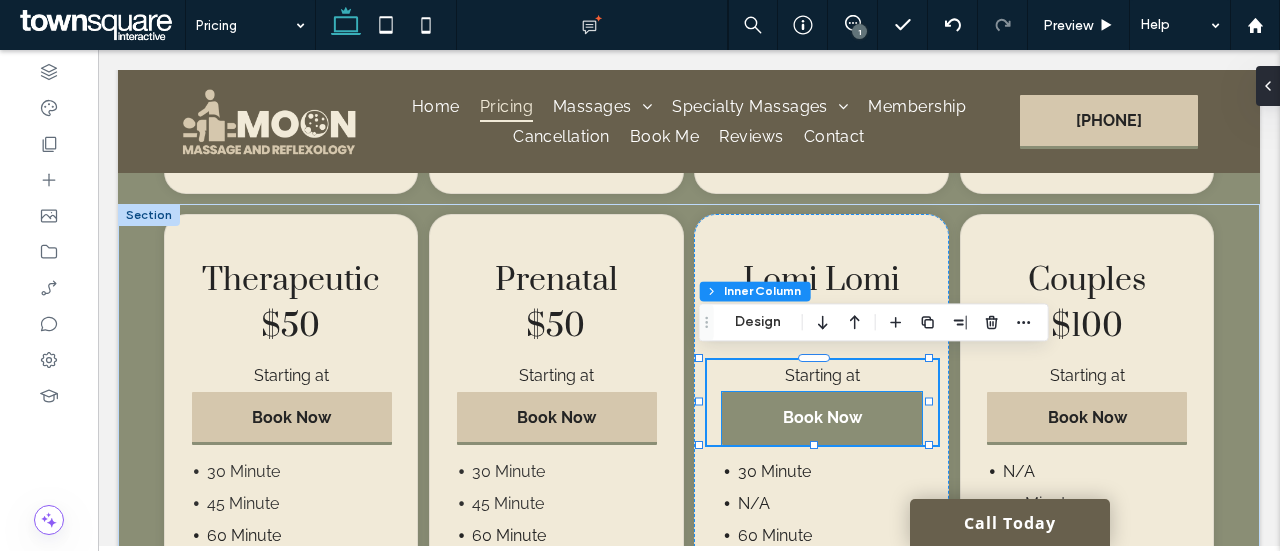 click on "Book Now" at bounding box center (822, 417) 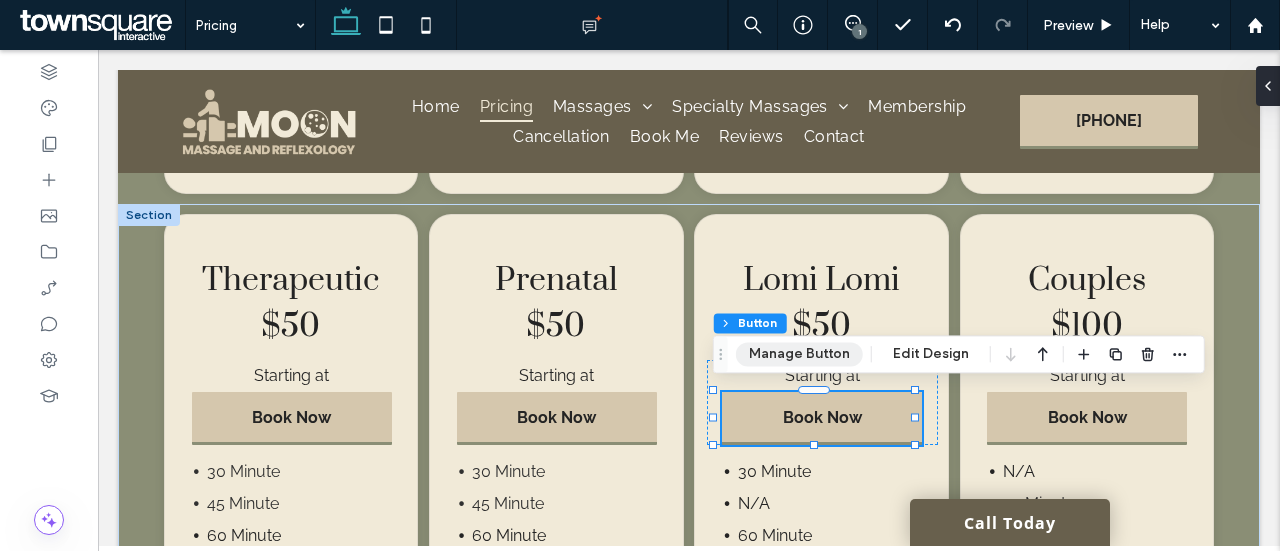 click on "Manage Button" at bounding box center (799, 354) 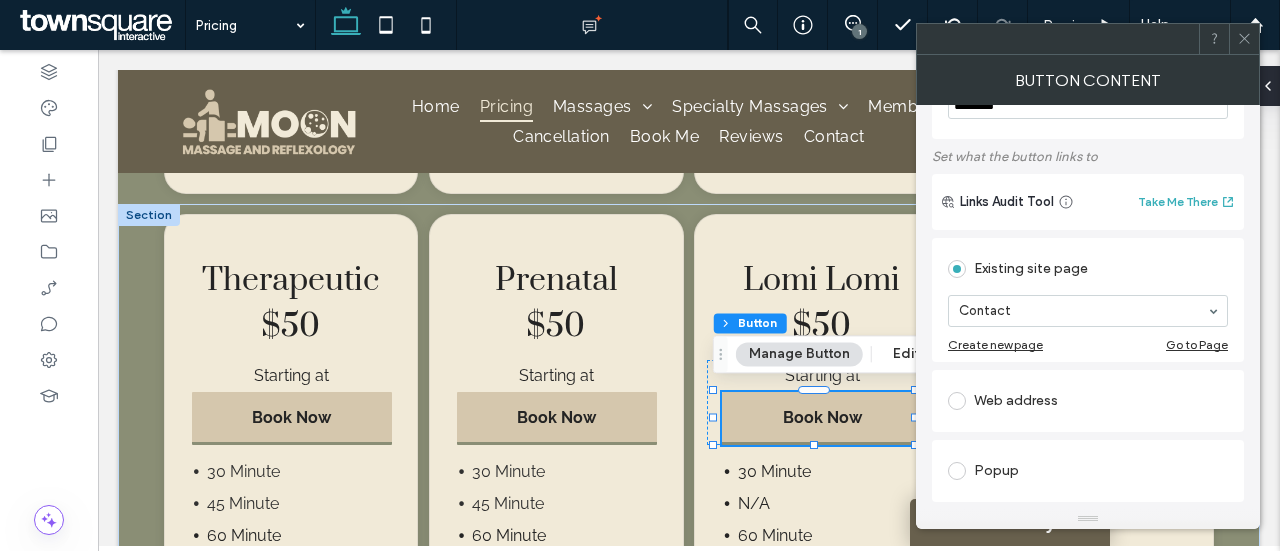 scroll, scrollTop: 71, scrollLeft: 0, axis: vertical 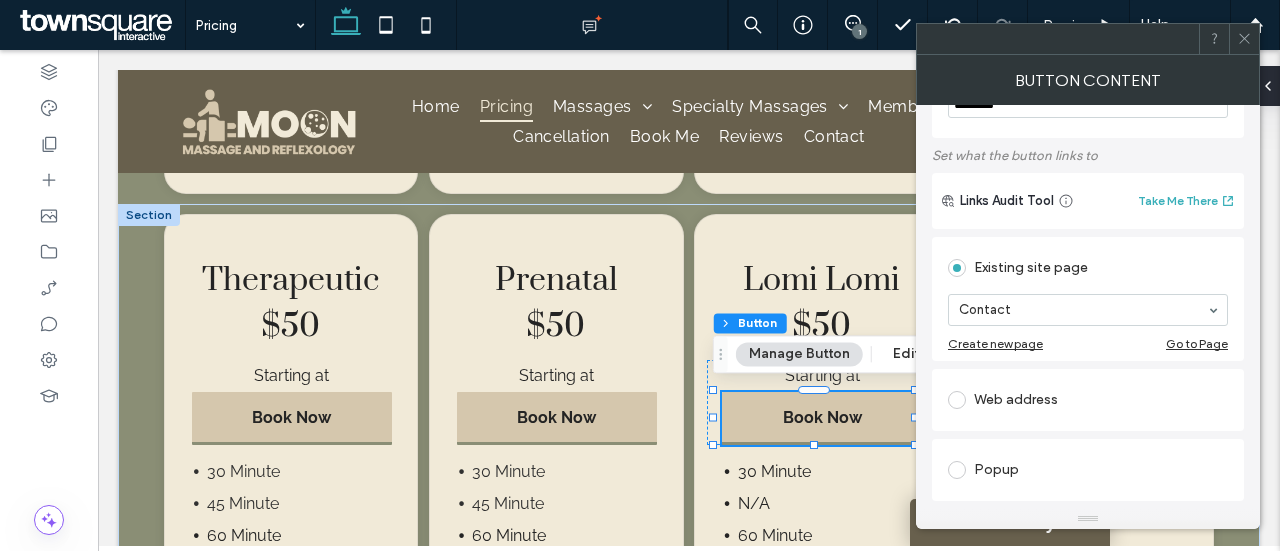 click at bounding box center [961, 400] 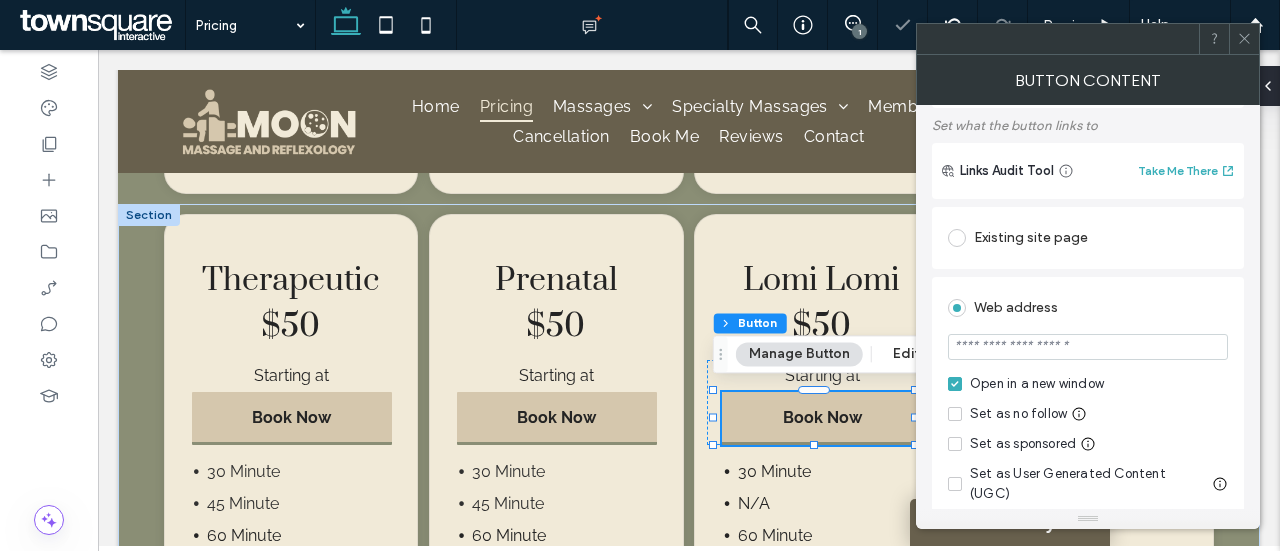 scroll, scrollTop: 102, scrollLeft: 0, axis: vertical 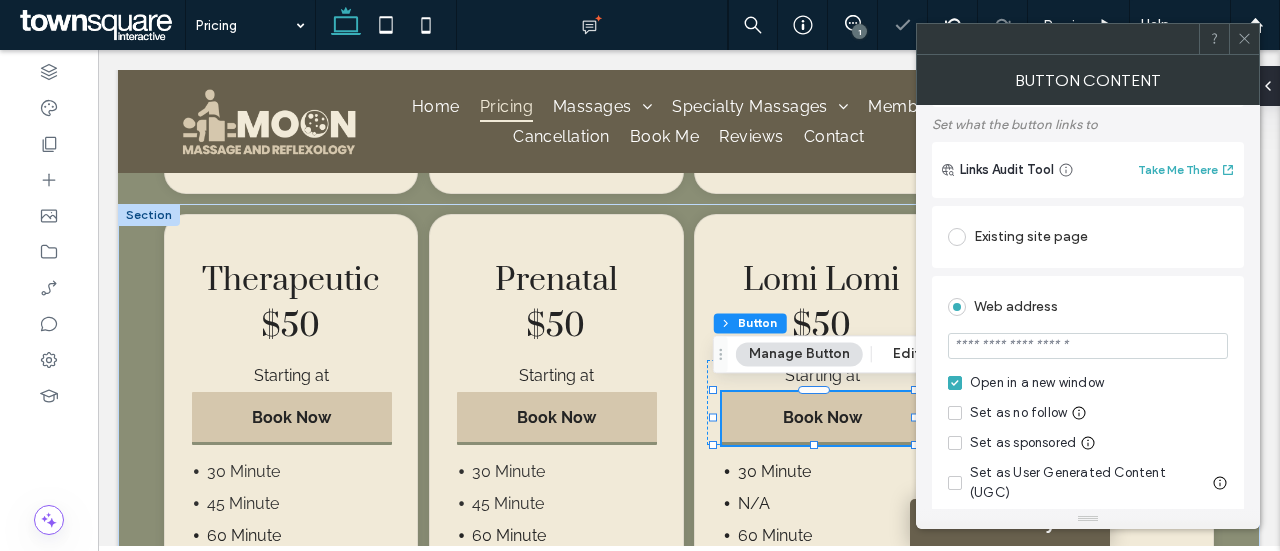 click at bounding box center [1088, 346] 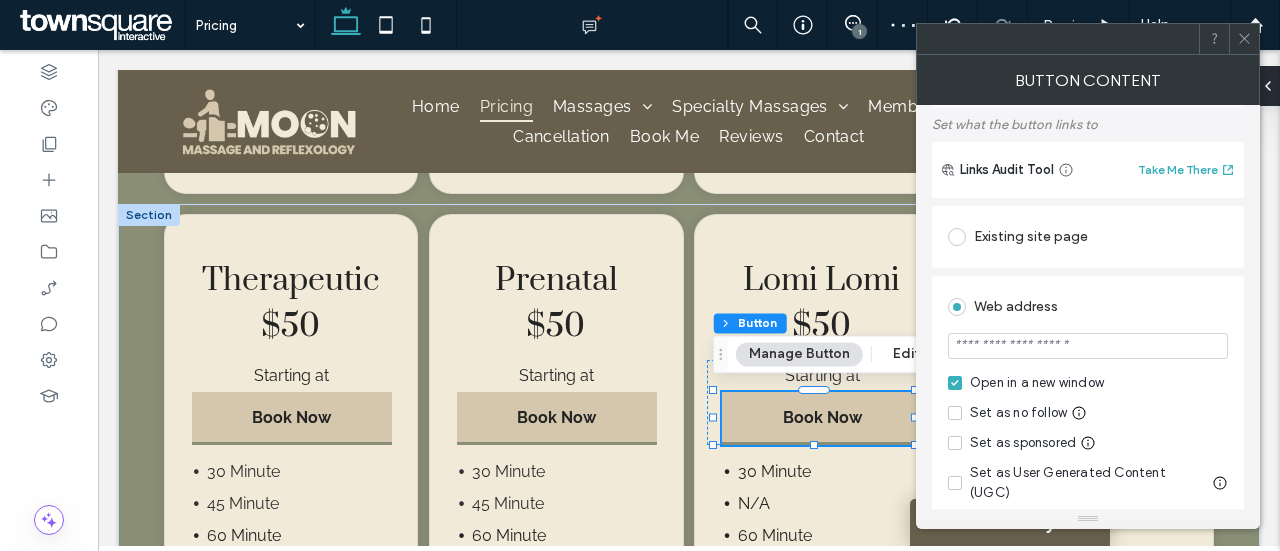 paste on "**********" 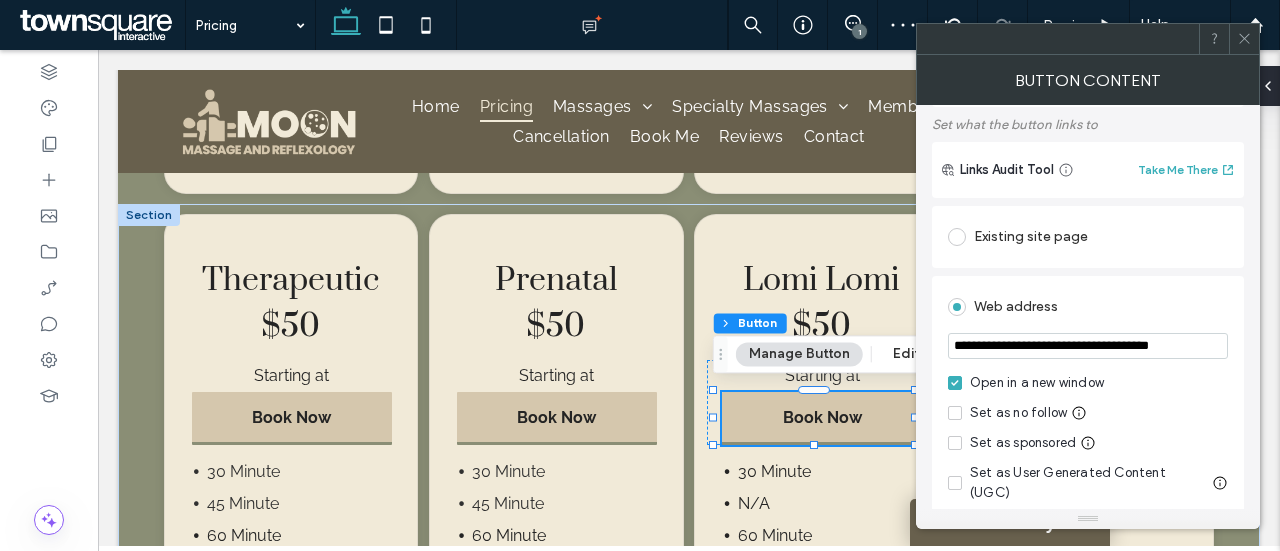 scroll, scrollTop: 0, scrollLeft: 21, axis: horizontal 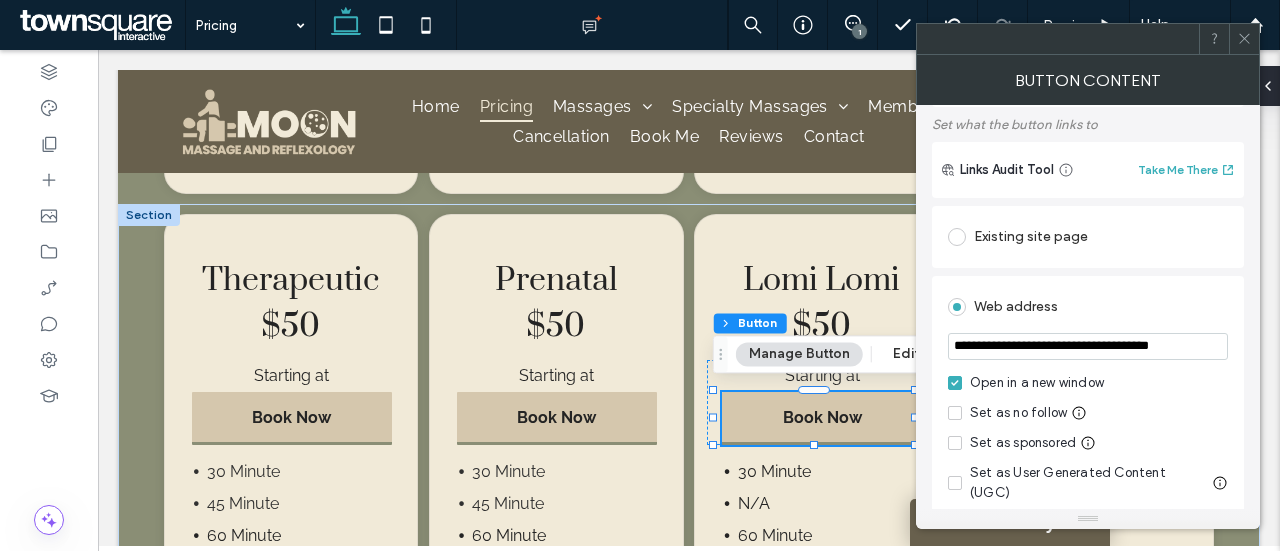 type on "**********" 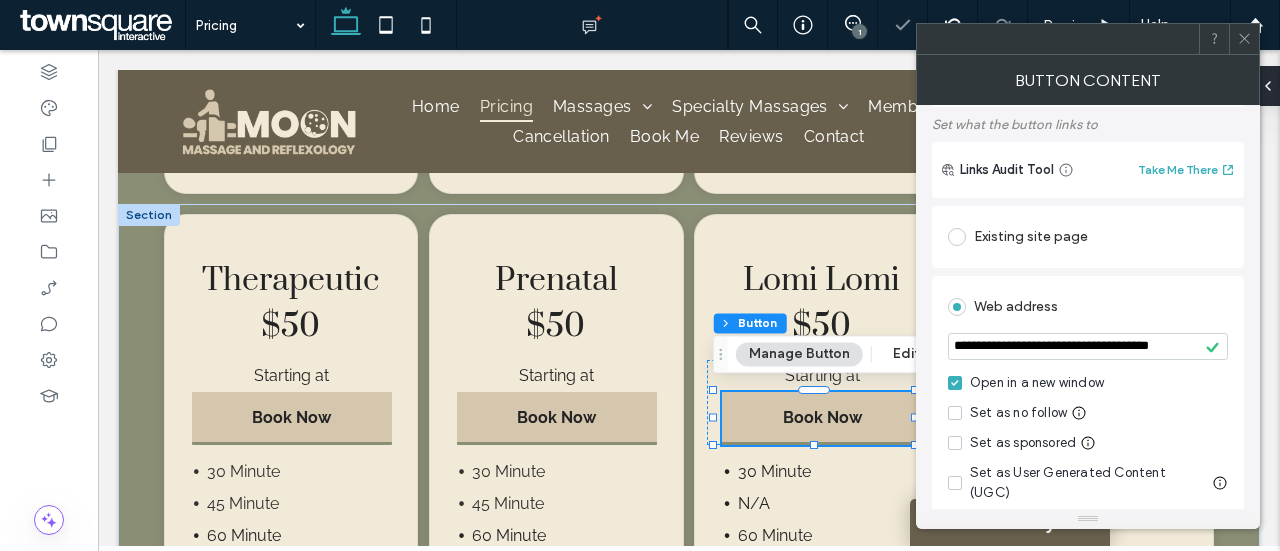 scroll, scrollTop: 0, scrollLeft: 0, axis: both 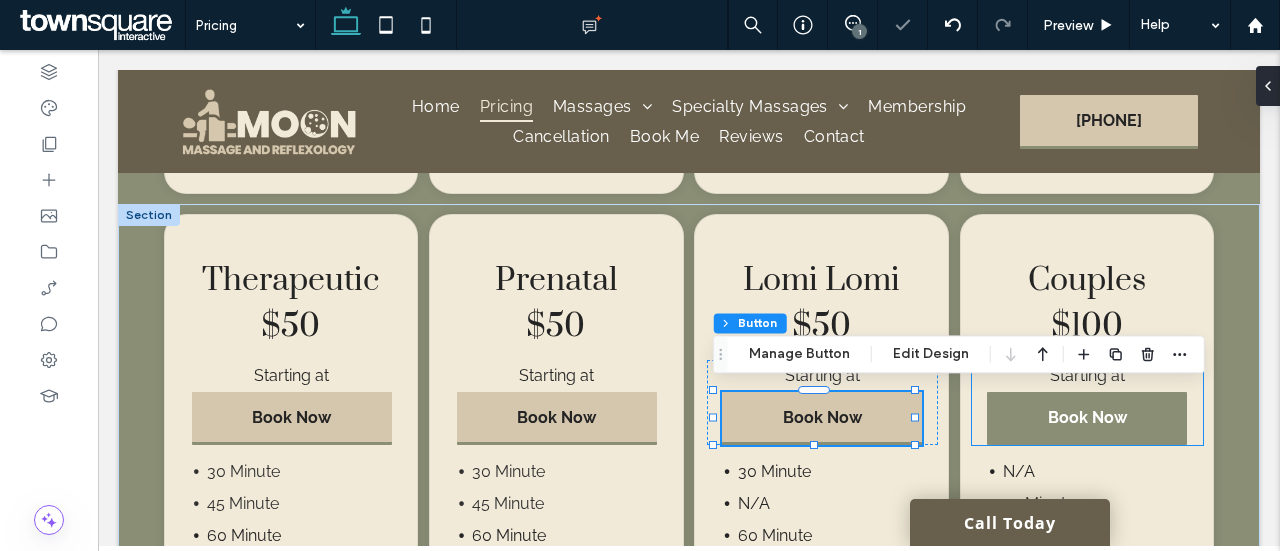 click on "Book Now" at bounding box center (1087, 418) 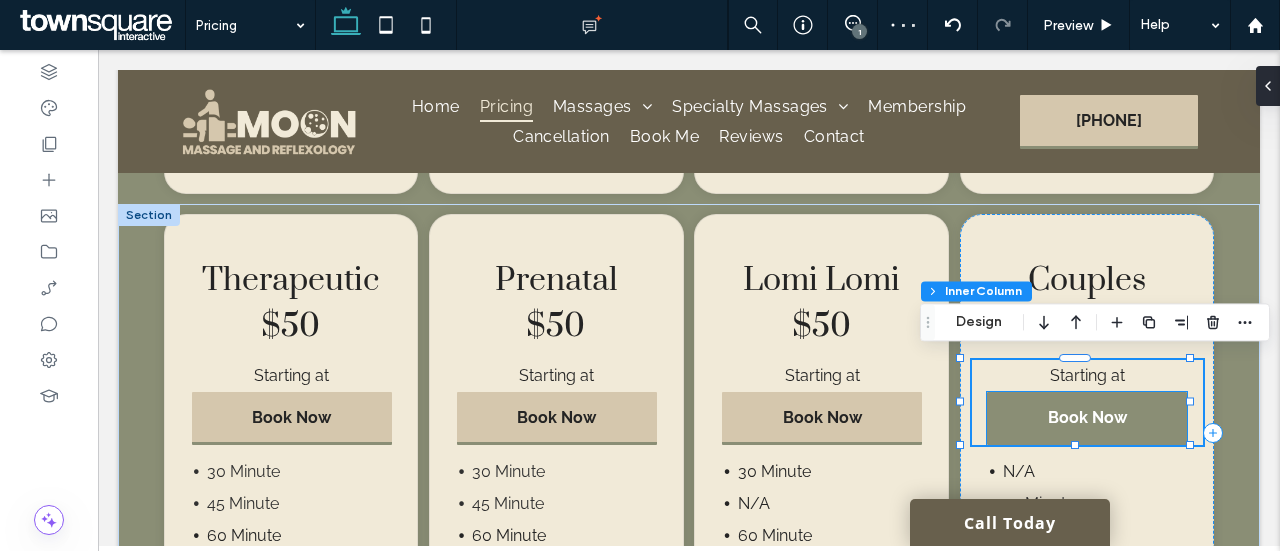 click on "Book Now" at bounding box center [1087, 418] 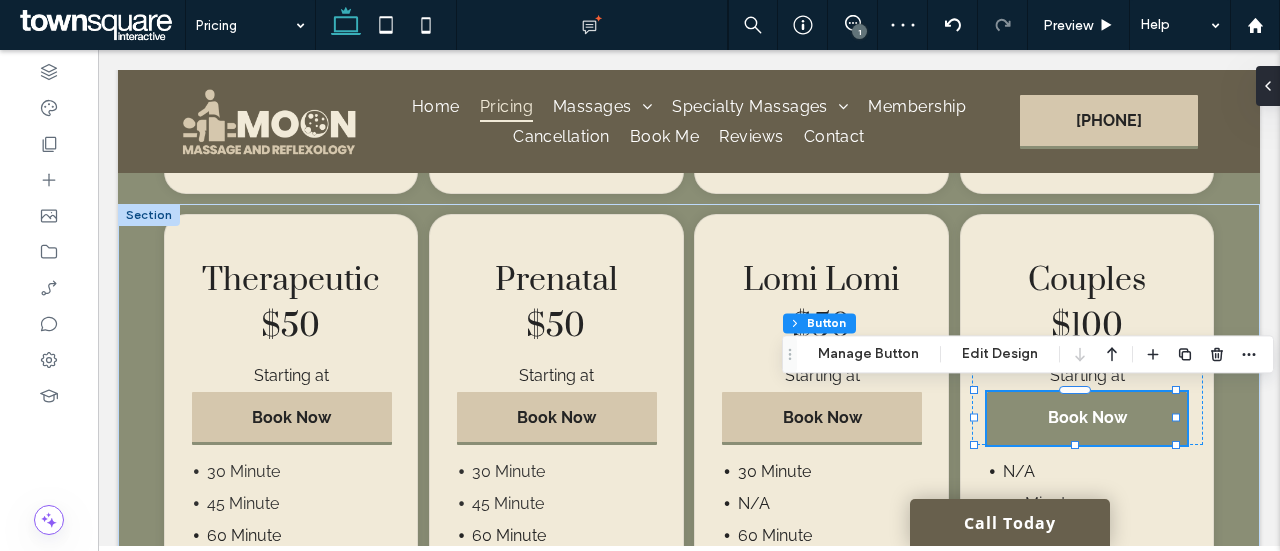 click on "Book Now" at bounding box center [1087, 418] 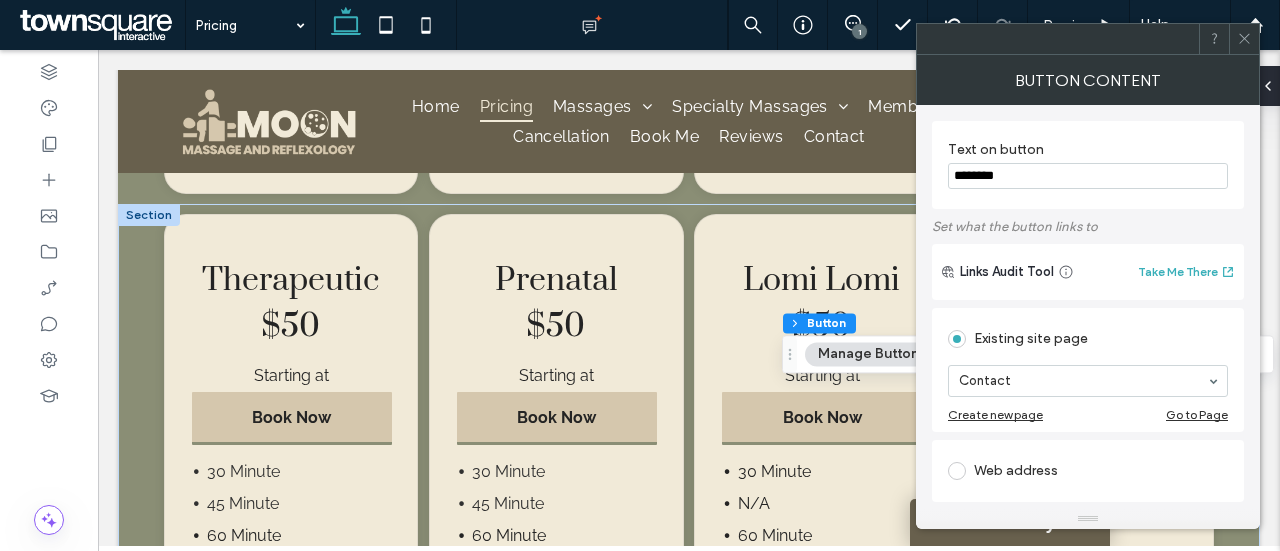 click on "Web address" at bounding box center (1088, 471) 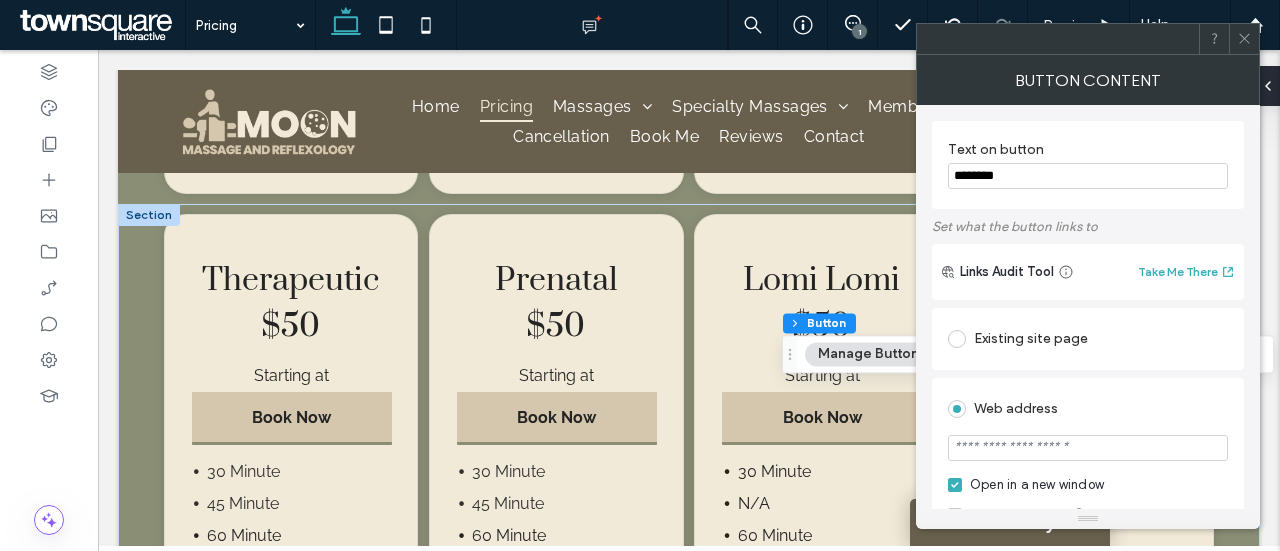 click at bounding box center (1088, 448) 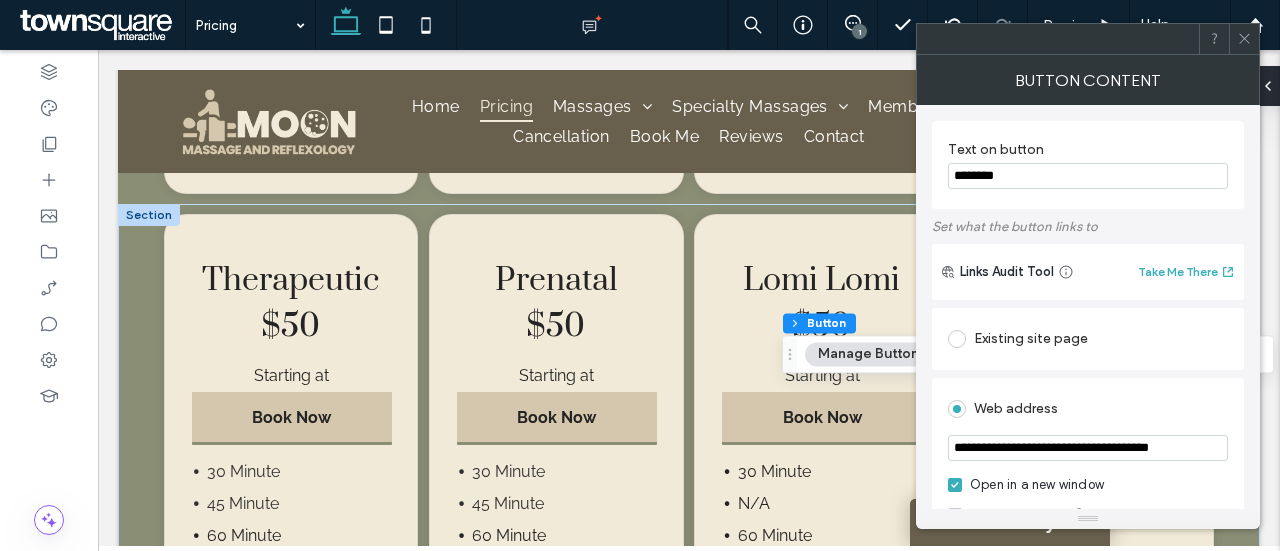 scroll, scrollTop: 0, scrollLeft: 21, axis: horizontal 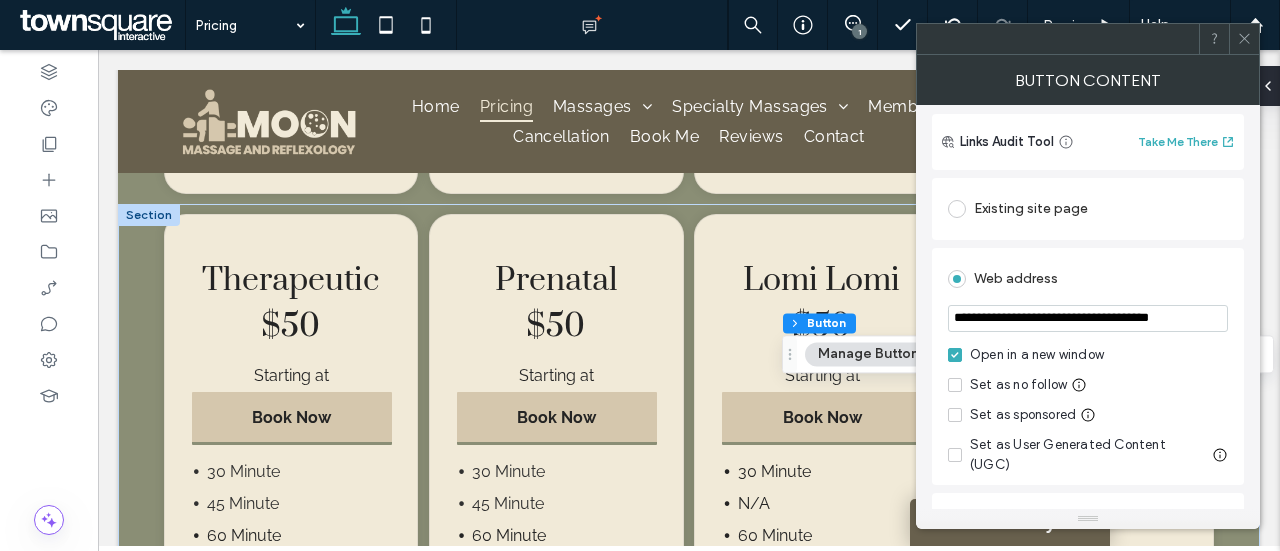 type on "**********" 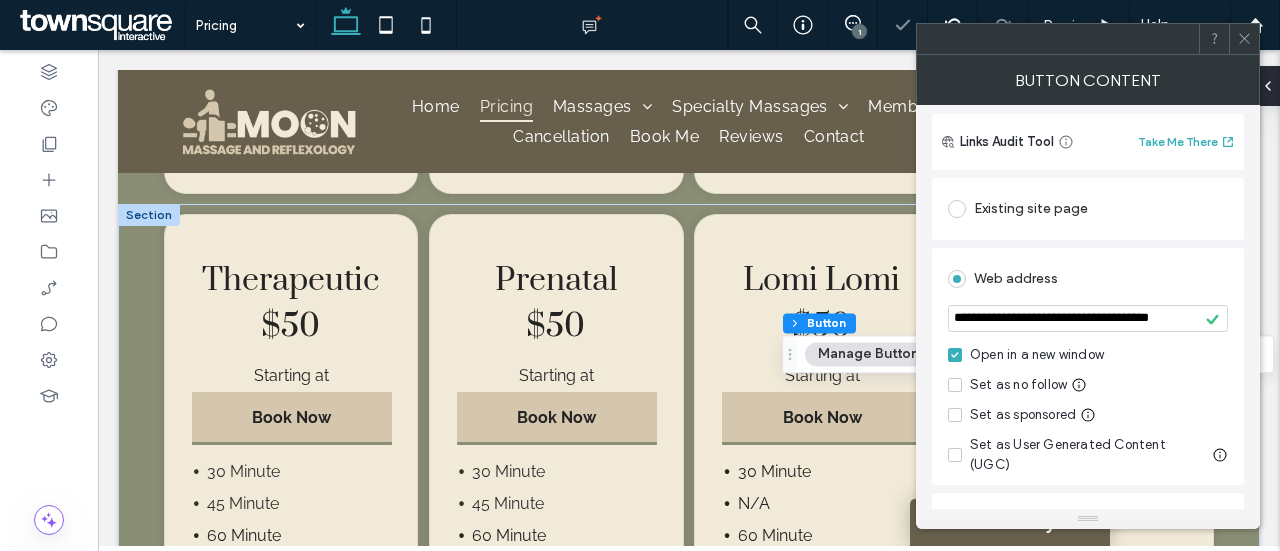 click 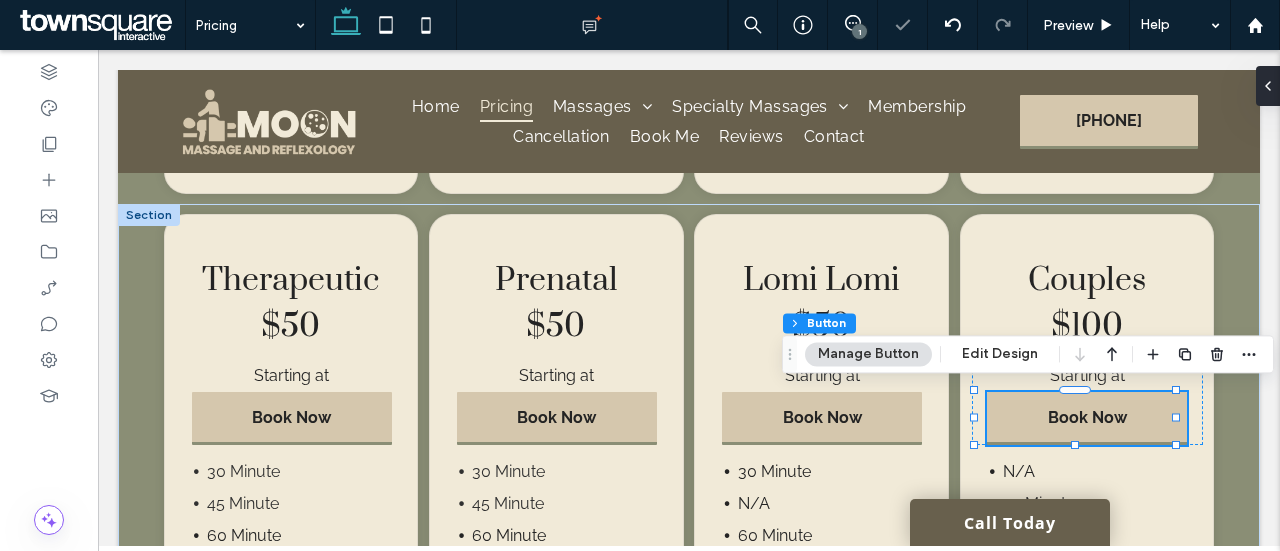 scroll, scrollTop: 0, scrollLeft: 0, axis: both 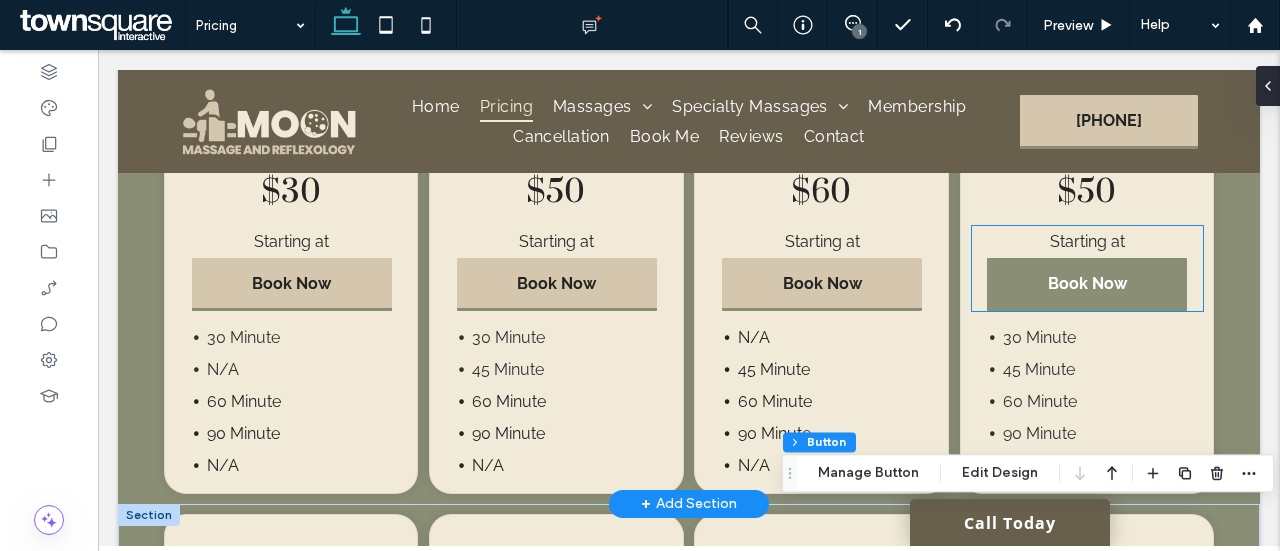 click on "Book Now" at bounding box center [1087, 283] 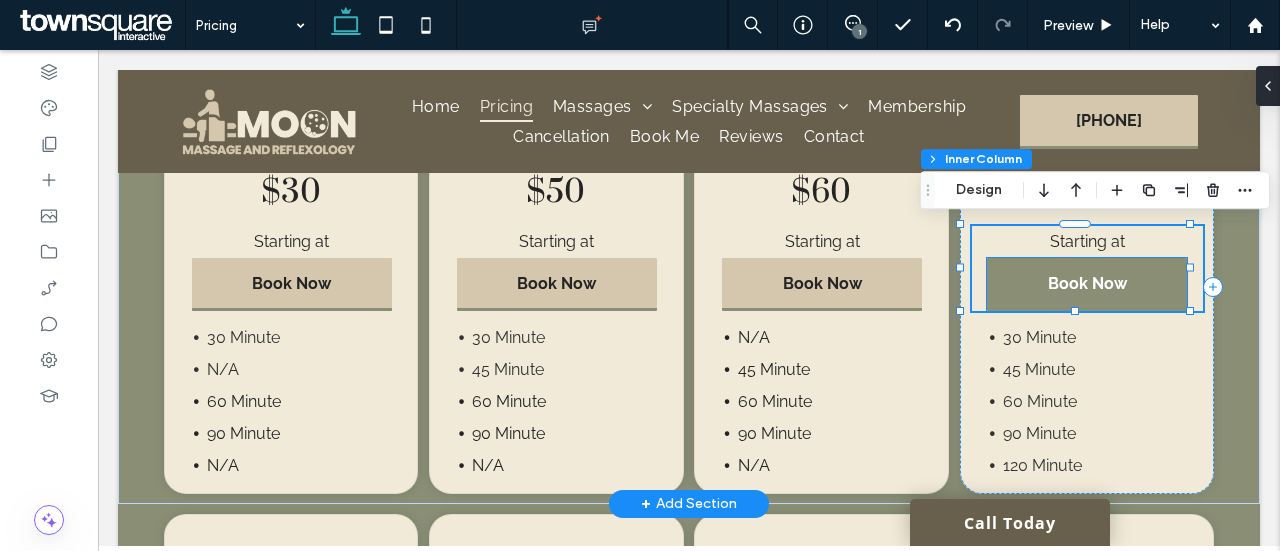 click on "Book Now" at bounding box center (1087, 284) 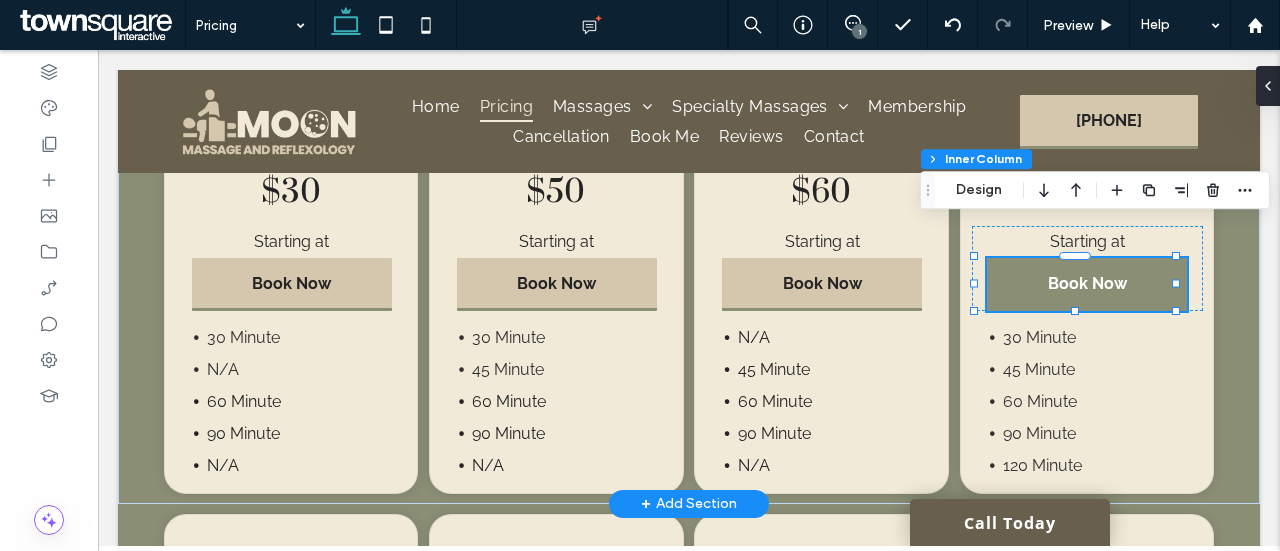 click on "Book Now" at bounding box center [1087, 284] 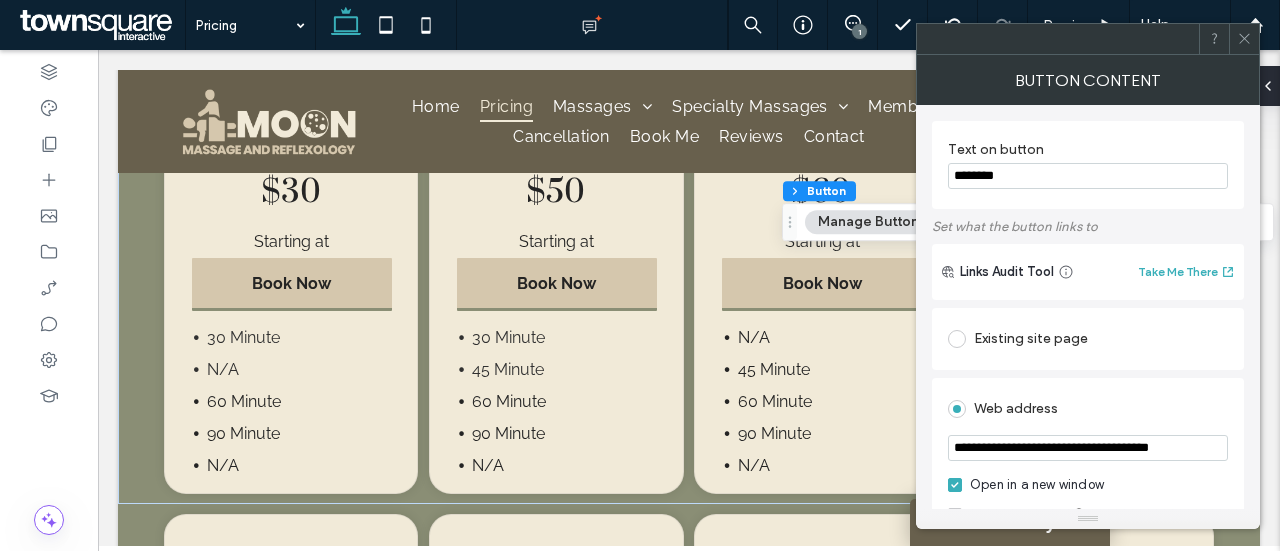 scroll, scrollTop: 66, scrollLeft: 0, axis: vertical 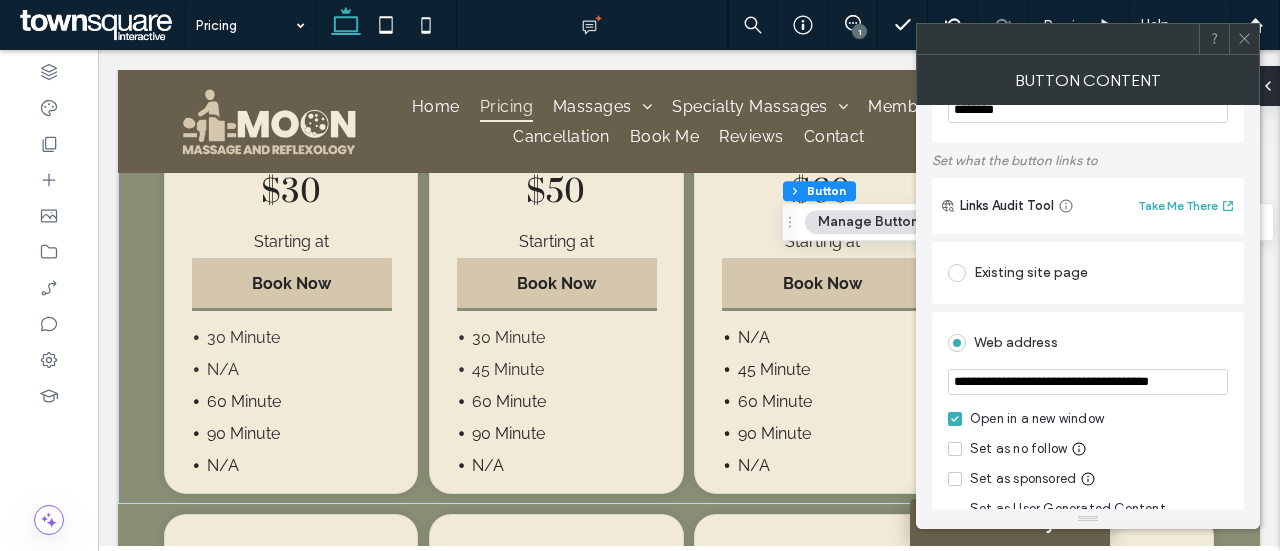 click at bounding box center (1244, 39) 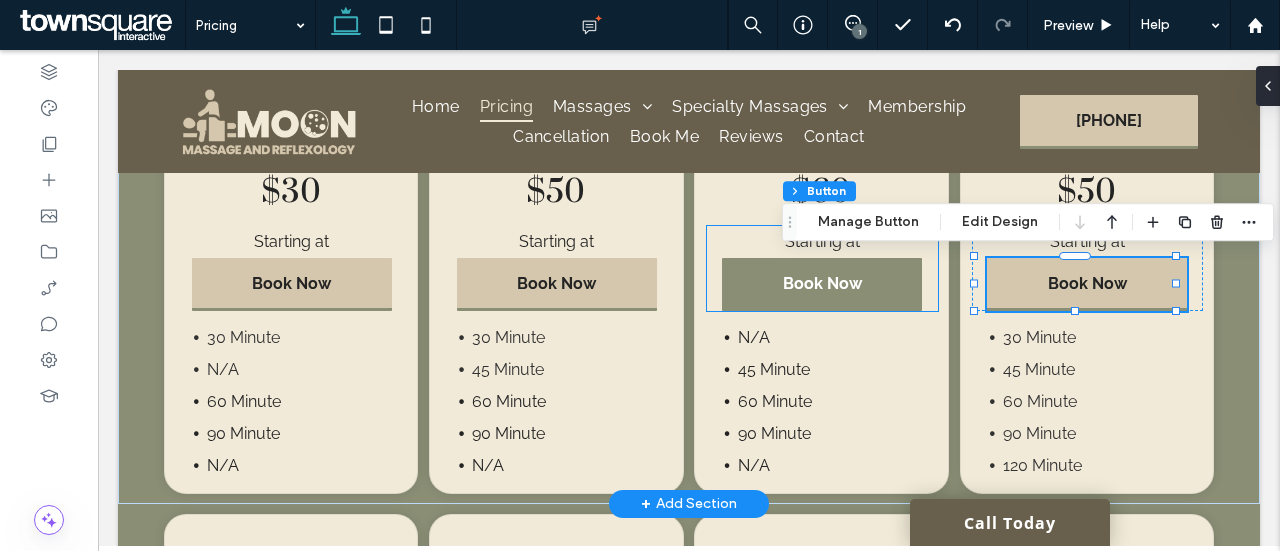 click on "Book Now" at bounding box center (822, 283) 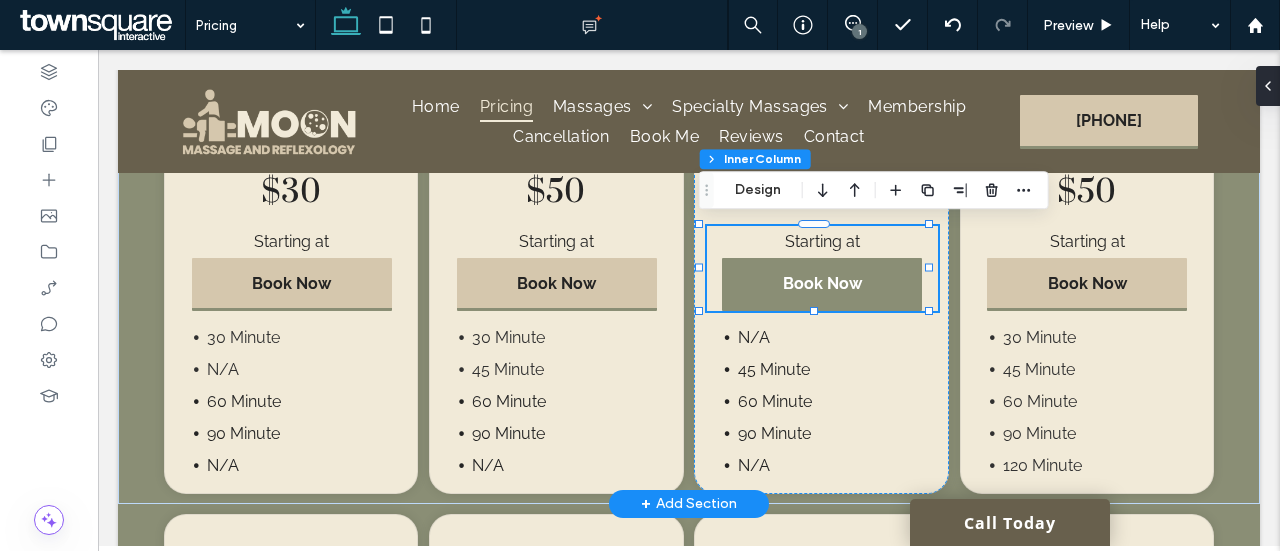 click on "Book Now" at bounding box center (822, 283) 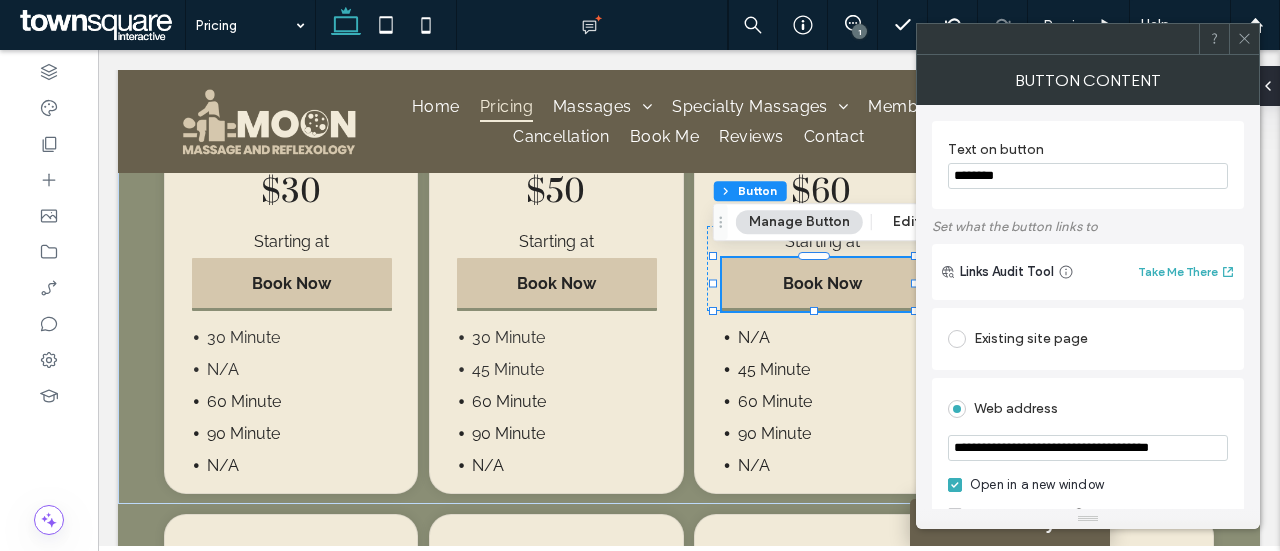 scroll, scrollTop: 16, scrollLeft: 0, axis: vertical 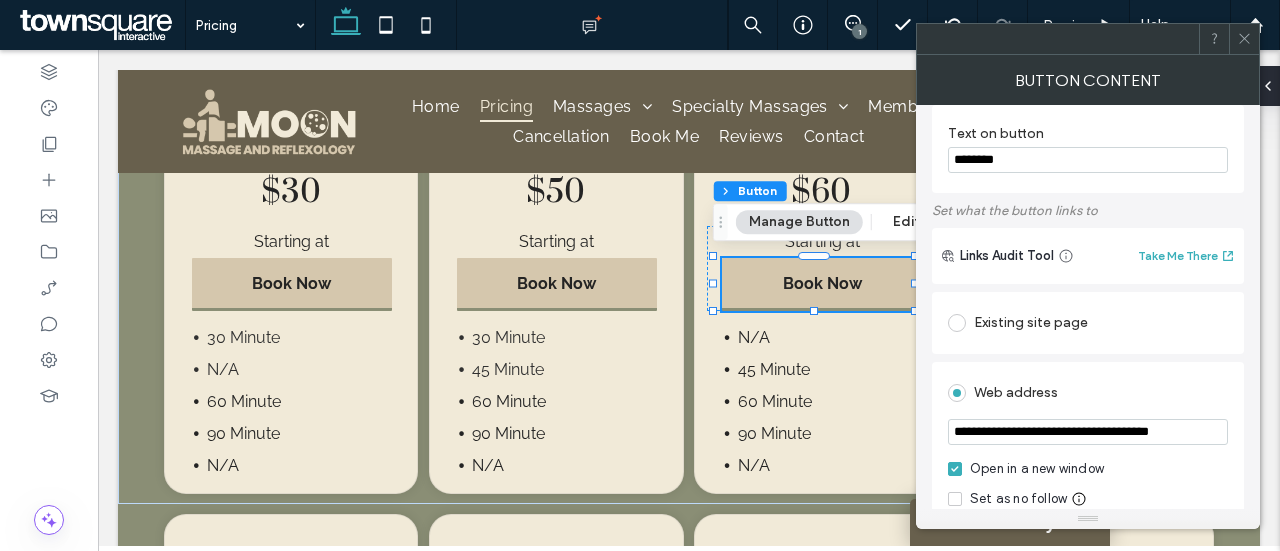 click 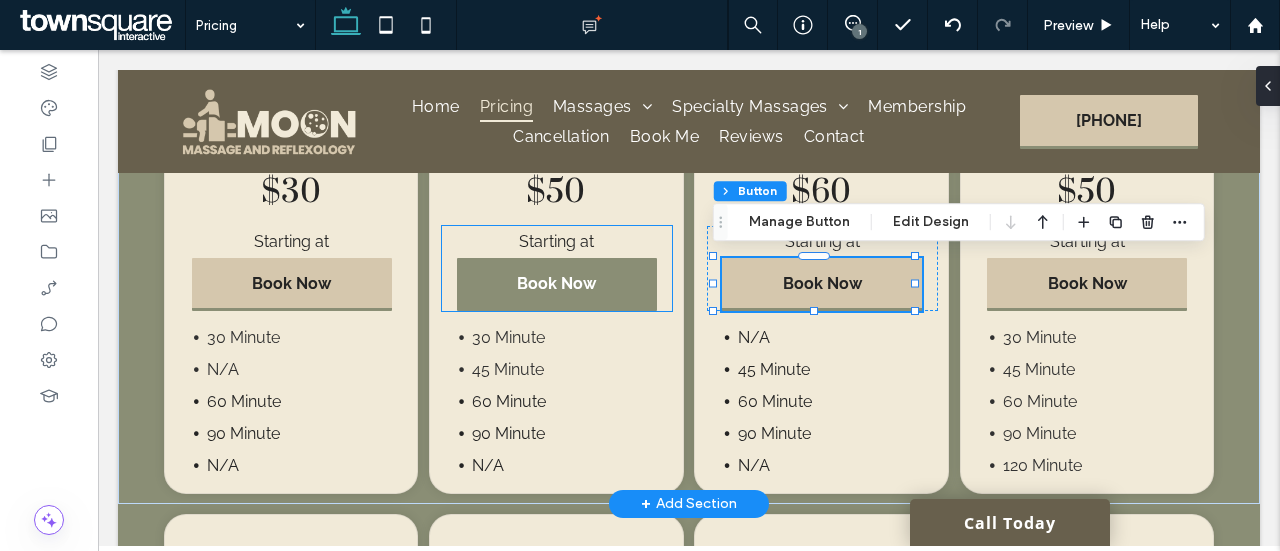 click on "Book Now" at bounding box center [557, 284] 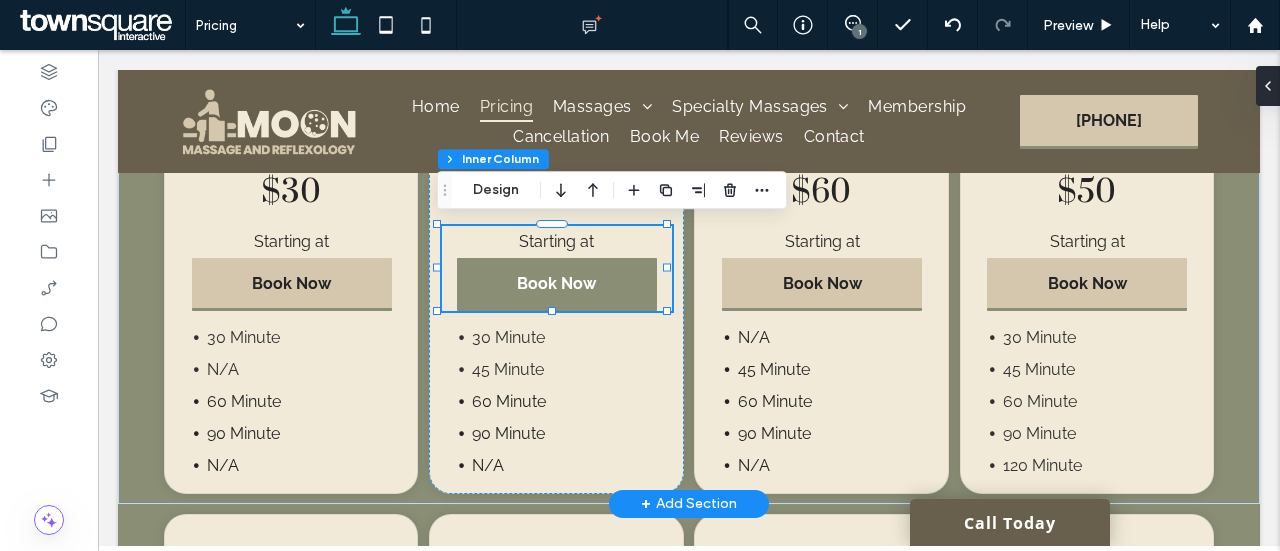 click on "Book Now" at bounding box center [557, 284] 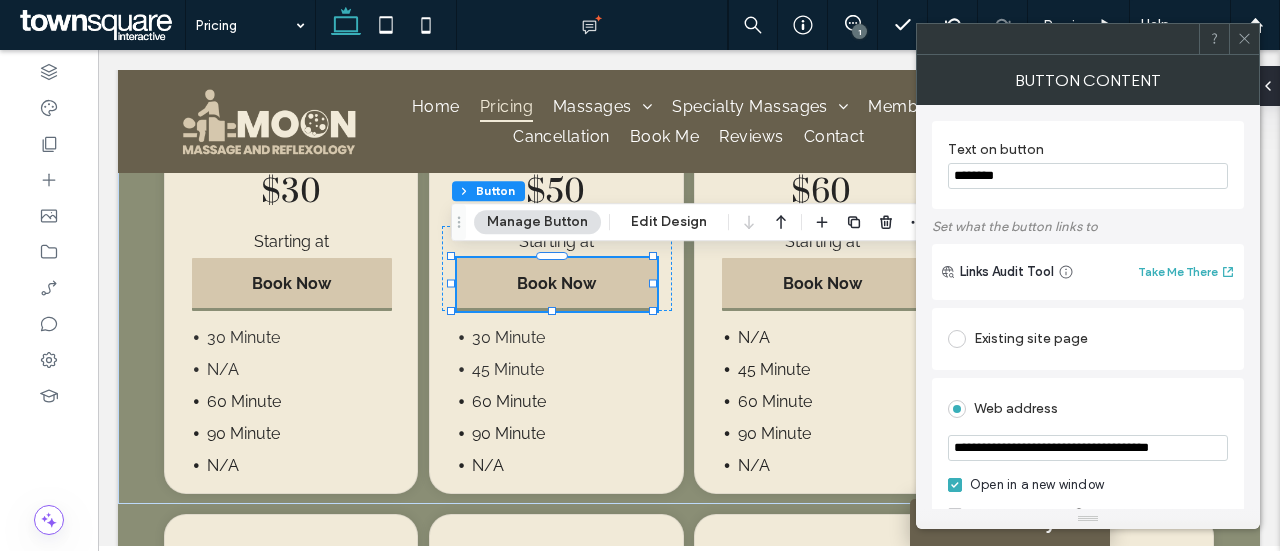 scroll, scrollTop: 104, scrollLeft: 0, axis: vertical 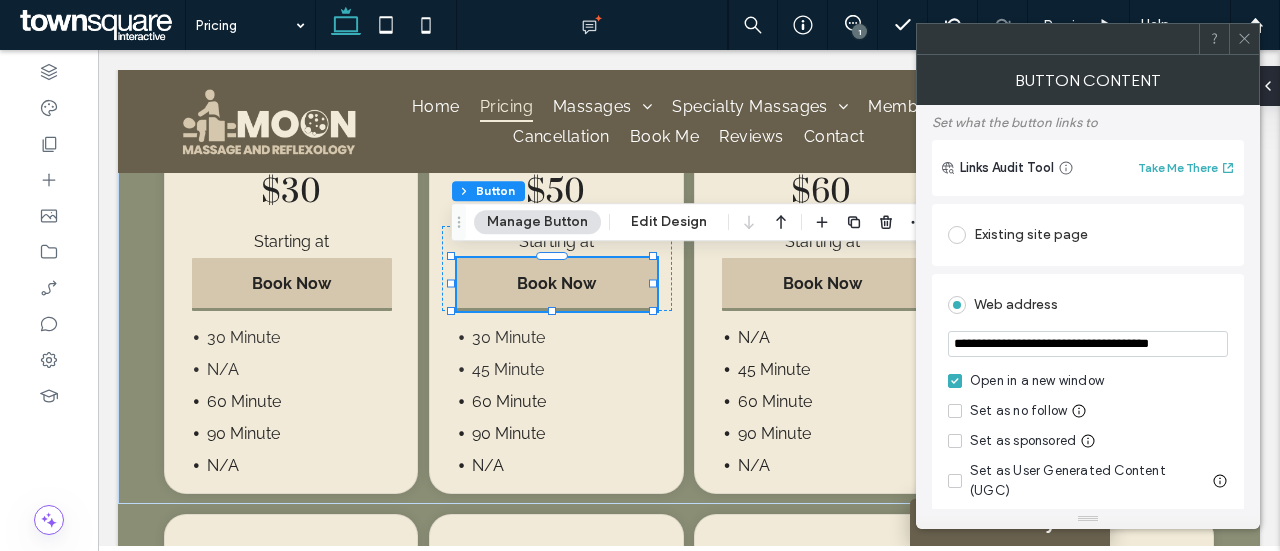 click 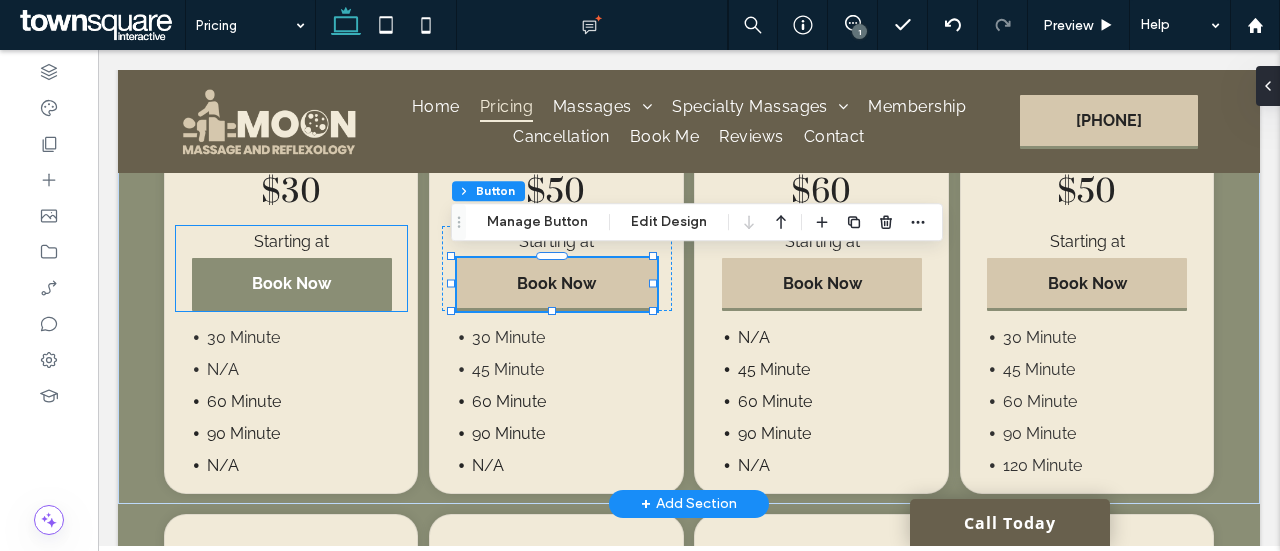 click on "Book Now" at bounding box center [292, 284] 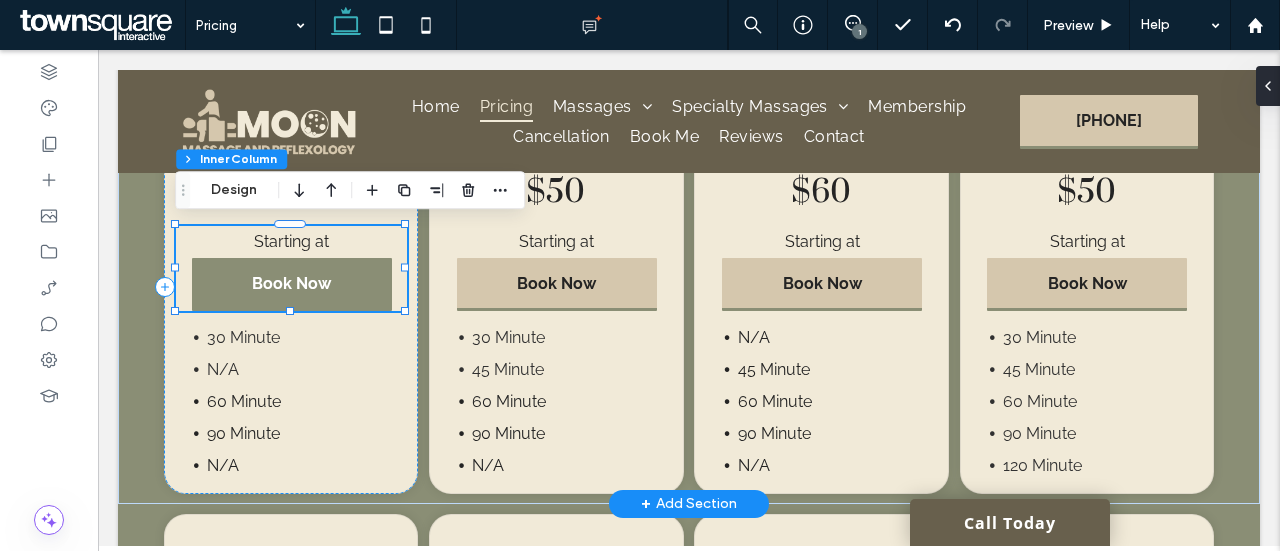 click on "Book Now" at bounding box center (292, 284) 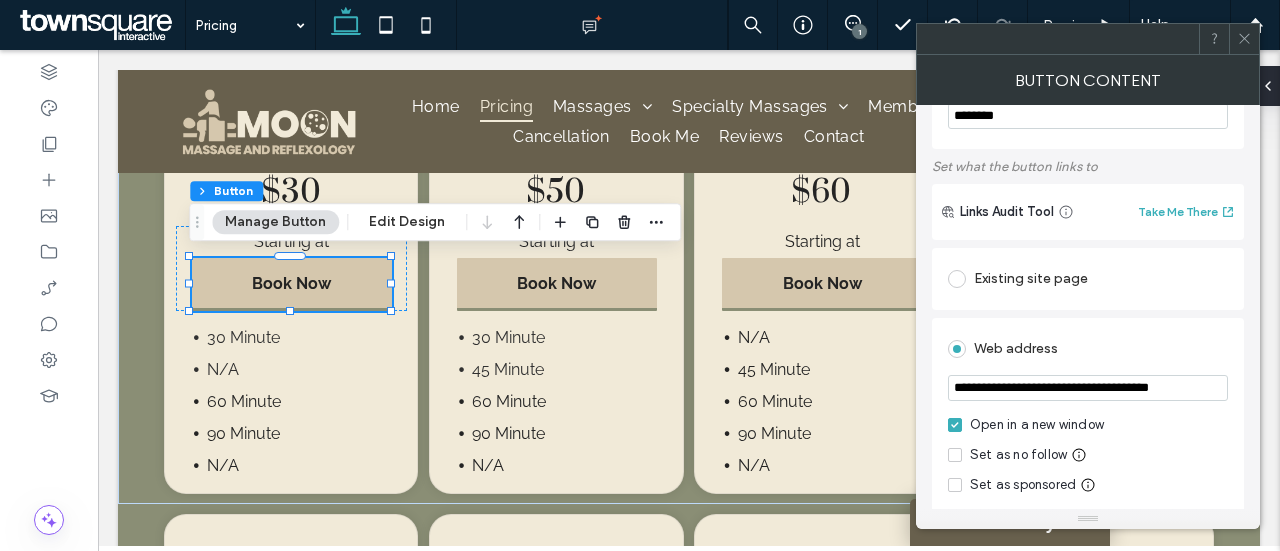 scroll, scrollTop: 60, scrollLeft: 0, axis: vertical 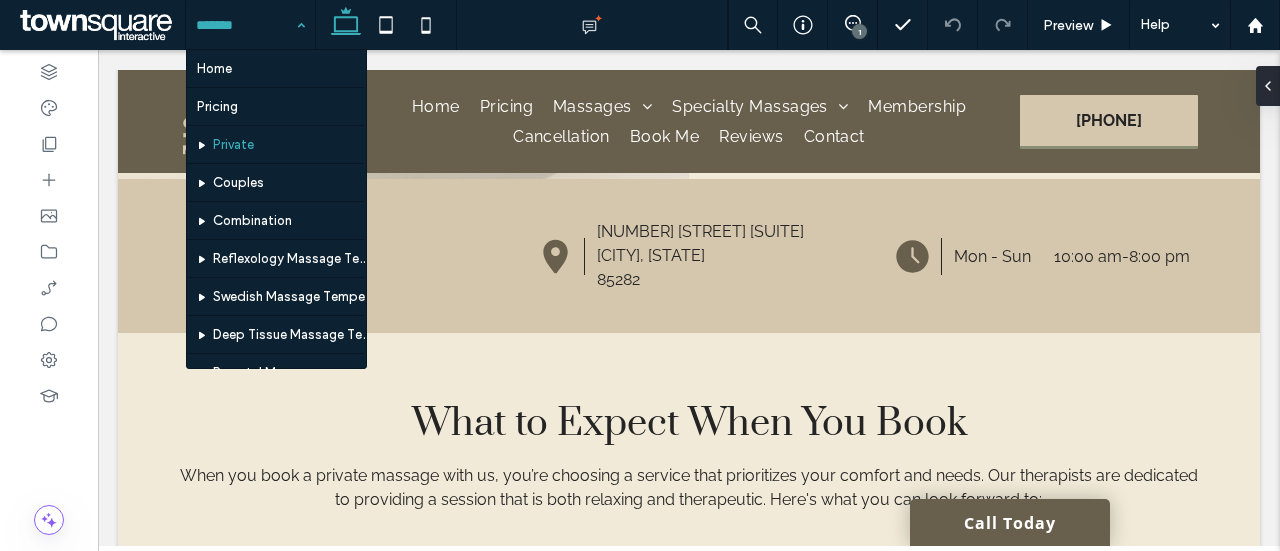 click at bounding box center (245, 25) 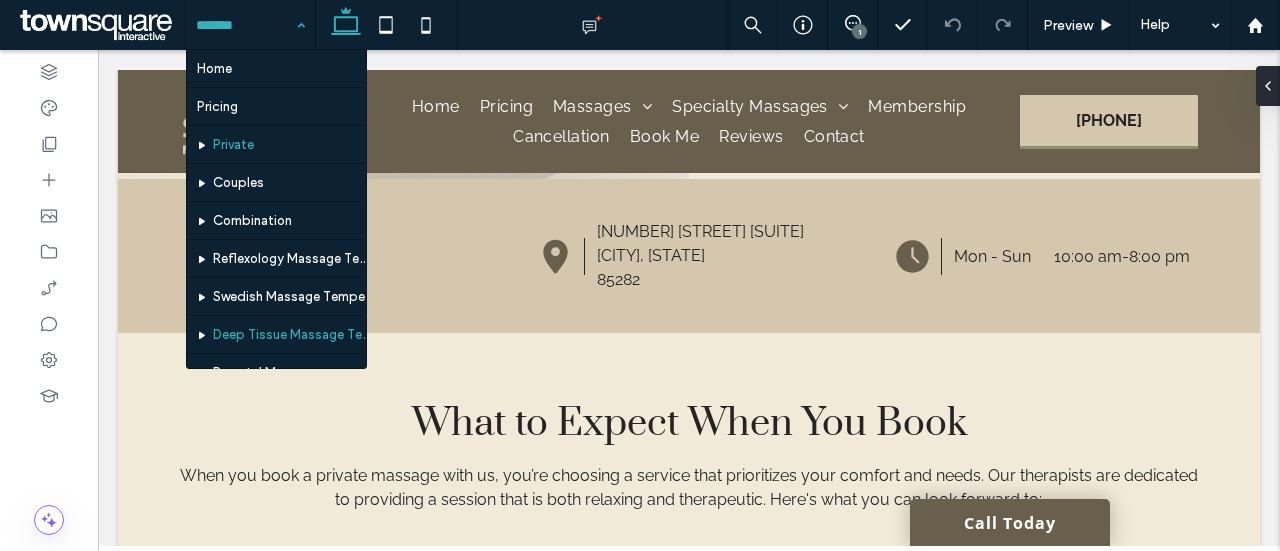 scroll, scrollTop: 259, scrollLeft: 0, axis: vertical 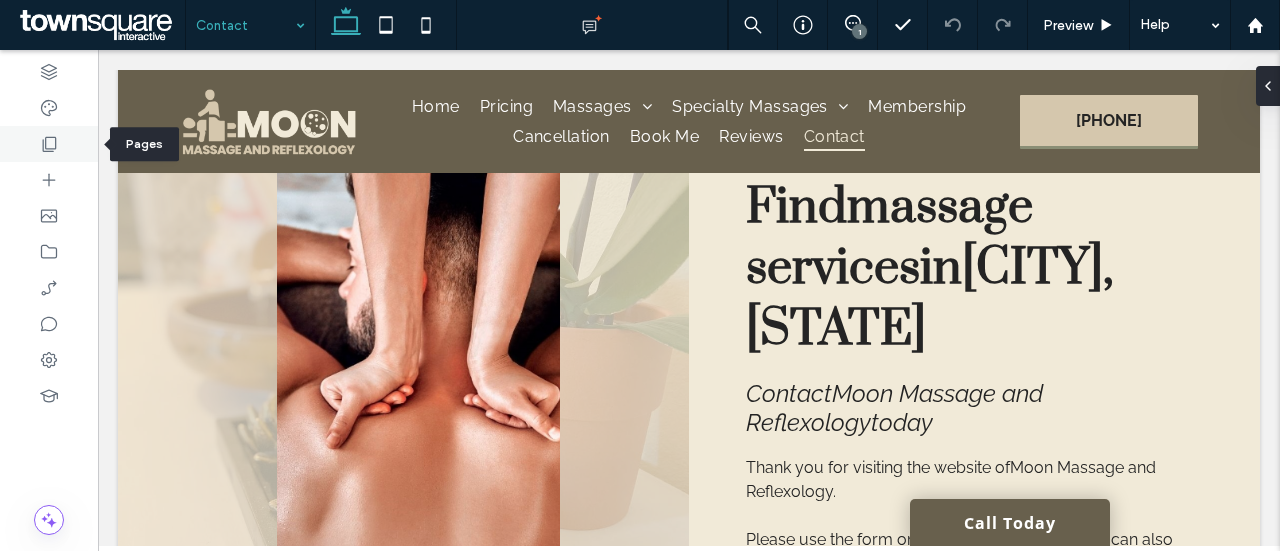 click at bounding box center (49, 144) 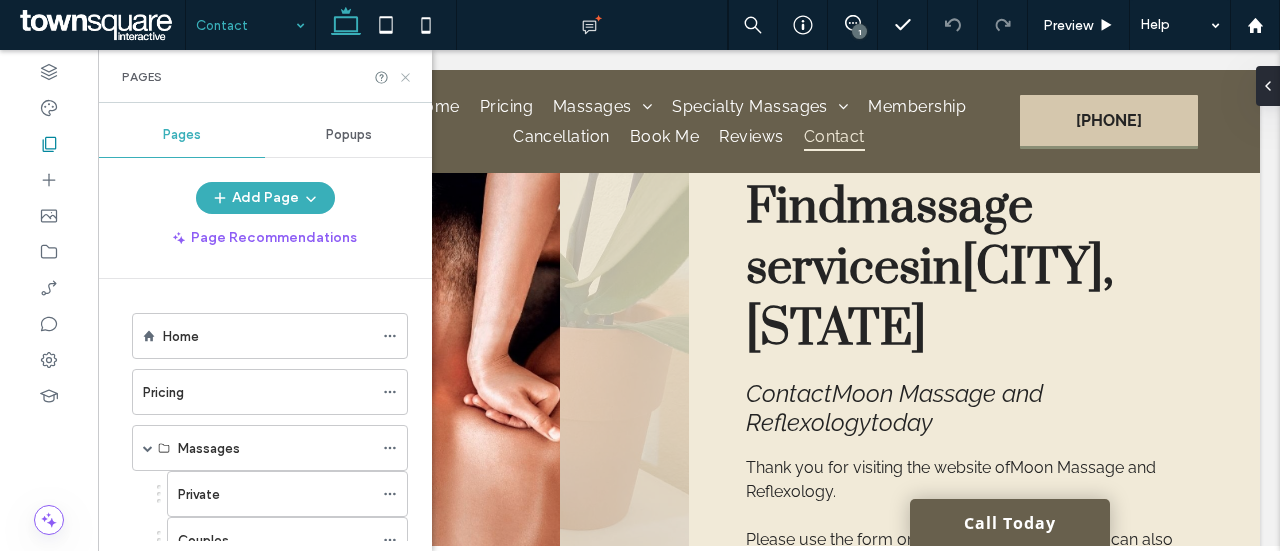 click 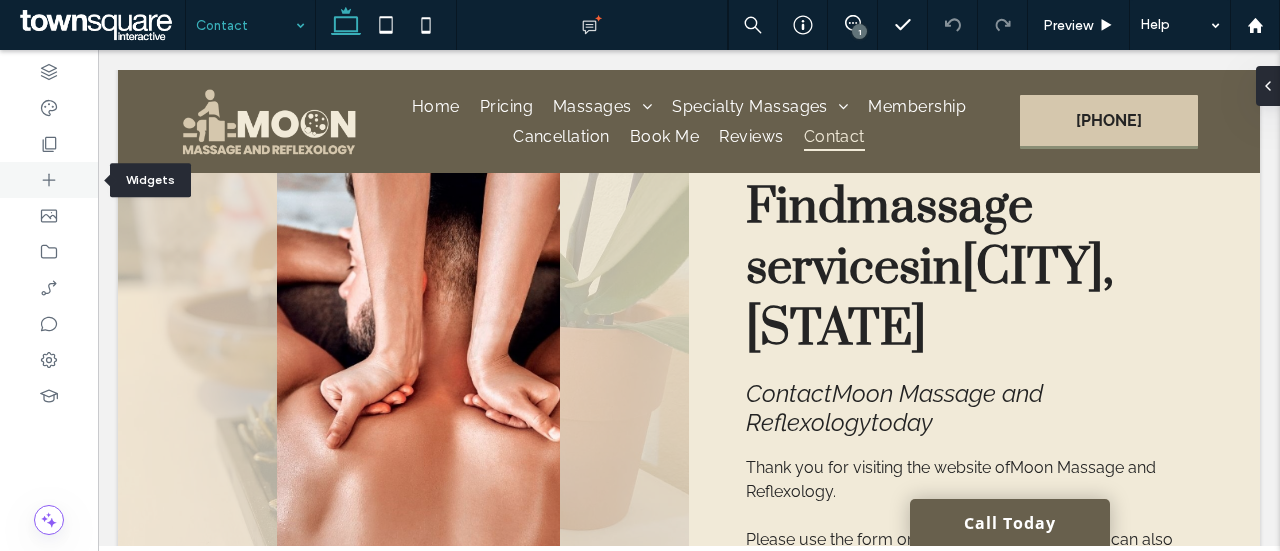 click 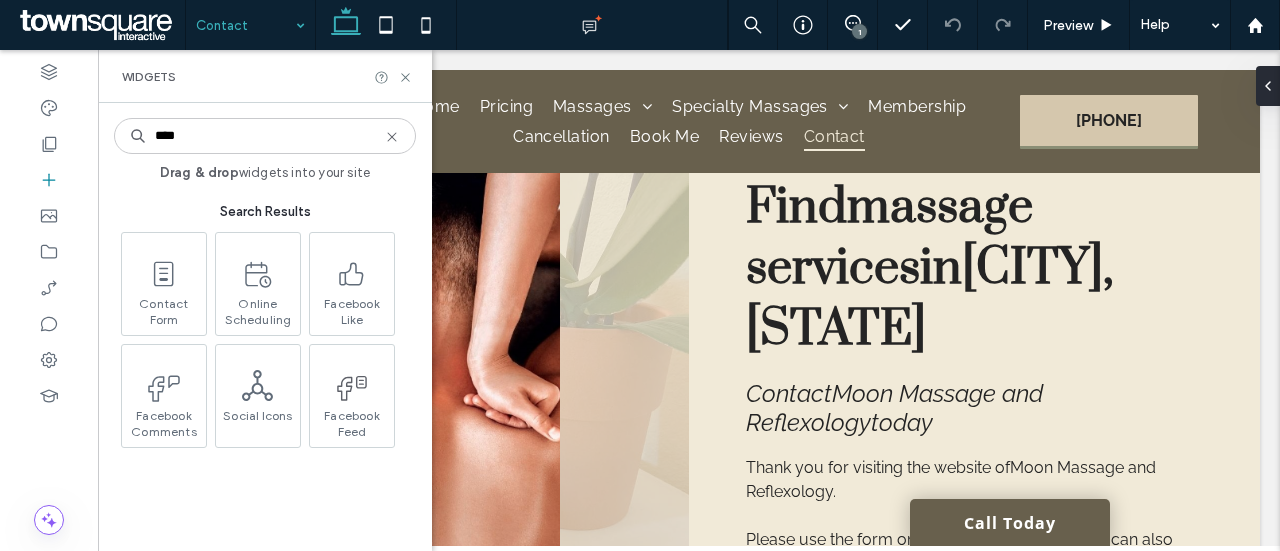 click on "****" at bounding box center (265, 136) 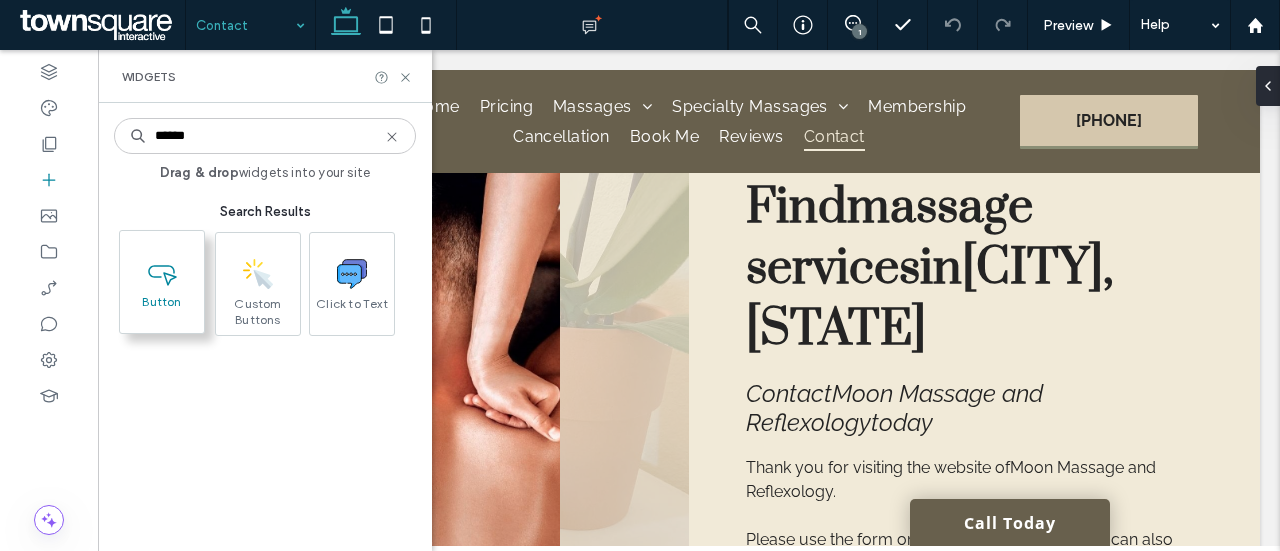 type on "******" 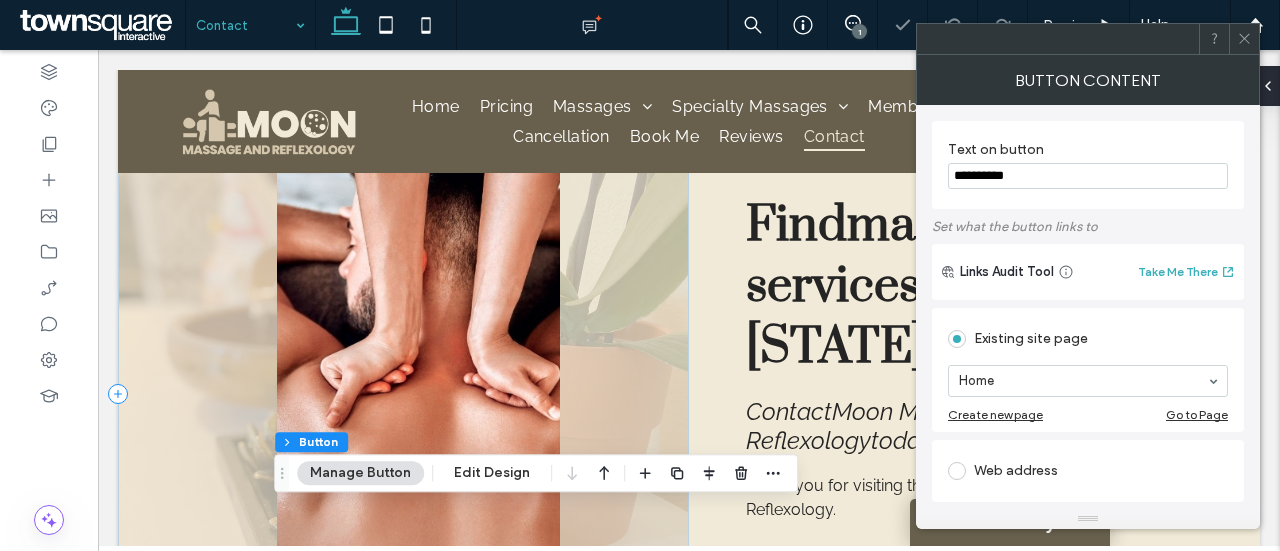type on "**" 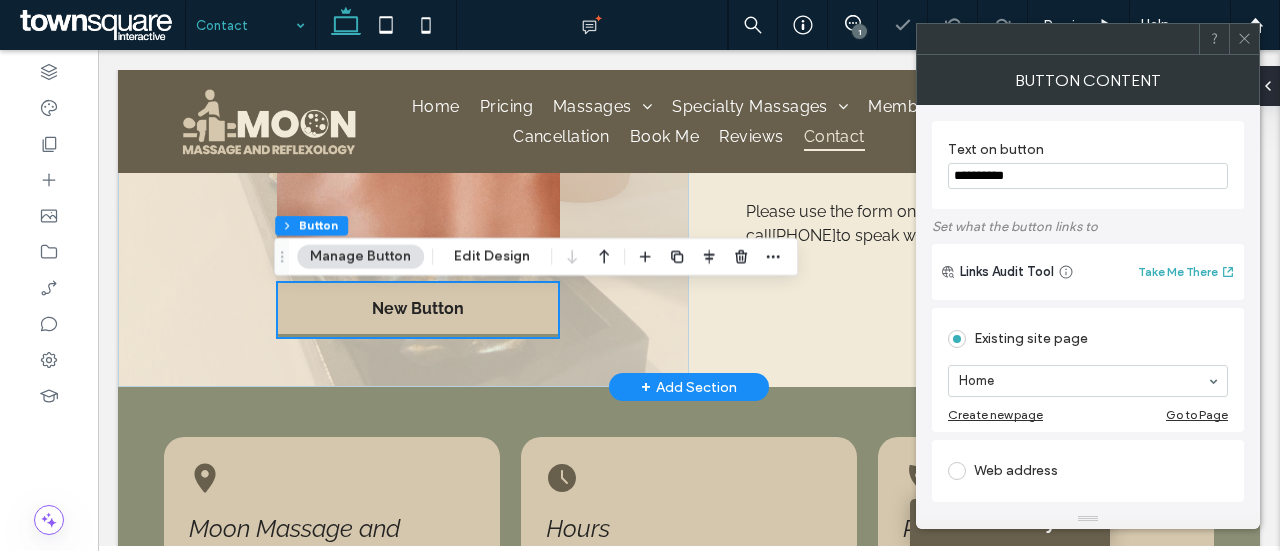 scroll, scrollTop: 474, scrollLeft: 0, axis: vertical 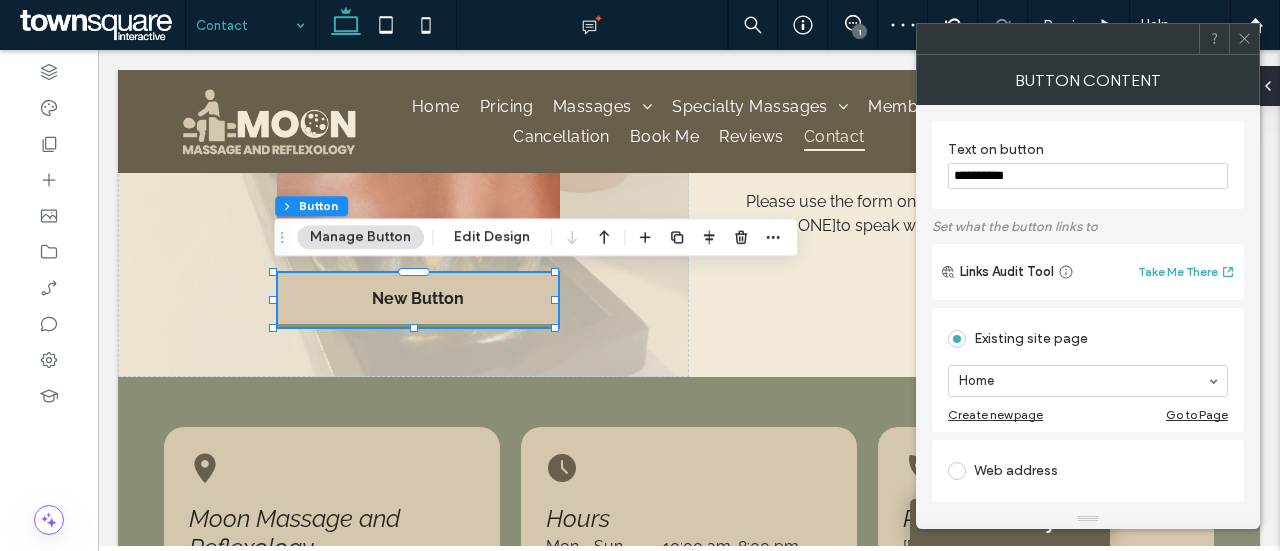 click 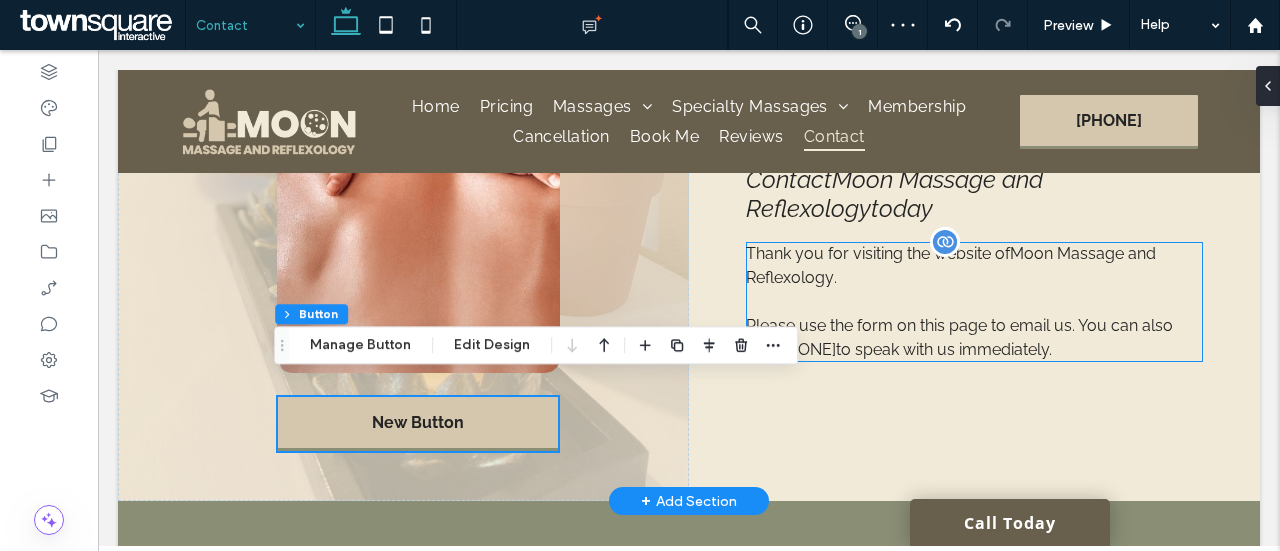 scroll, scrollTop: 342, scrollLeft: 0, axis: vertical 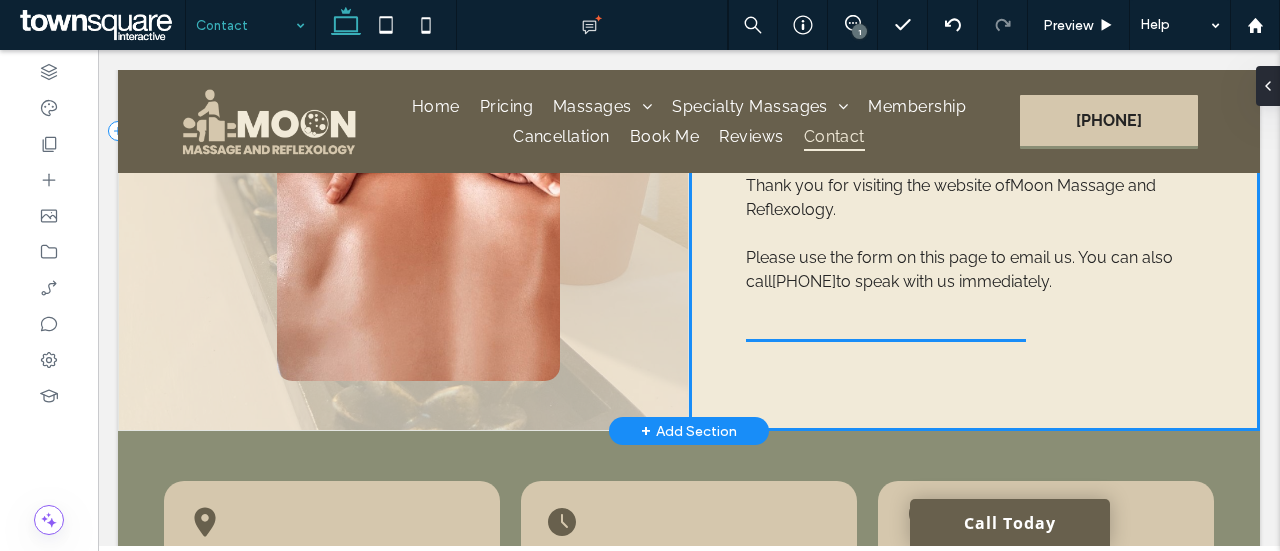 drag, startPoint x: 476, startPoint y: 426, endPoint x: 896, endPoint y: 356, distance: 425.79337 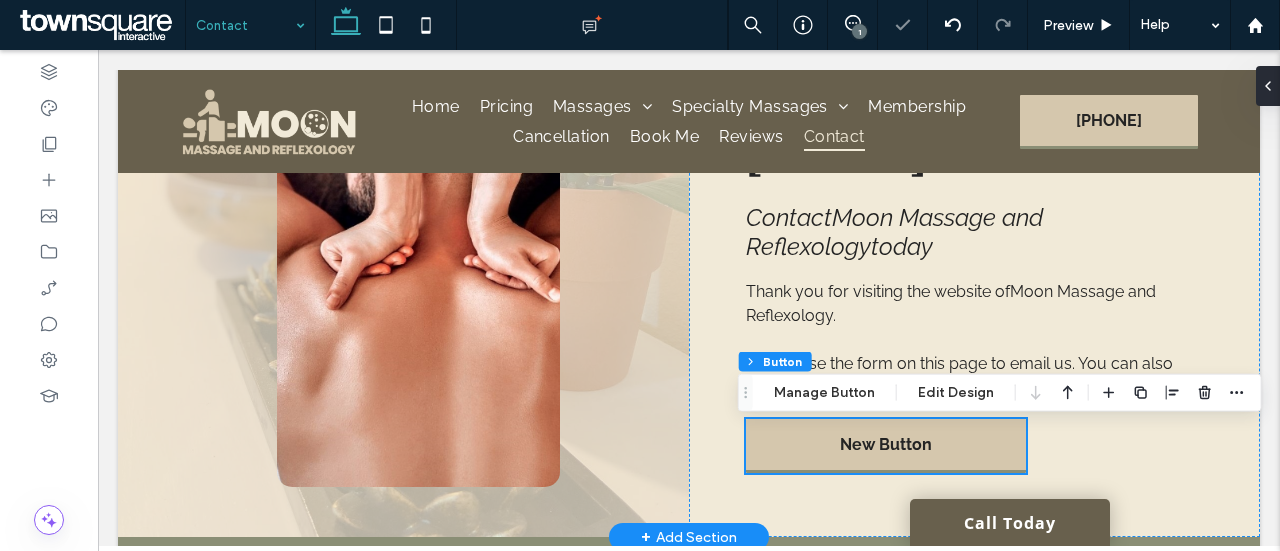 scroll, scrollTop: 252, scrollLeft: 0, axis: vertical 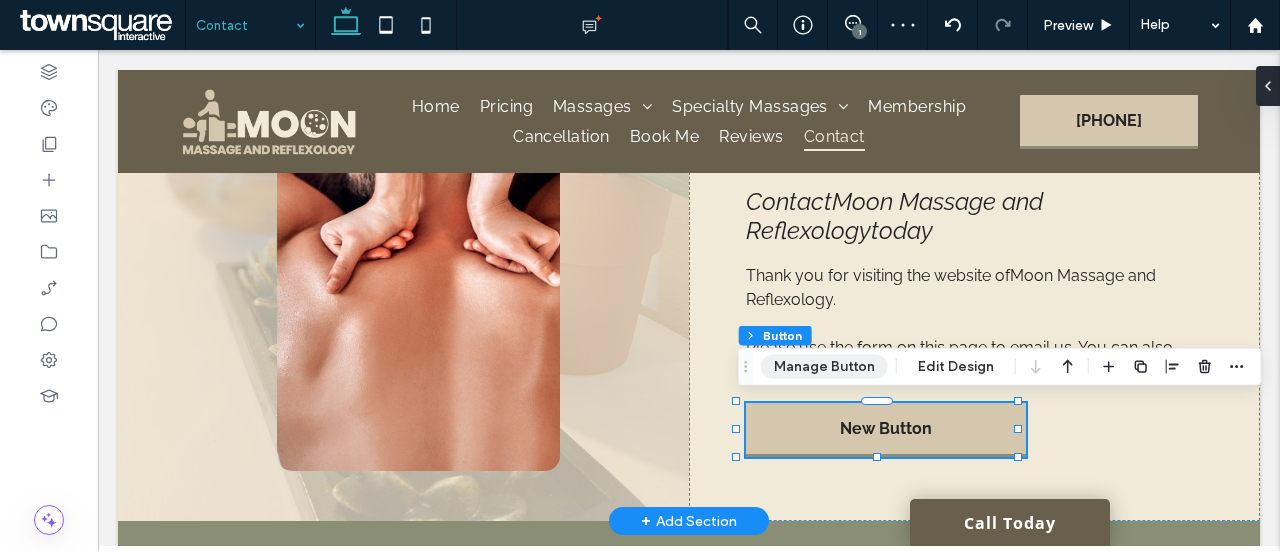 click on "Manage Button" at bounding box center [824, 367] 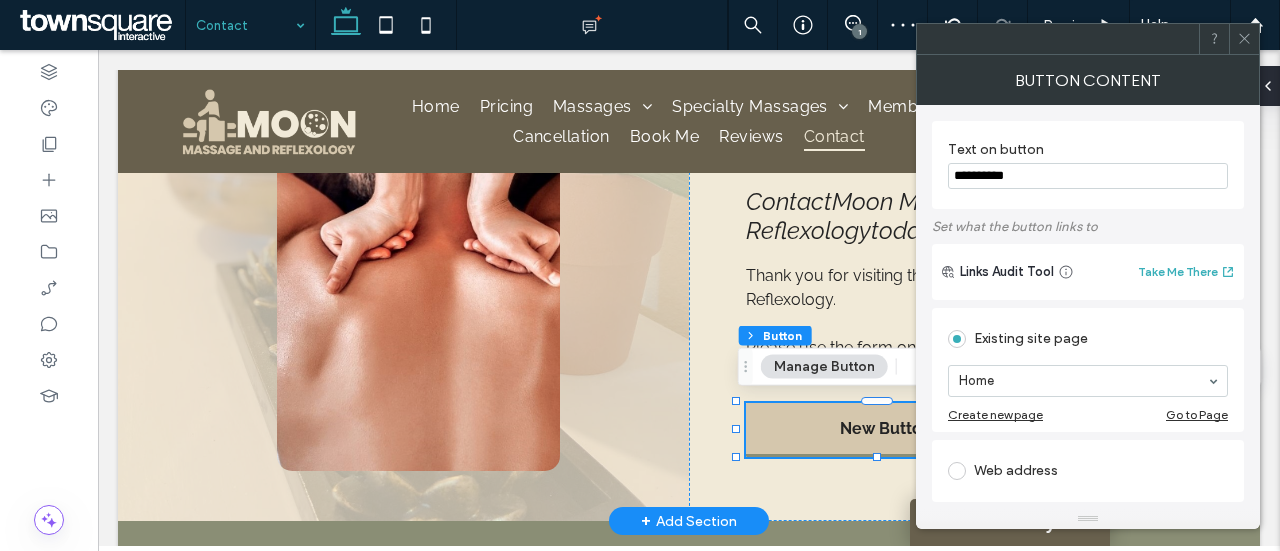 click on "**********" at bounding box center [1088, 176] 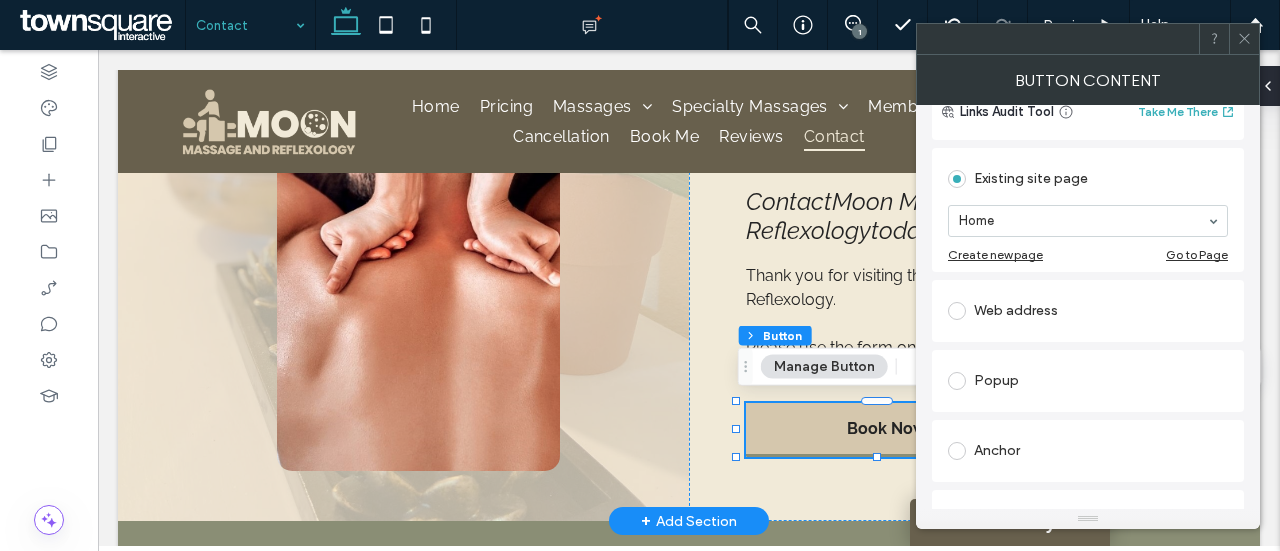 scroll, scrollTop: 161, scrollLeft: 0, axis: vertical 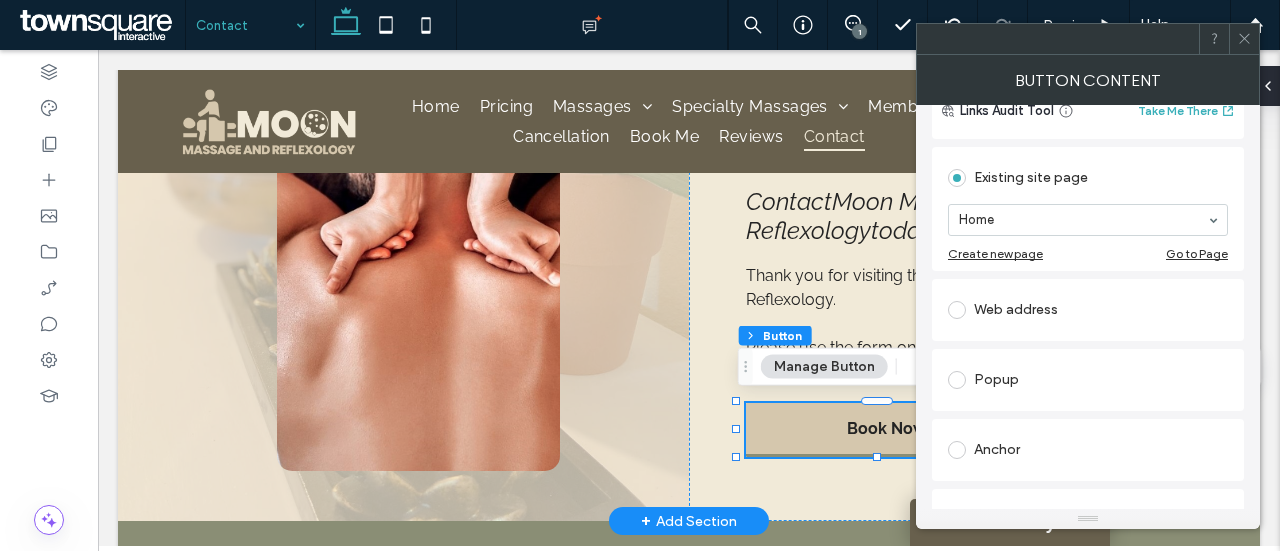 type on "********" 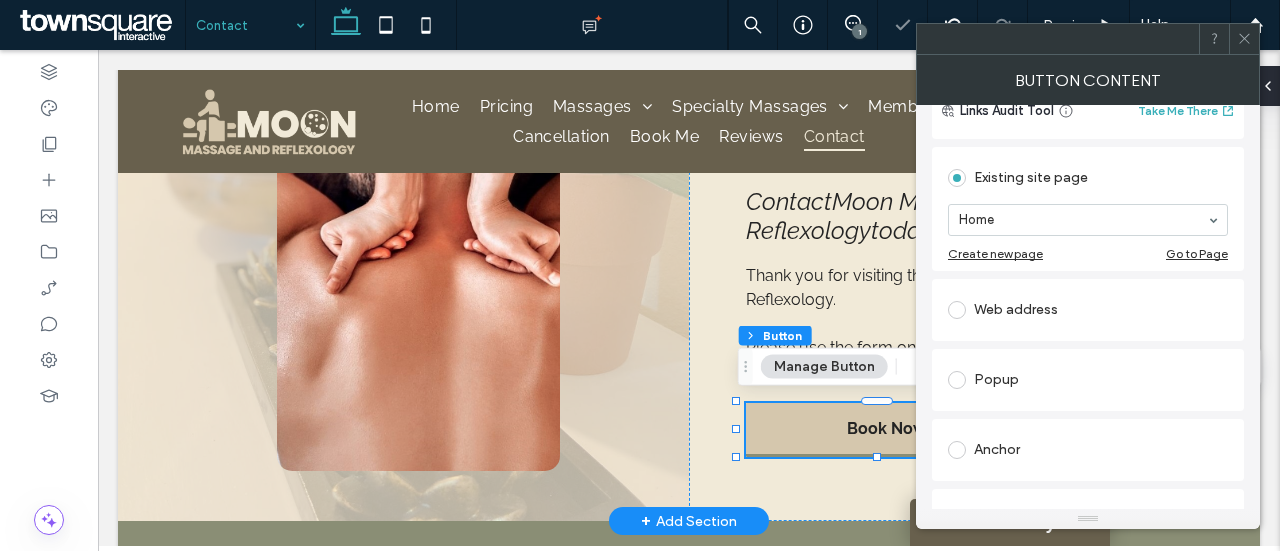 click at bounding box center (957, 310) 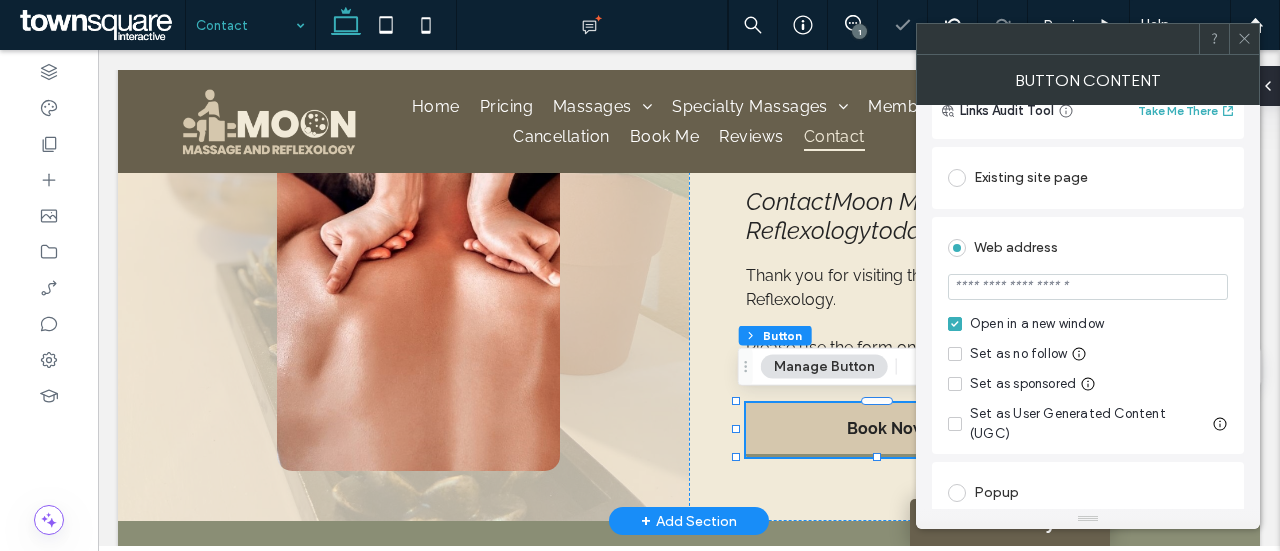 click at bounding box center (1088, 287) 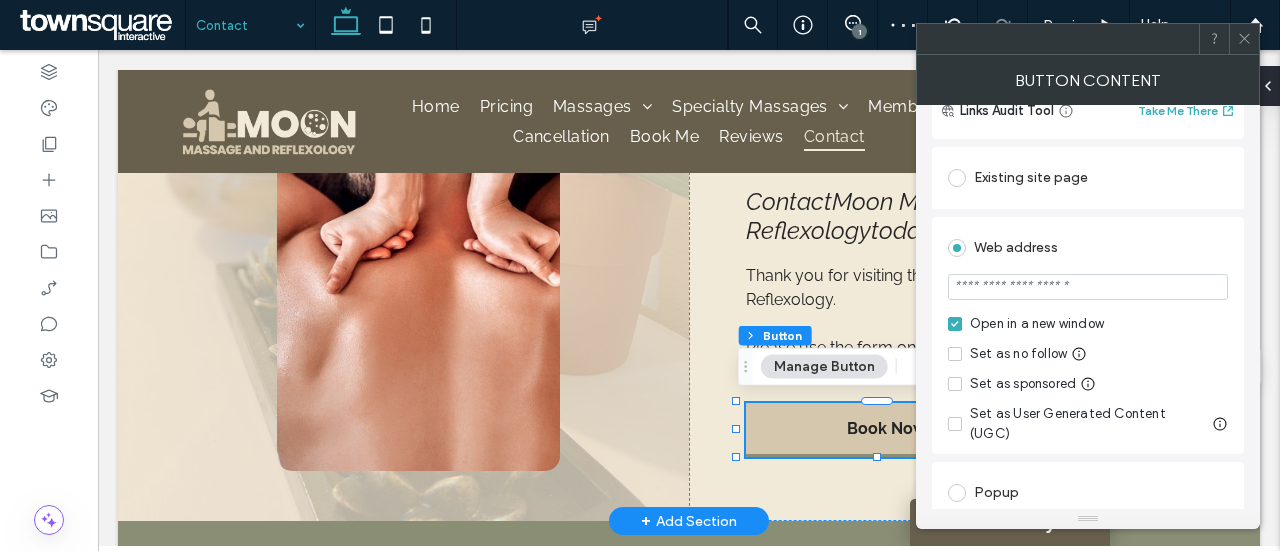 paste on "**********" 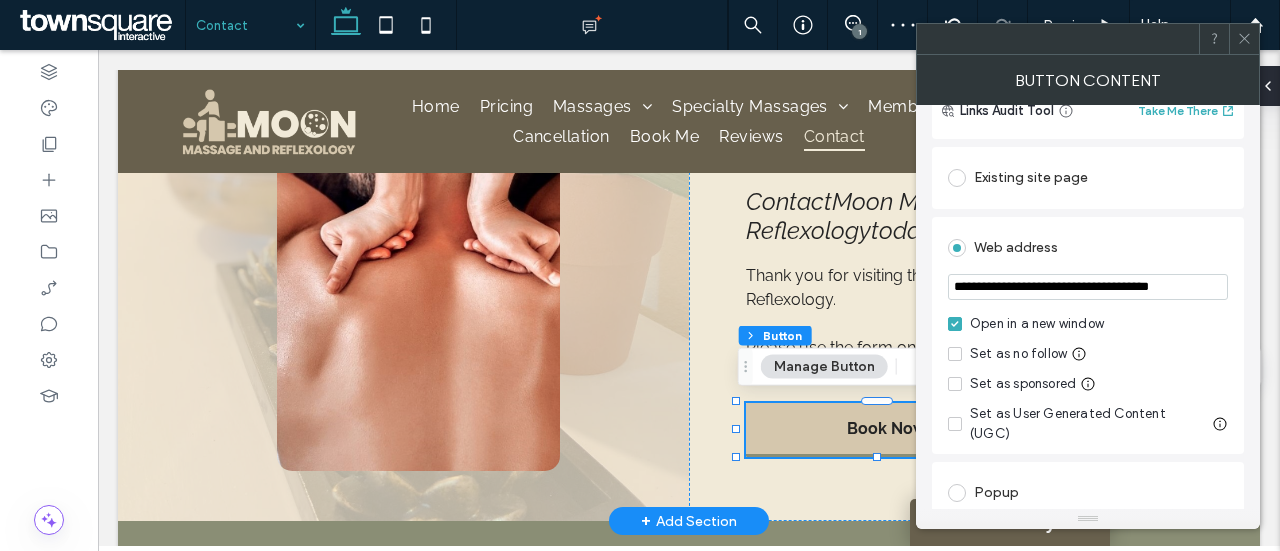 scroll, scrollTop: 0, scrollLeft: 21, axis: horizontal 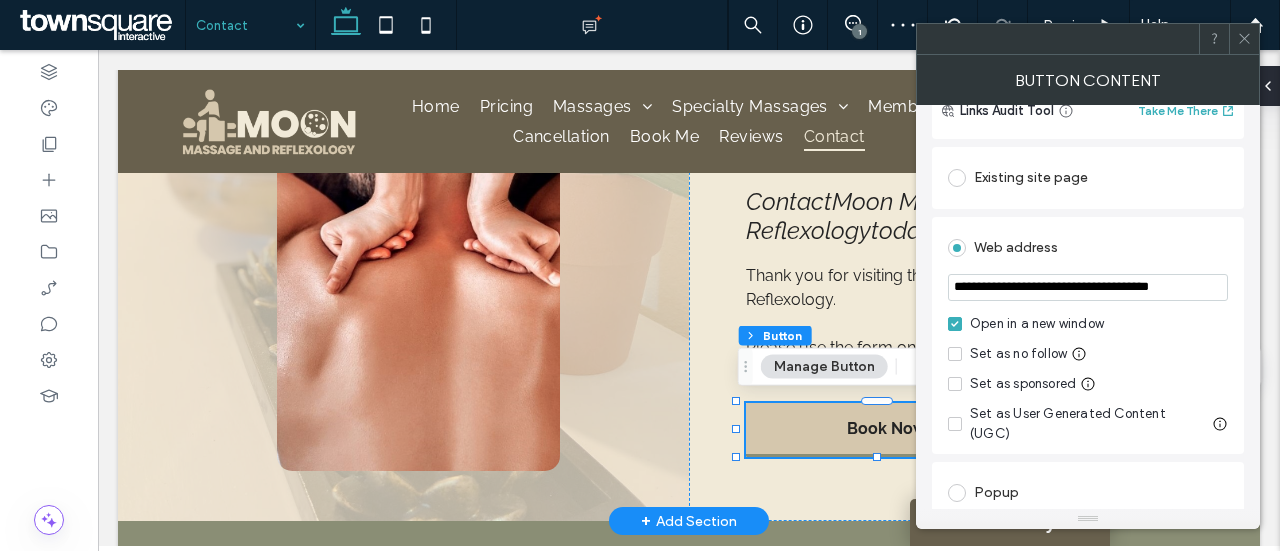 type on "**********" 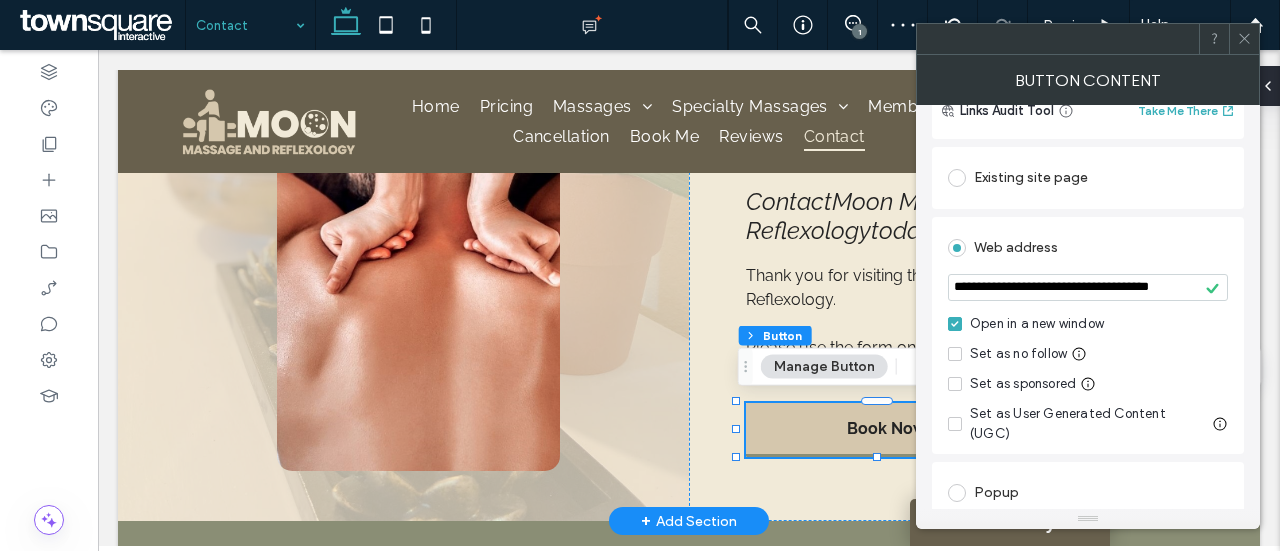 click 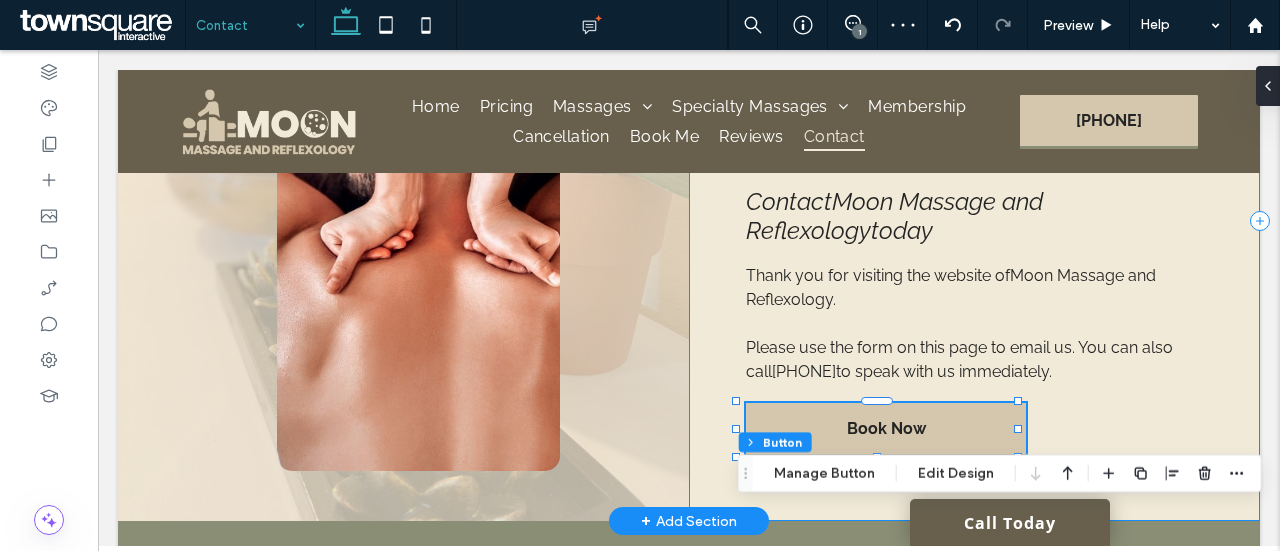 scroll, scrollTop: 0, scrollLeft: 0, axis: both 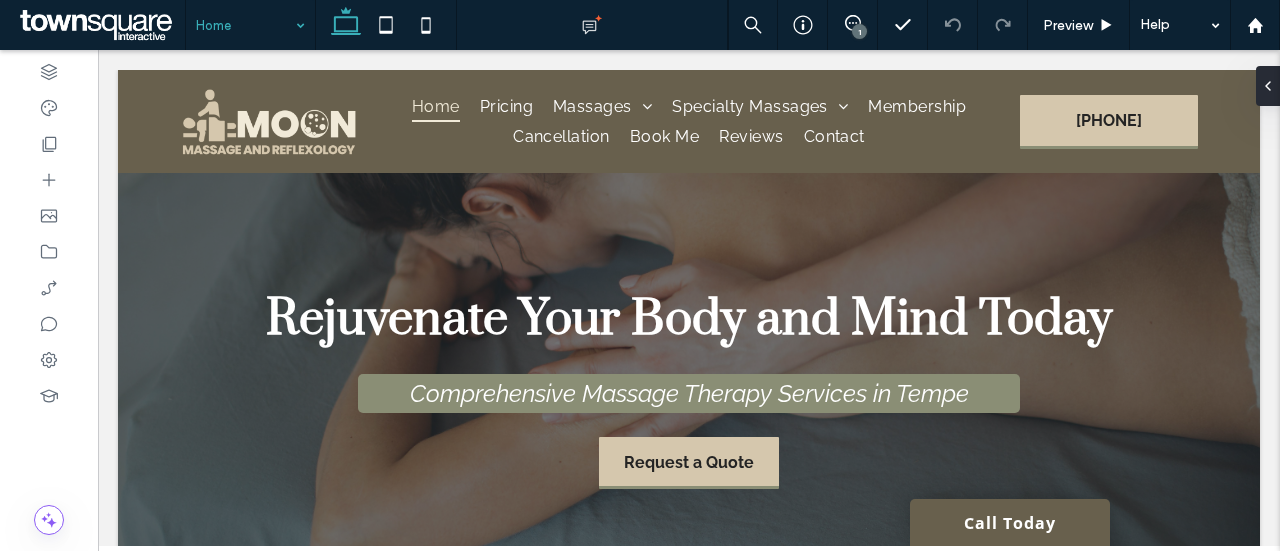 click on "Home" at bounding box center [250, 25] 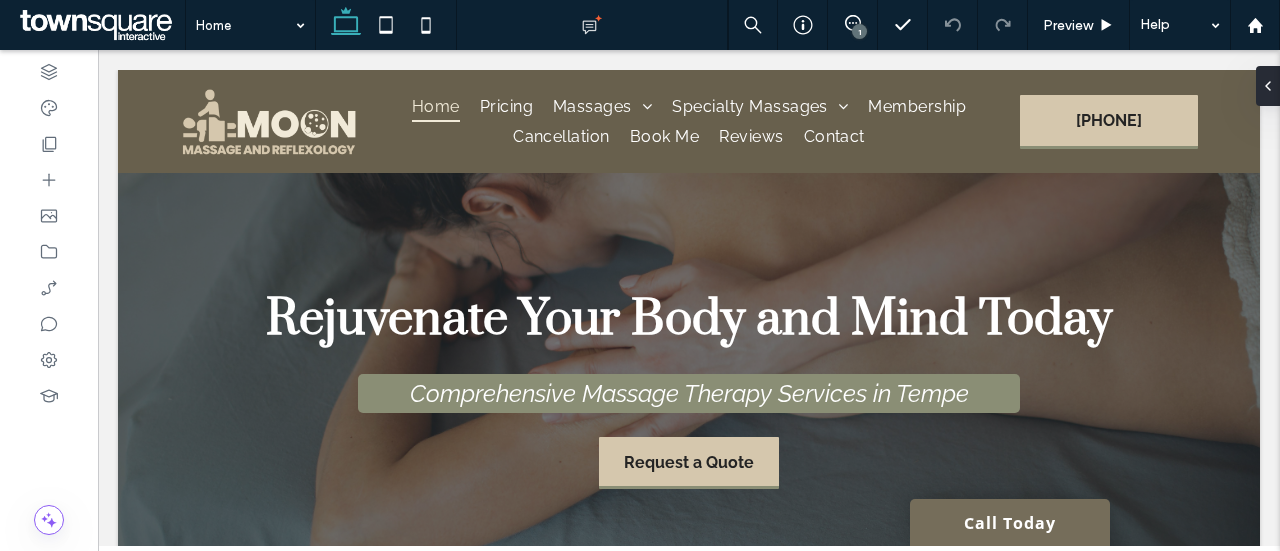 click on "Call Today" at bounding box center (1010, 522) 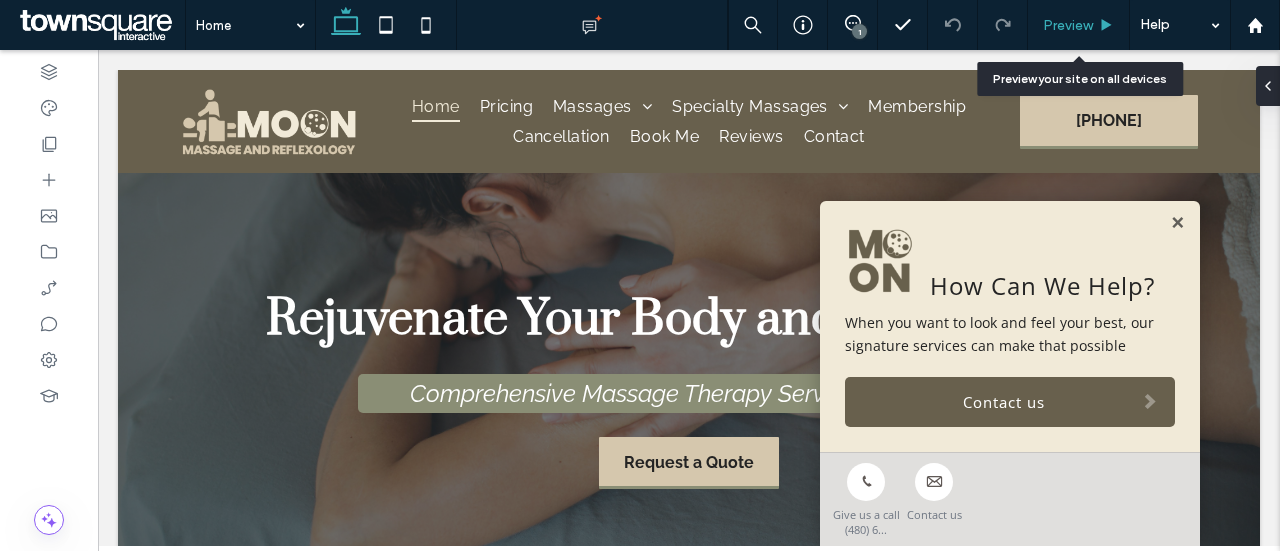 click on "Preview" at bounding box center [1068, 25] 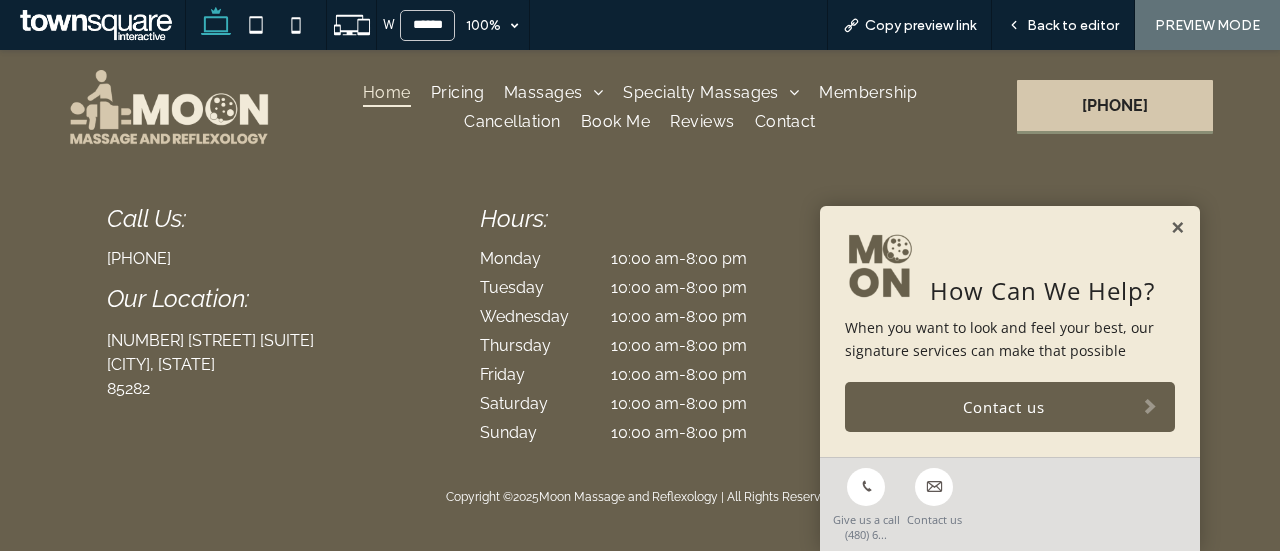 scroll, scrollTop: 4830, scrollLeft: 0, axis: vertical 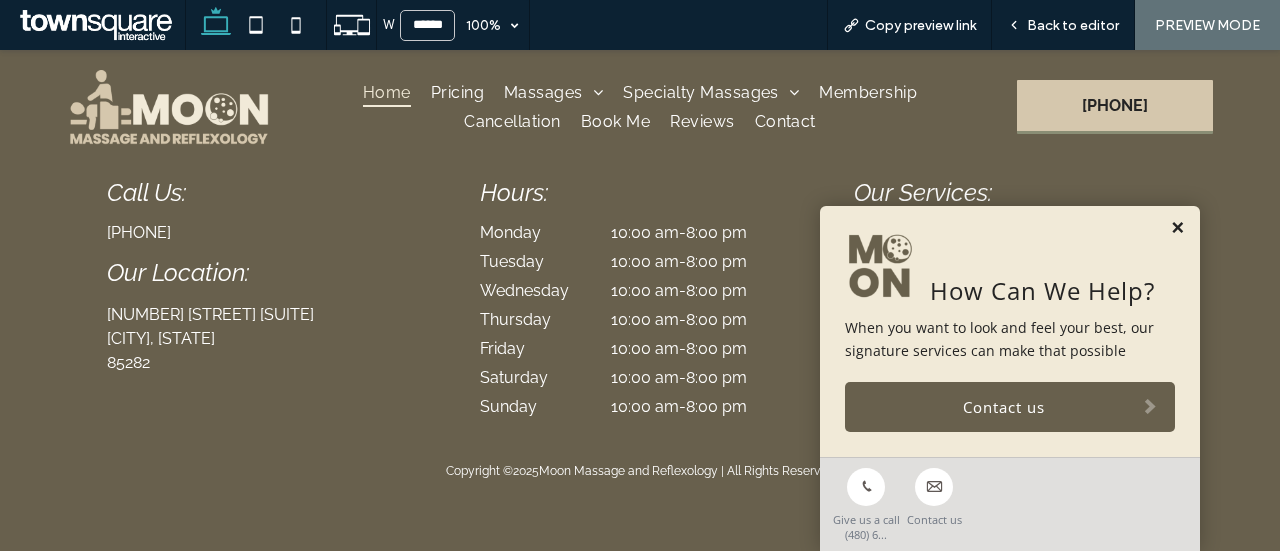 click at bounding box center [1177, 228] 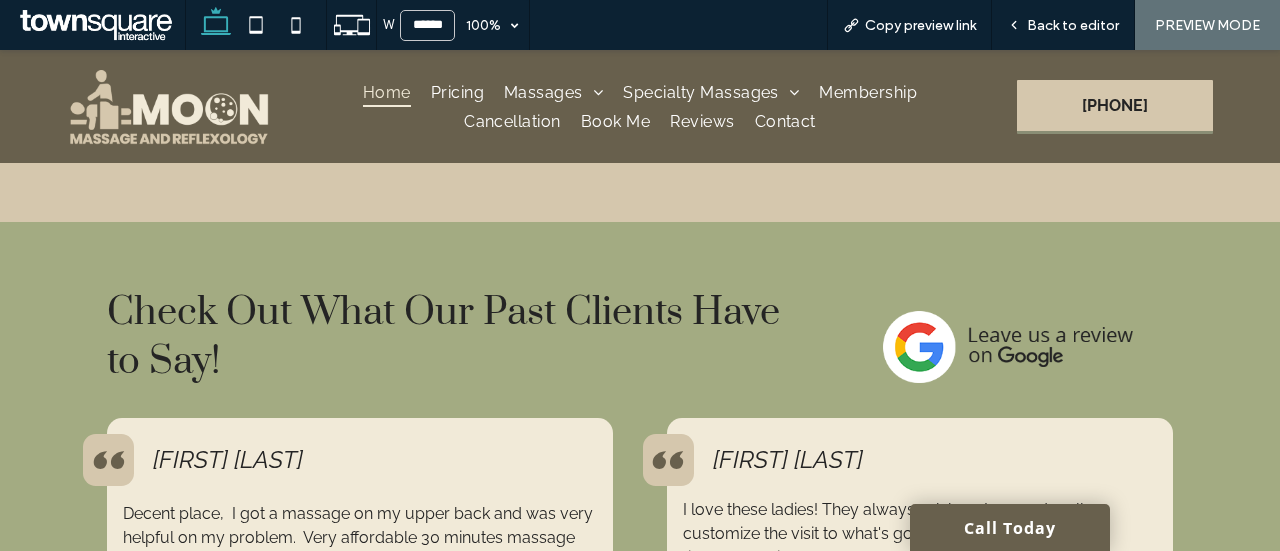 scroll, scrollTop: 3555, scrollLeft: 0, axis: vertical 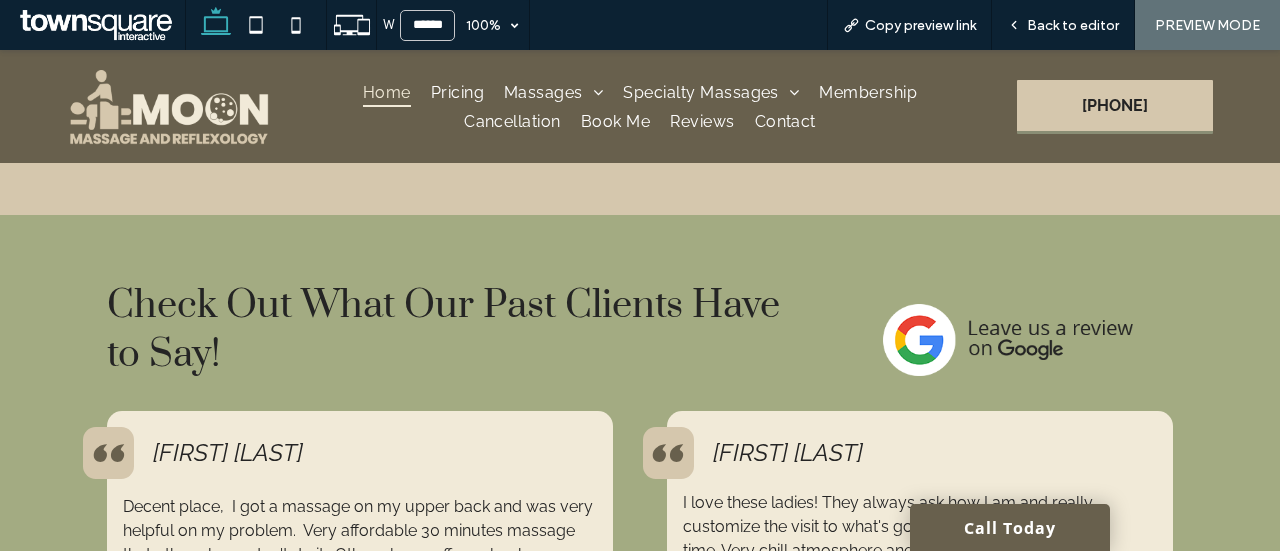 click at bounding box center (1008, 340) 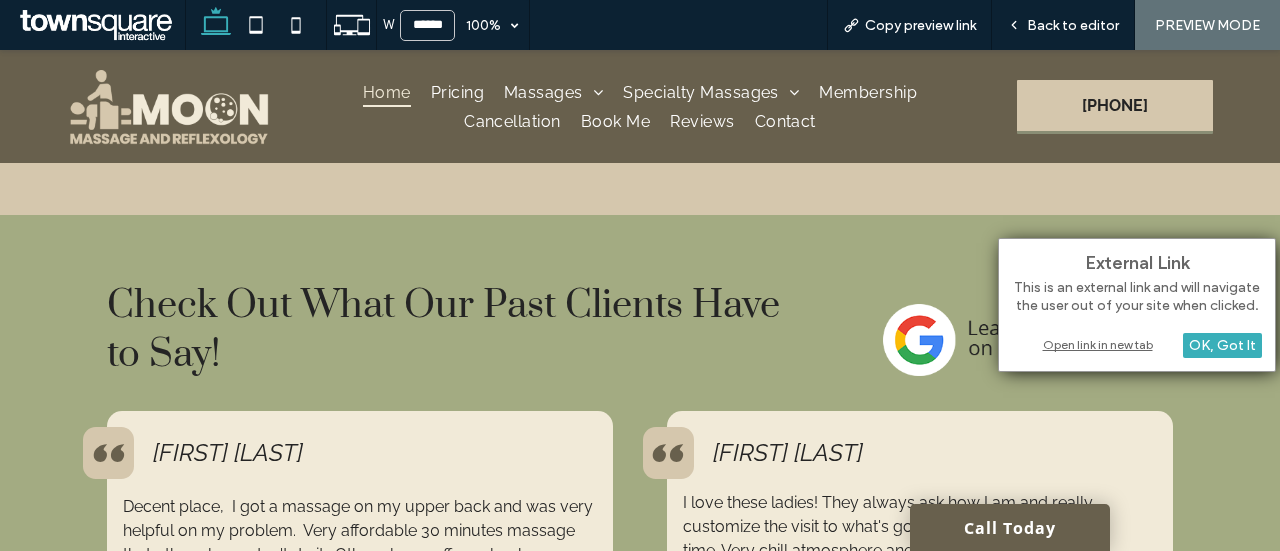 click on "Open link in new tab" at bounding box center (1137, 344) 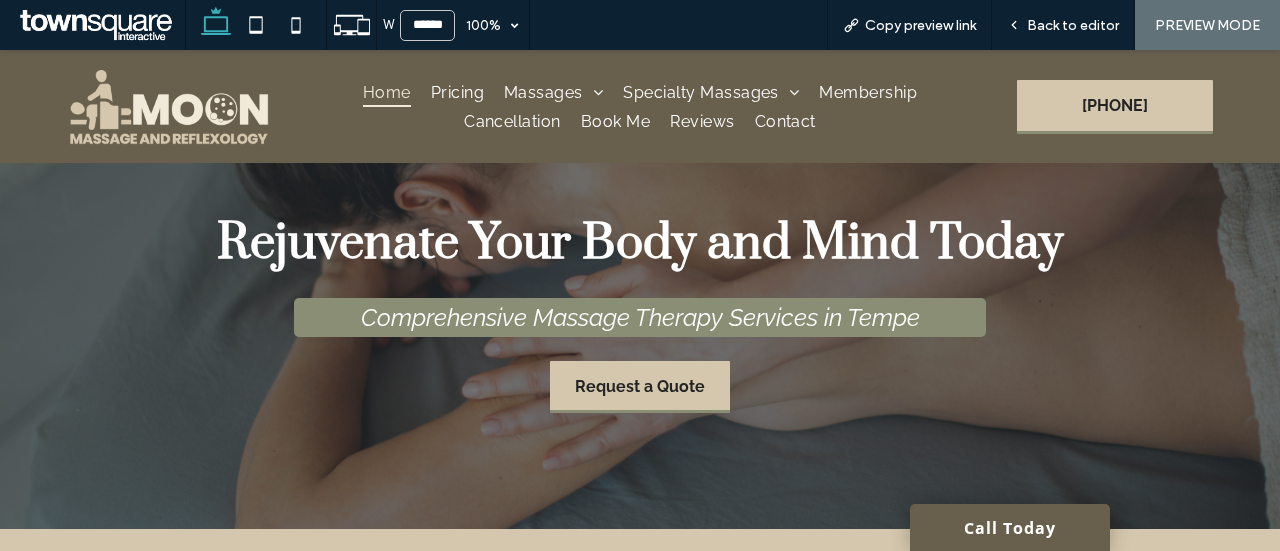 scroll, scrollTop: 0, scrollLeft: 0, axis: both 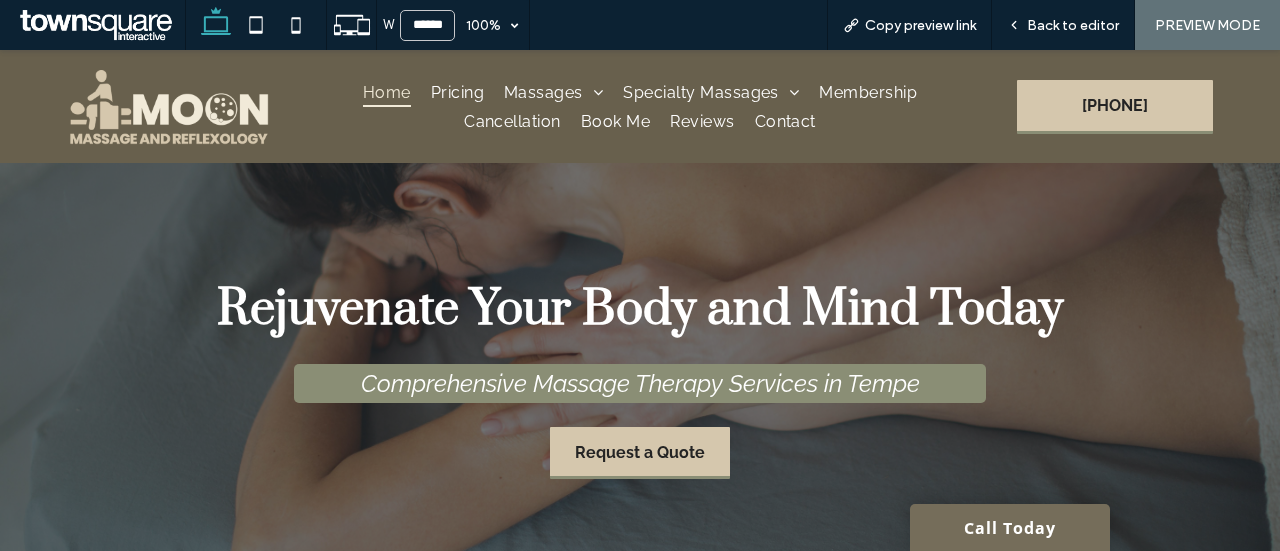 click on "Call Today" at bounding box center [1010, 527] 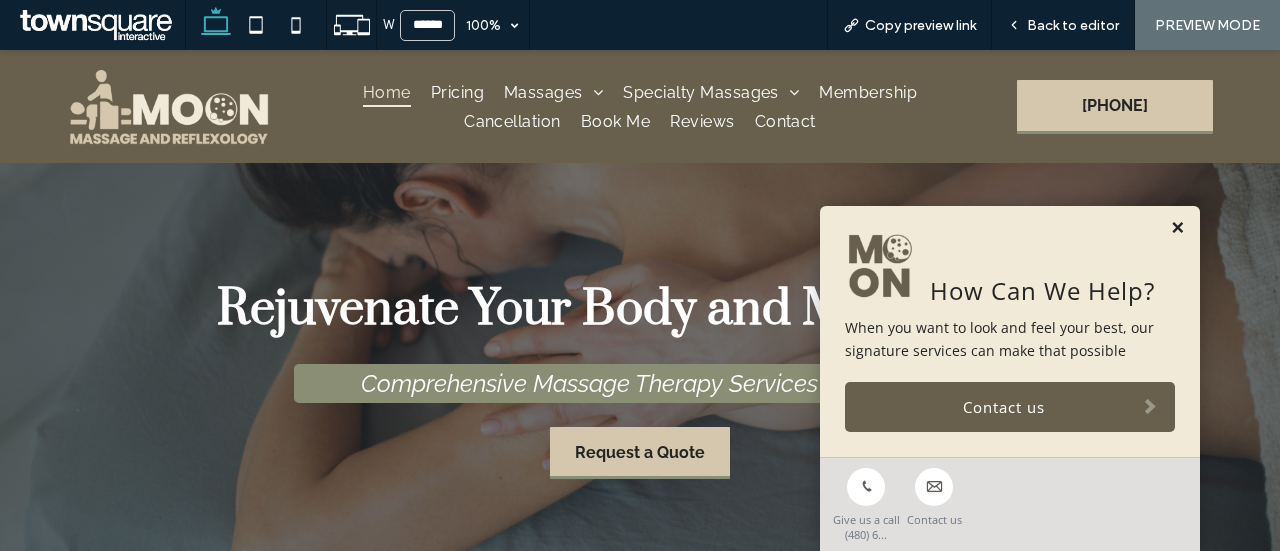 click at bounding box center (1177, 228) 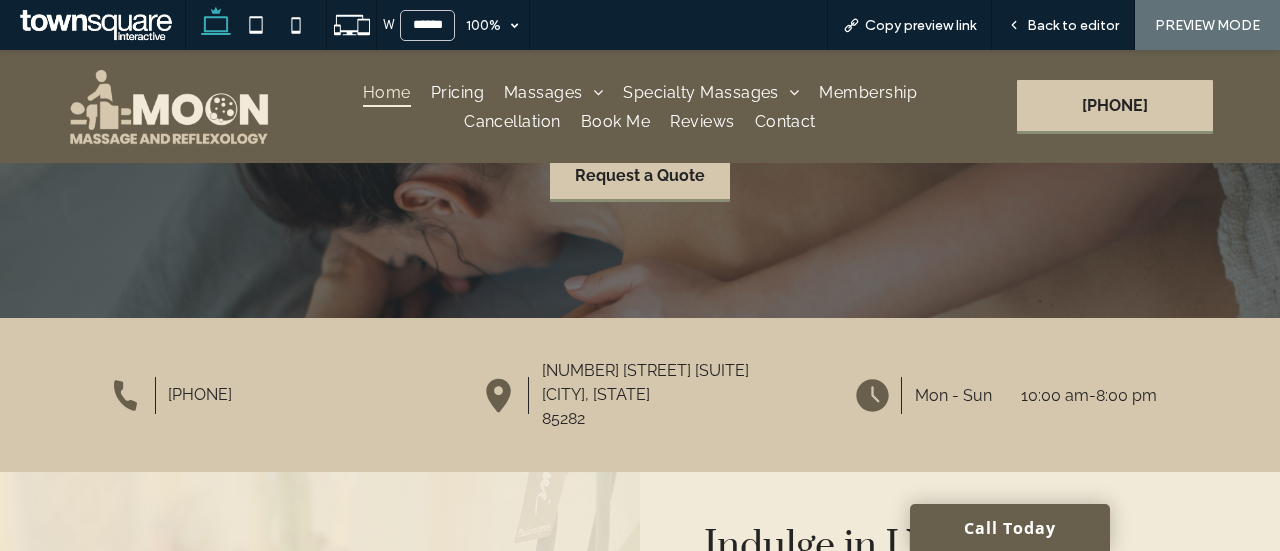 scroll, scrollTop: 0, scrollLeft: 0, axis: both 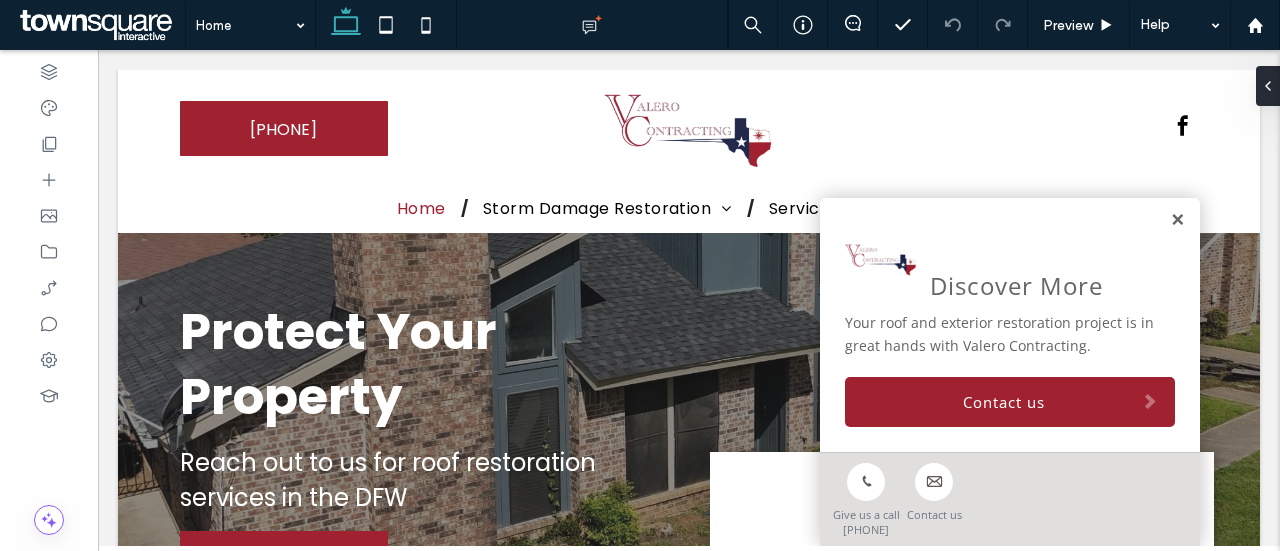 click at bounding box center [1177, 220] 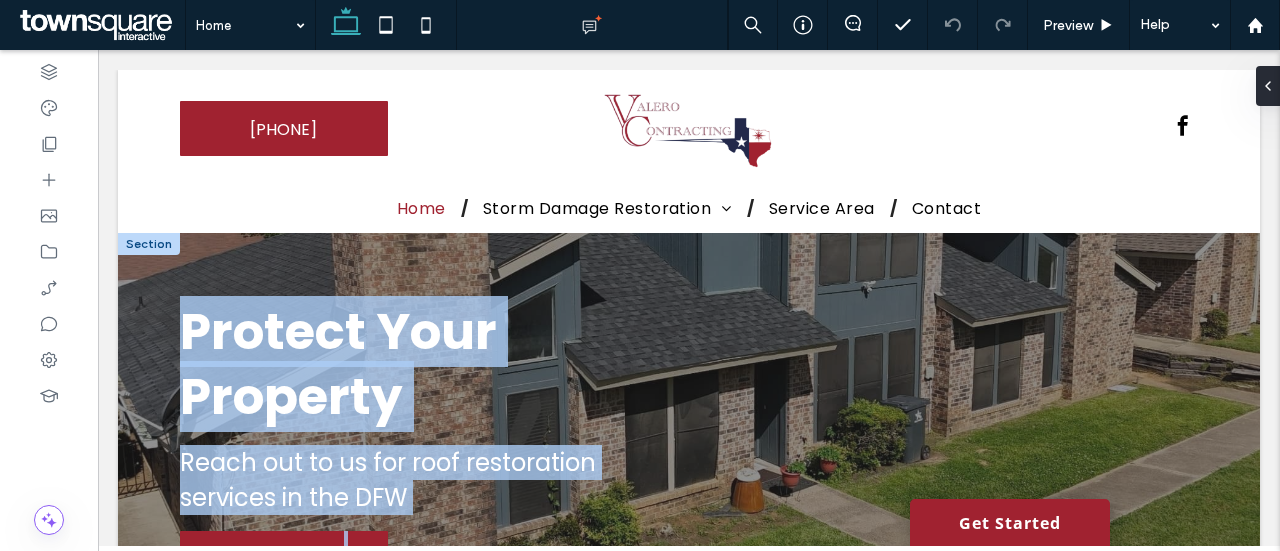 click on "[PHONE]
[PHONE]
Section
Home
Storm Damage Restoration
Roof Replacement & Roof Repair
Storm & Hail Damage Restoration
Water Damage & Interior Repairs
Siding & Fascia Replacement
Window & Skylight Replacement (Storm Damage)
Exterior Paint Storm Restoration
Chimney Repairs – Post-Storm
Service Area
Contact
Section
Basic Header
Section
Home
Storm Damage Restoration
Roof Replacement & Roof Repair
Storm & Hail Damage Restoration" at bounding box center (689, 3004) 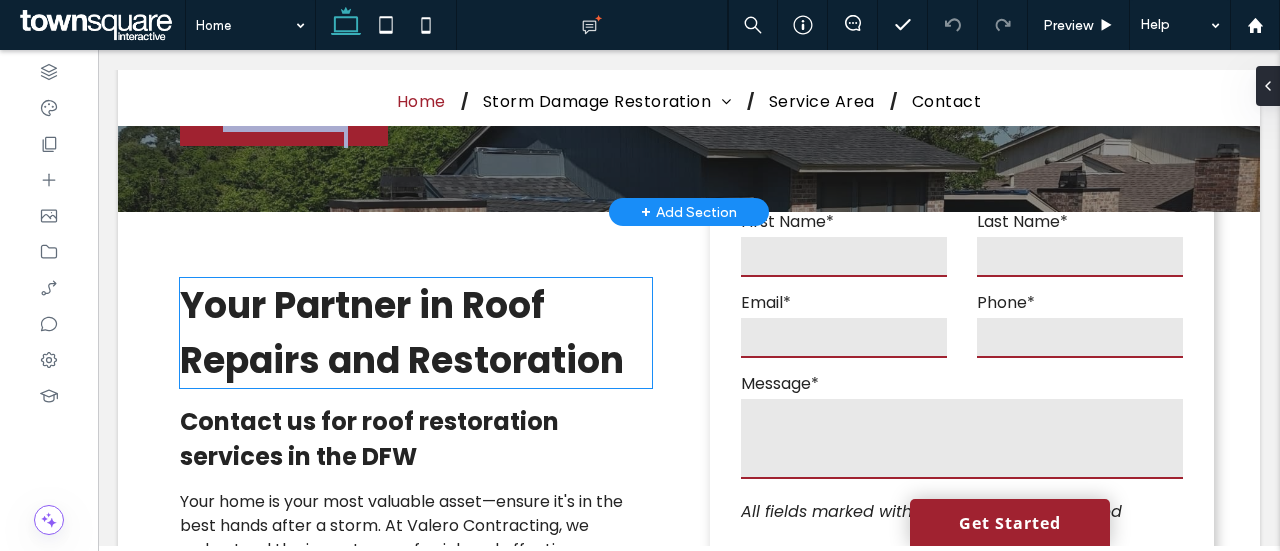 scroll, scrollTop: 334, scrollLeft: 0, axis: vertical 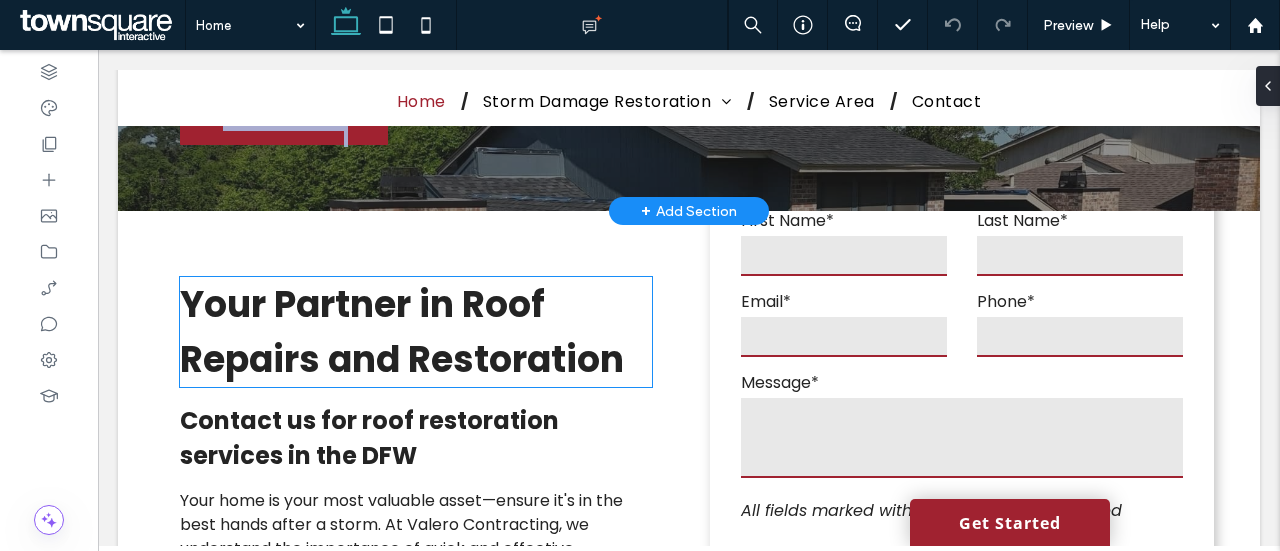 click on "Your Partner in Roof Repairs and Restoration" at bounding box center (402, 332) 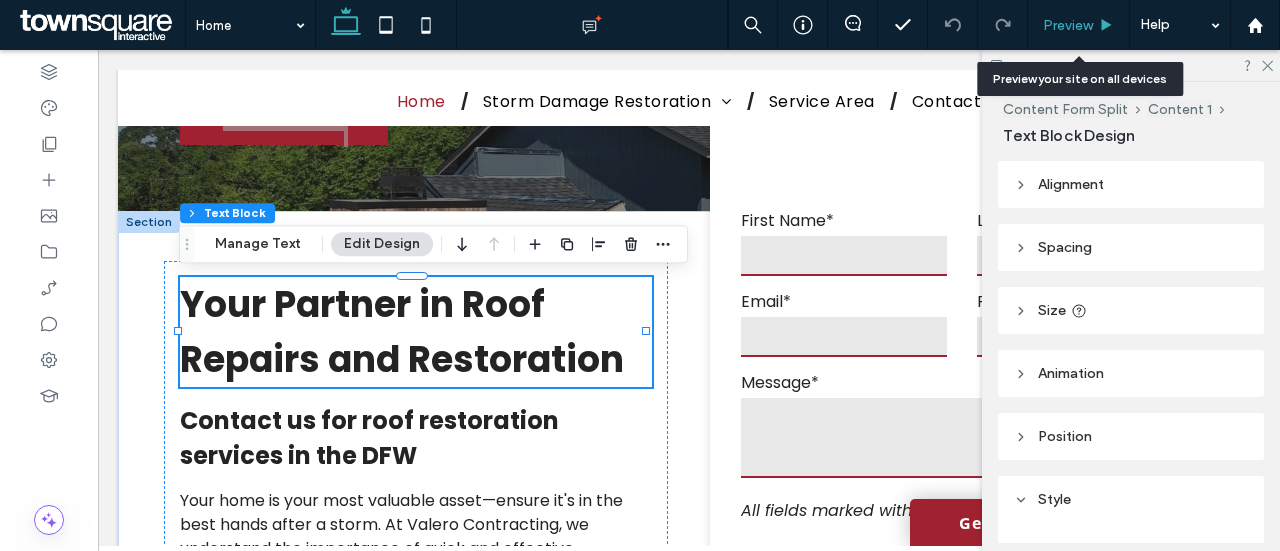 click on "Preview" at bounding box center (1079, 25) 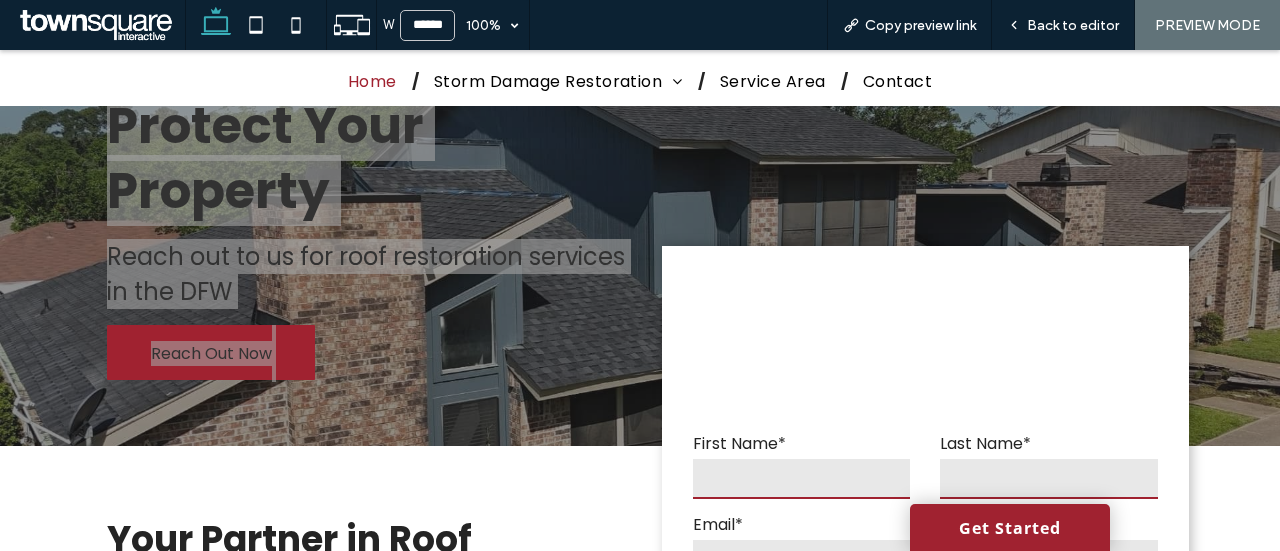 scroll, scrollTop: 0, scrollLeft: 0, axis: both 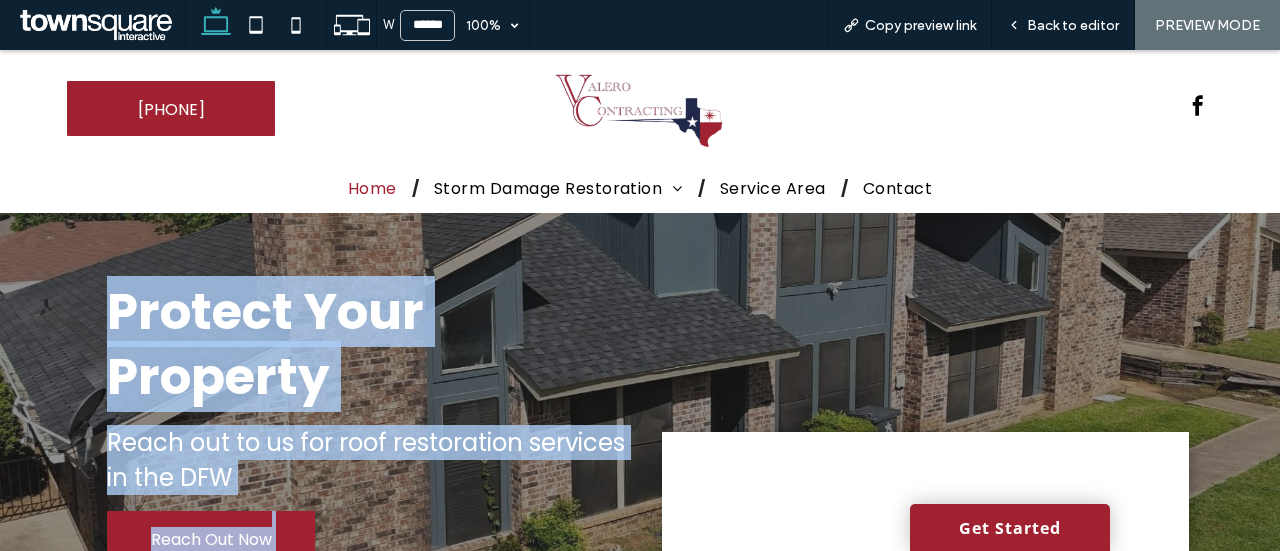 click at bounding box center (942, 422) 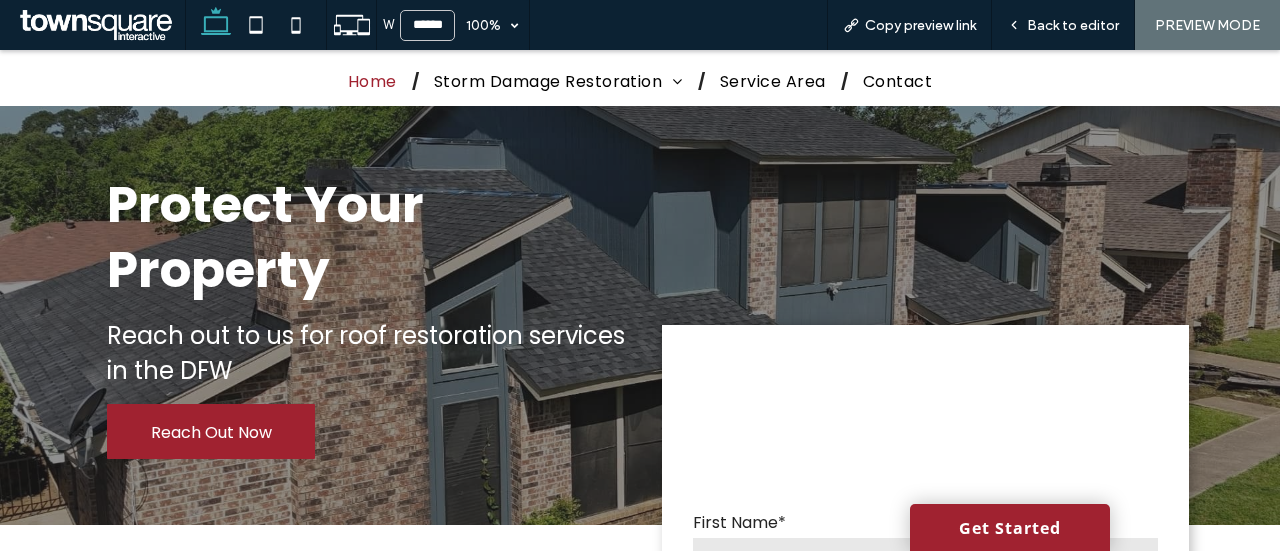 scroll, scrollTop: 1, scrollLeft: 0, axis: vertical 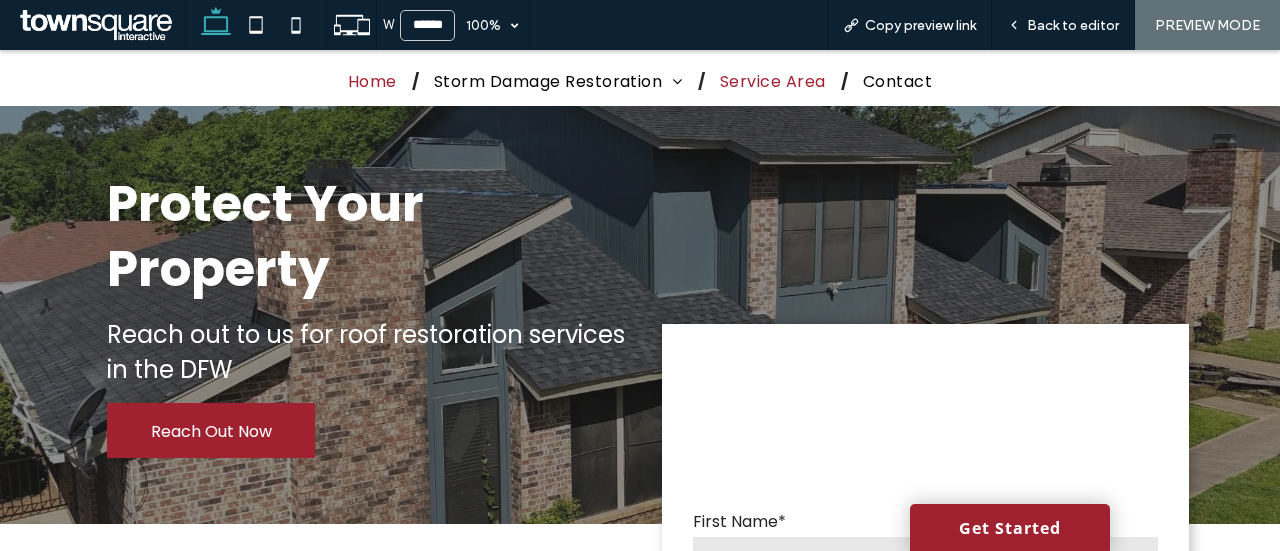 click on "Service Area" at bounding box center [773, 81] 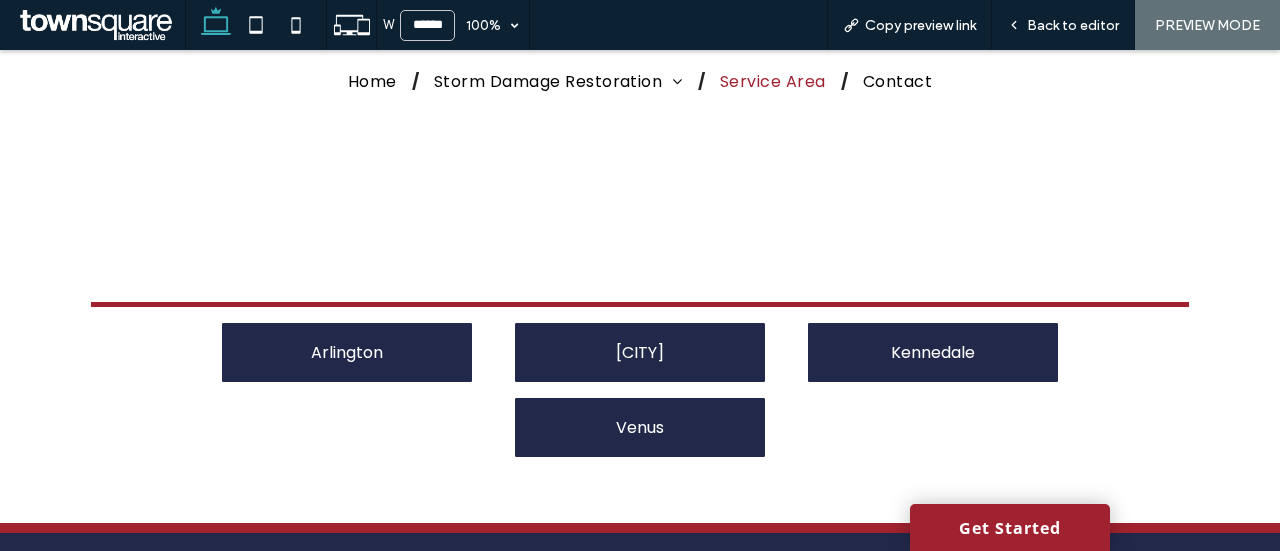 scroll, scrollTop: 666, scrollLeft: 0, axis: vertical 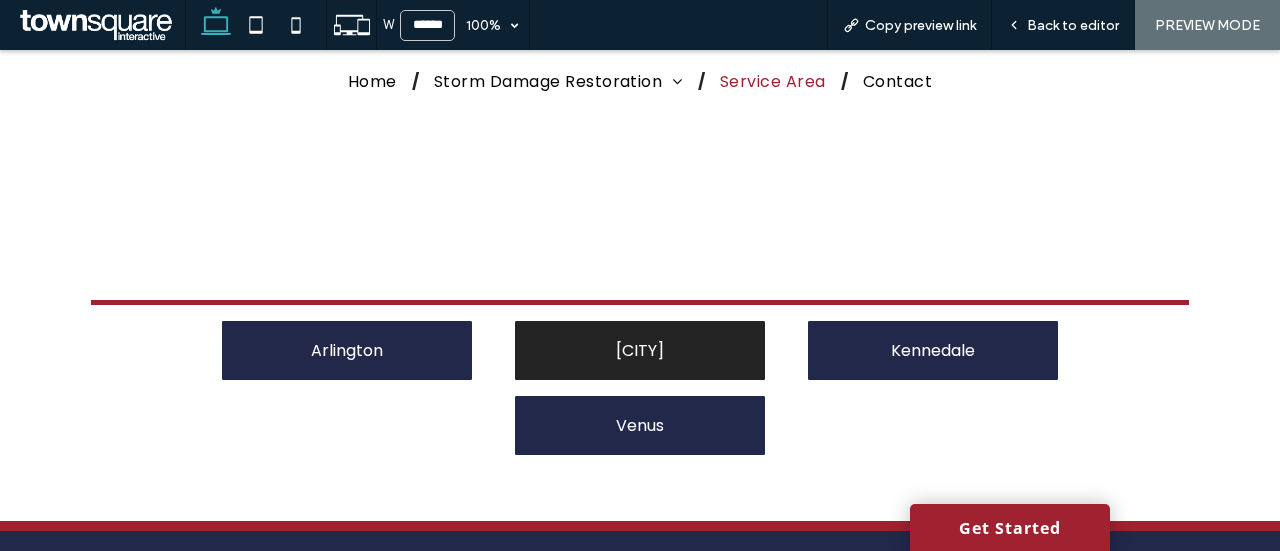 click on "[CITY]" at bounding box center [640, 350] 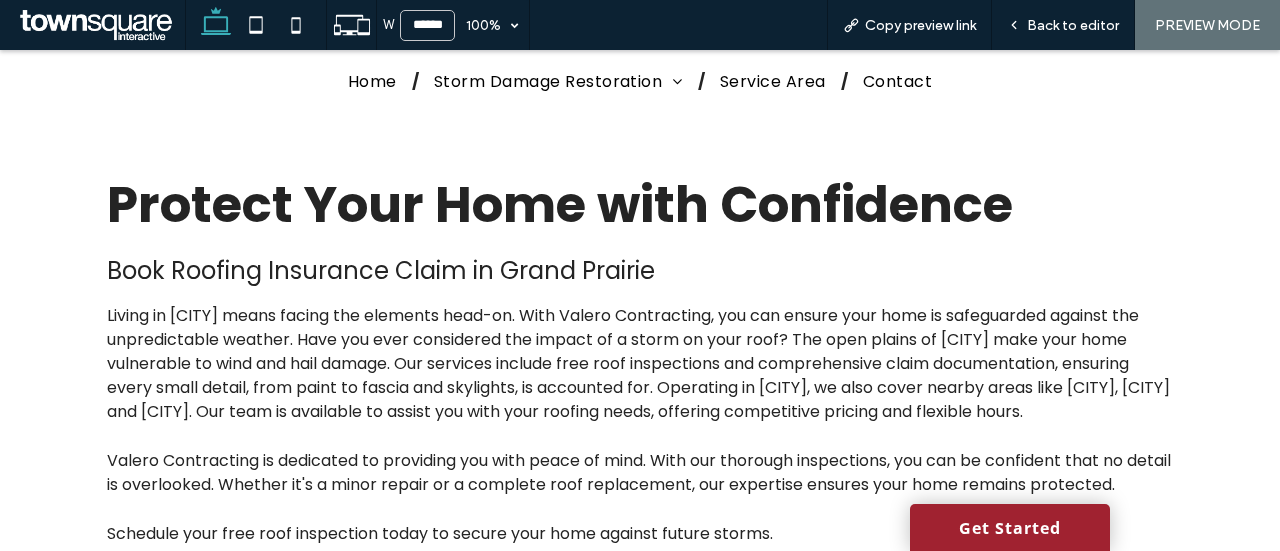 scroll, scrollTop: 1, scrollLeft: 0, axis: vertical 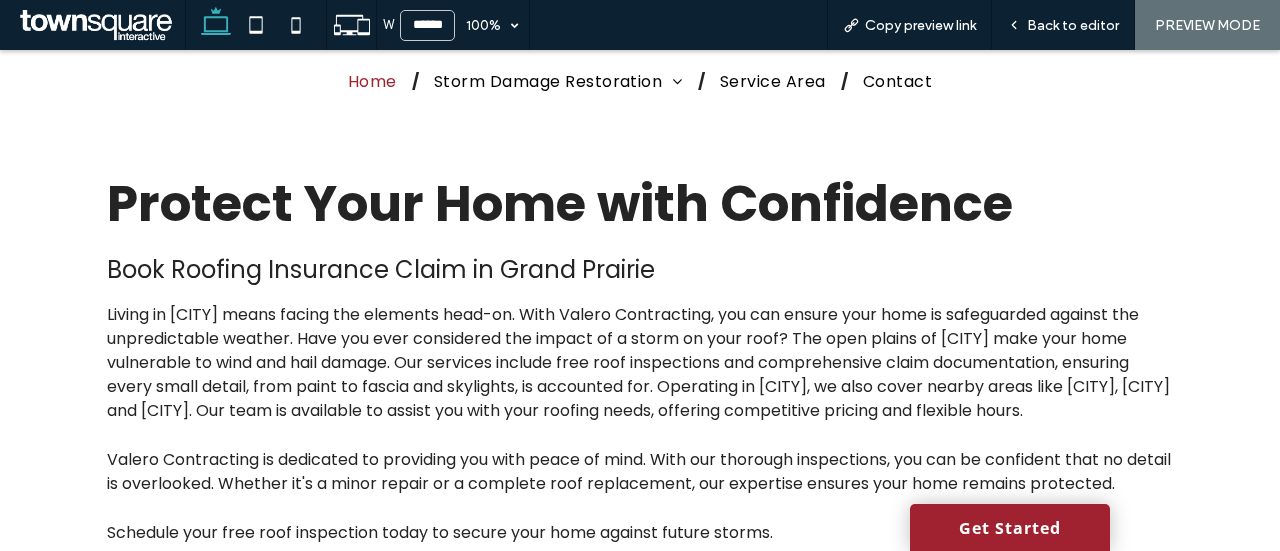 click on "Home" at bounding box center [372, 81] 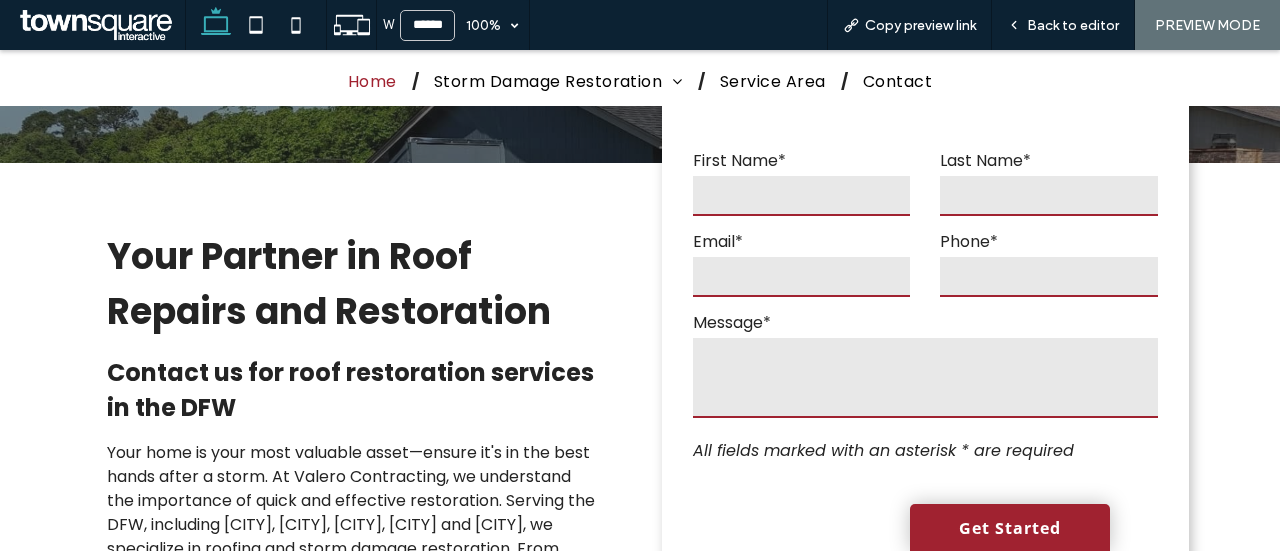 scroll, scrollTop: 0, scrollLeft: 0, axis: both 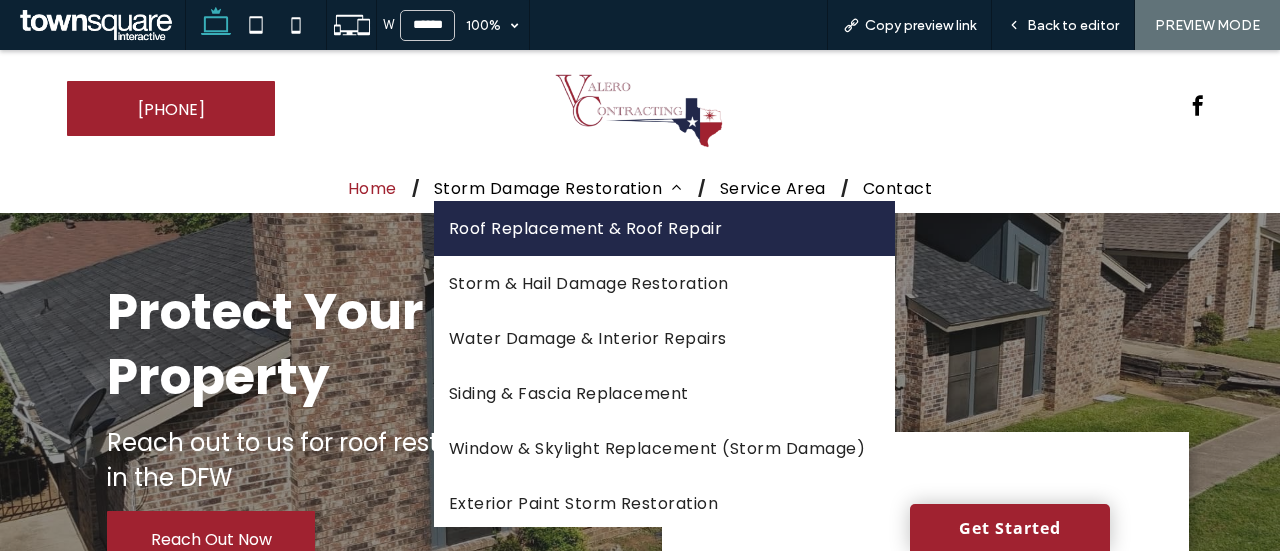 click on "Roof Replacement & Roof Repair" at bounding box center [585, 228] 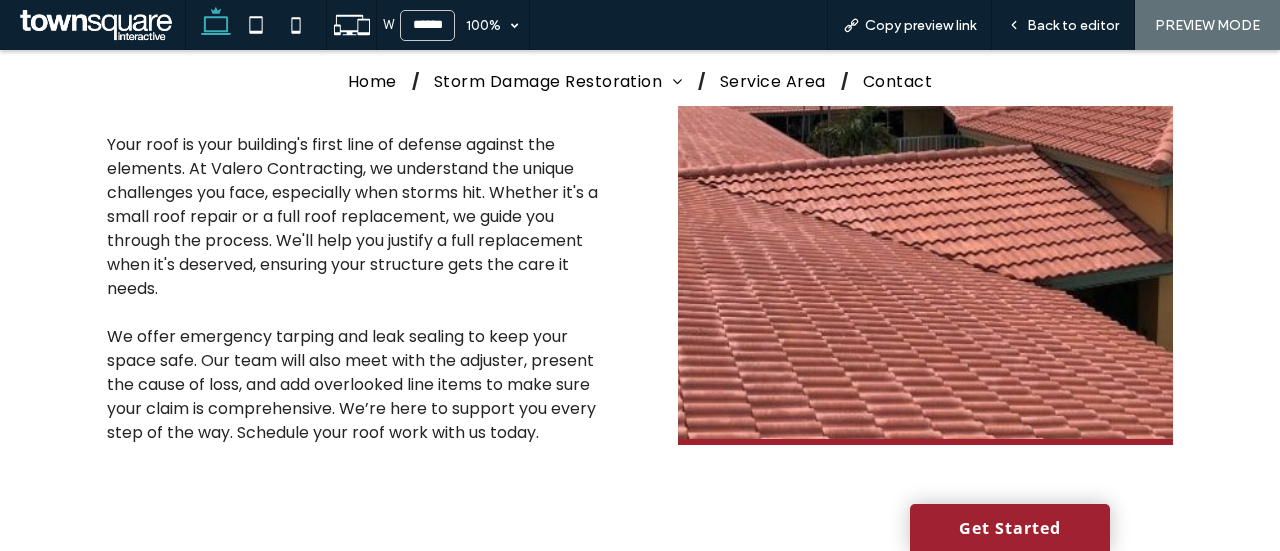 scroll, scrollTop: 459, scrollLeft: 0, axis: vertical 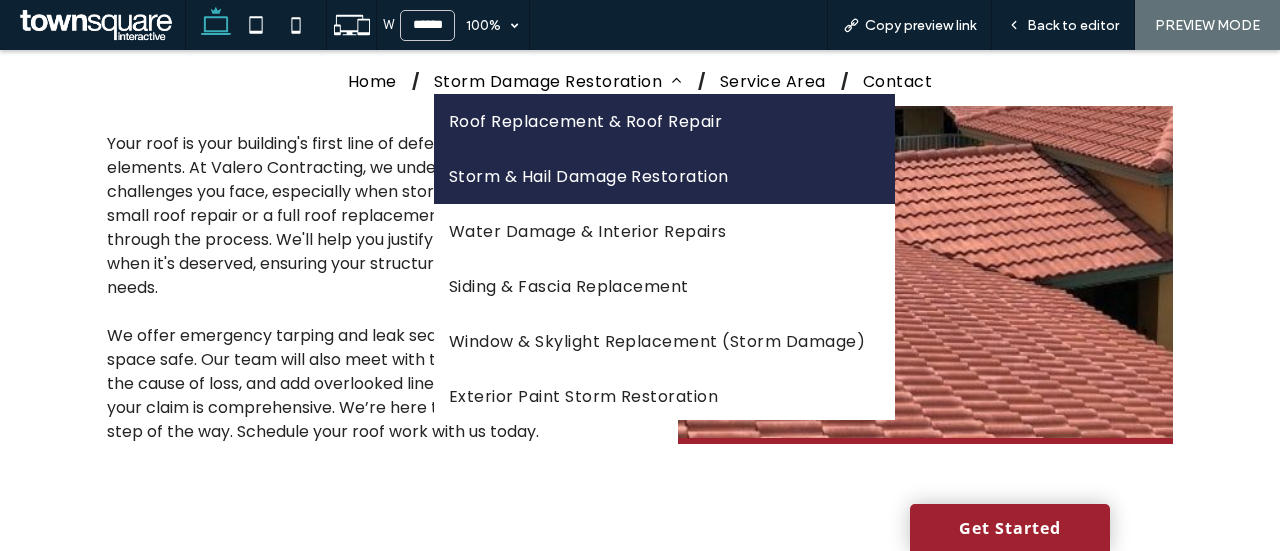 click on "Storm & Hail Damage Restoration" at bounding box center (664, 176) 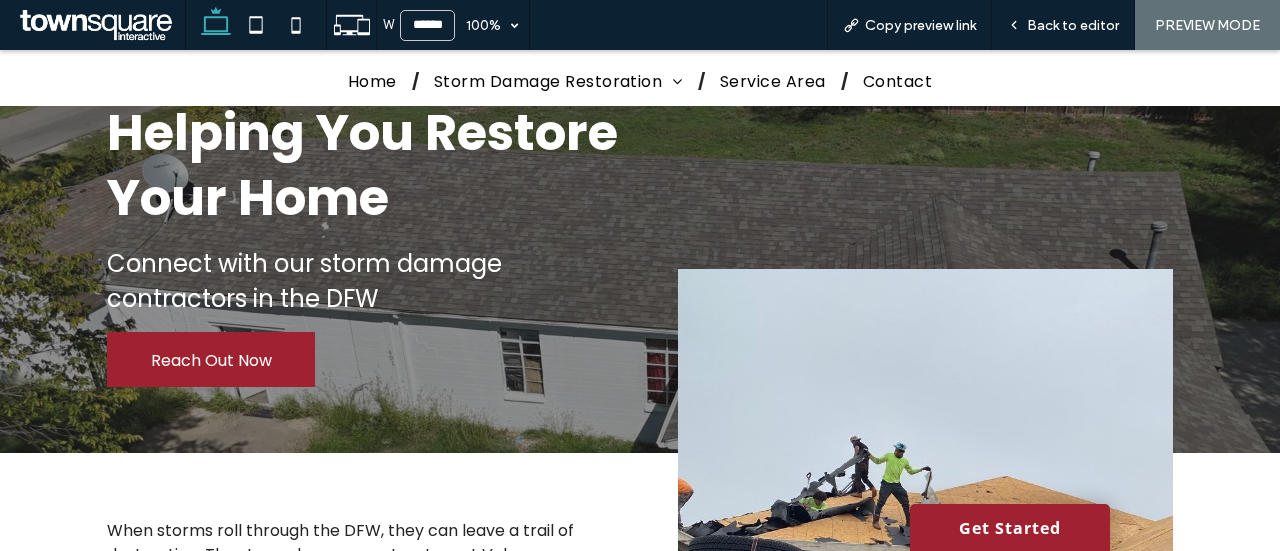 scroll, scrollTop: 68, scrollLeft: 0, axis: vertical 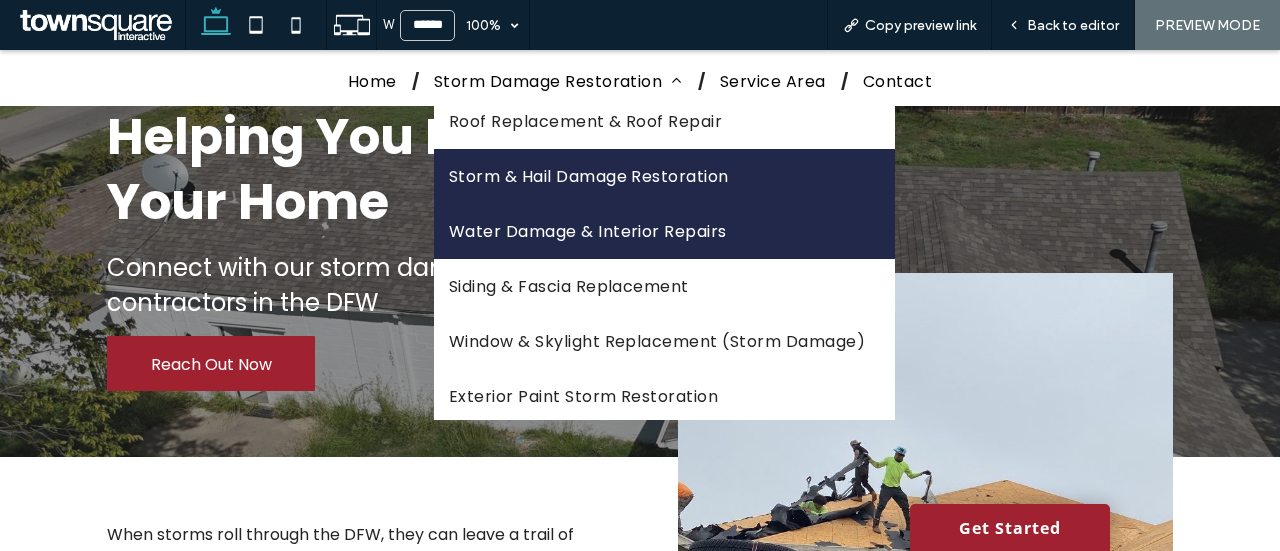 click on "Water Damage & Interior Repairs" at bounding box center [588, 231] 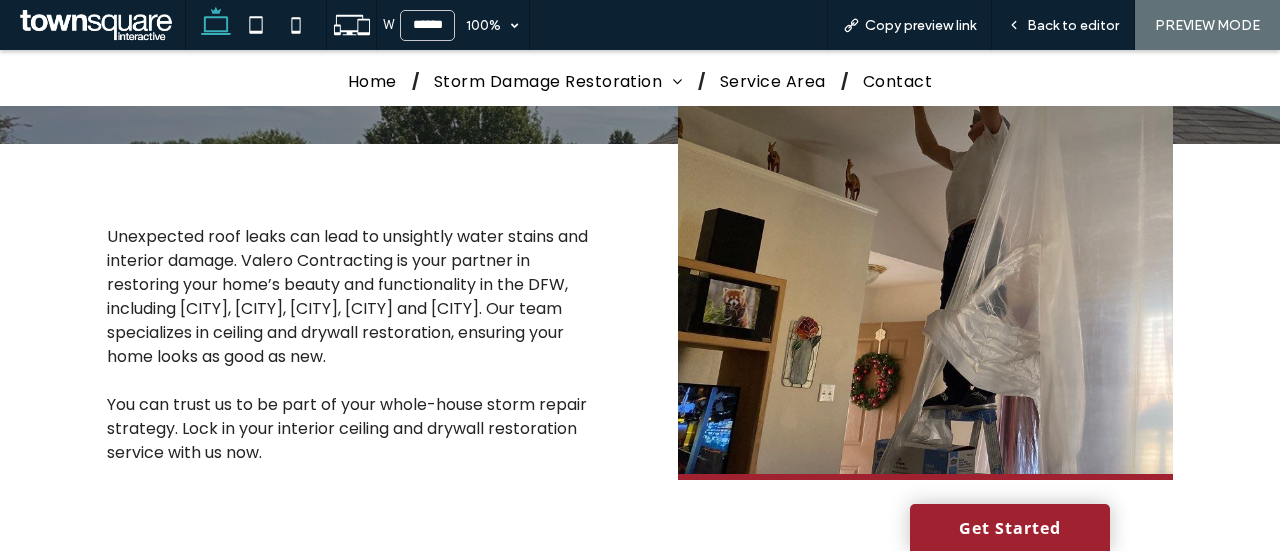 scroll, scrollTop: 380, scrollLeft: 0, axis: vertical 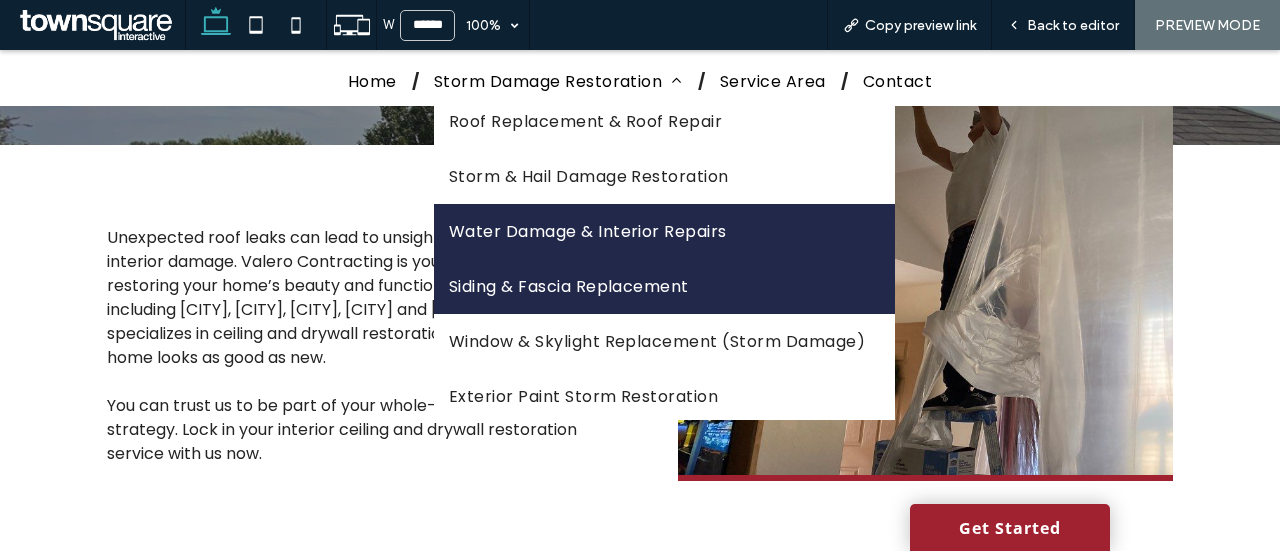 click on "Siding & Fascia Replacement" at bounding box center [664, 286] 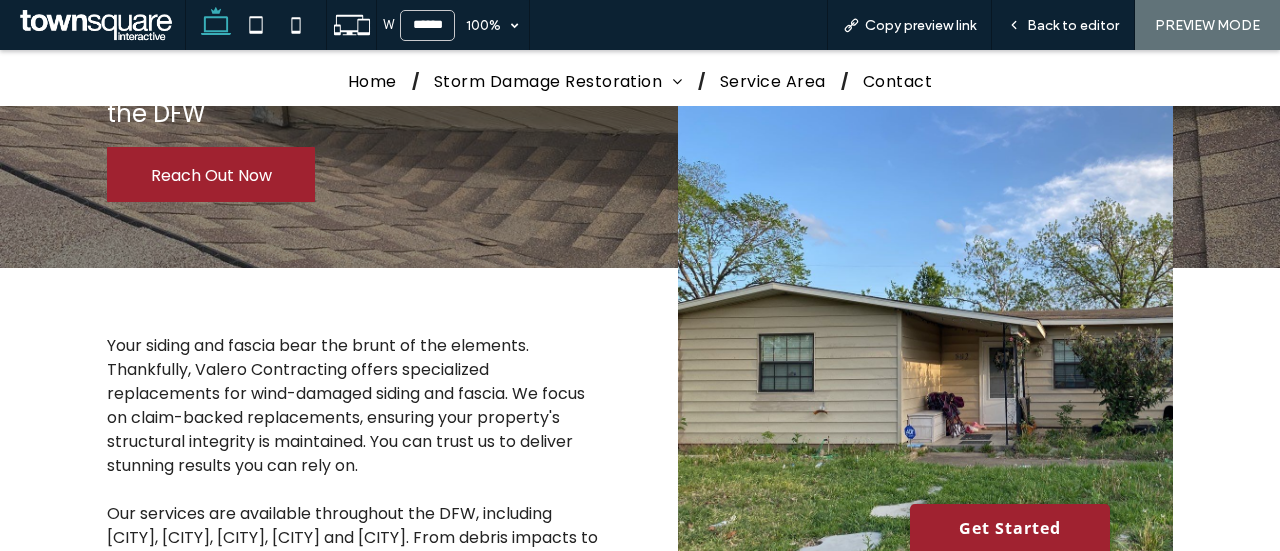 scroll, scrollTop: 258, scrollLeft: 0, axis: vertical 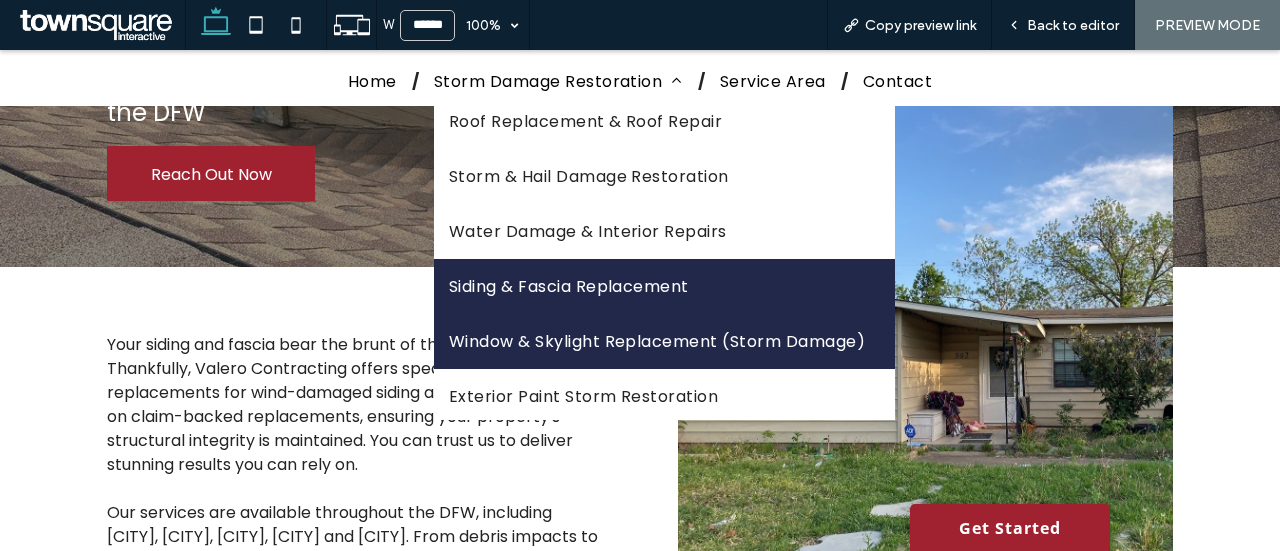 click on "Window & Skylight Replacement (Storm Damage)" at bounding box center (657, 341) 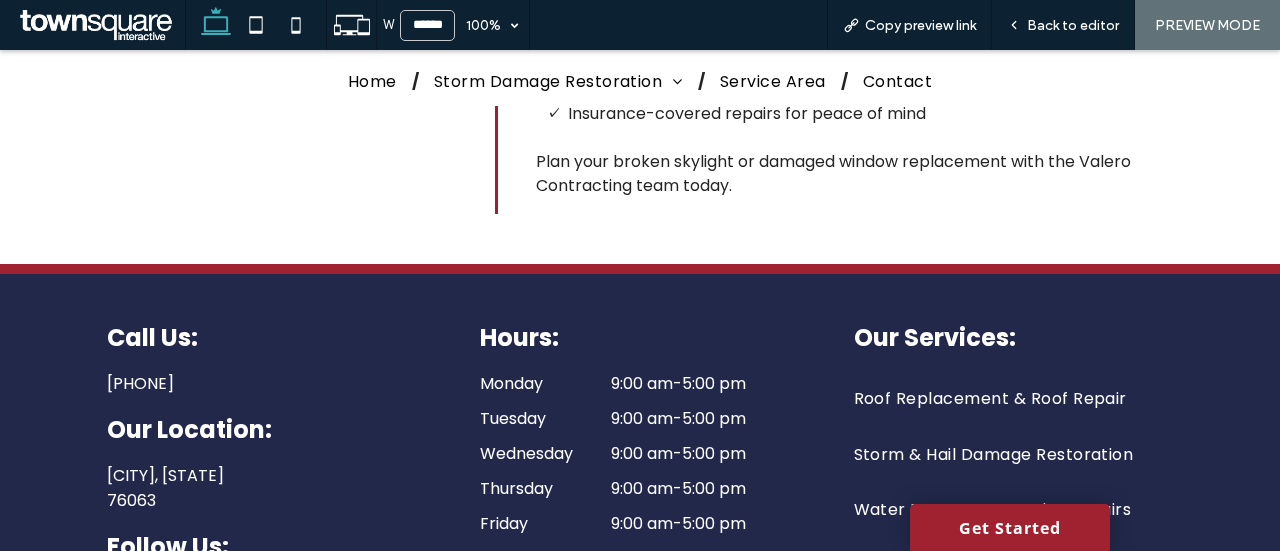 scroll, scrollTop: 1217, scrollLeft: 0, axis: vertical 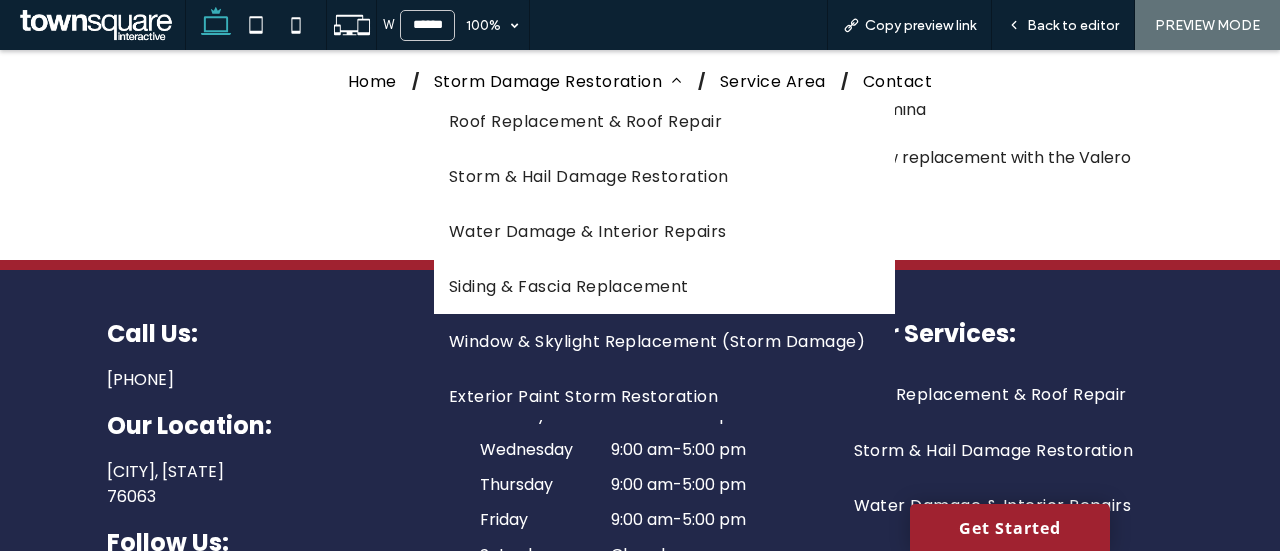 click on "Exterior Paint Storm Restoration" at bounding box center (664, 396) 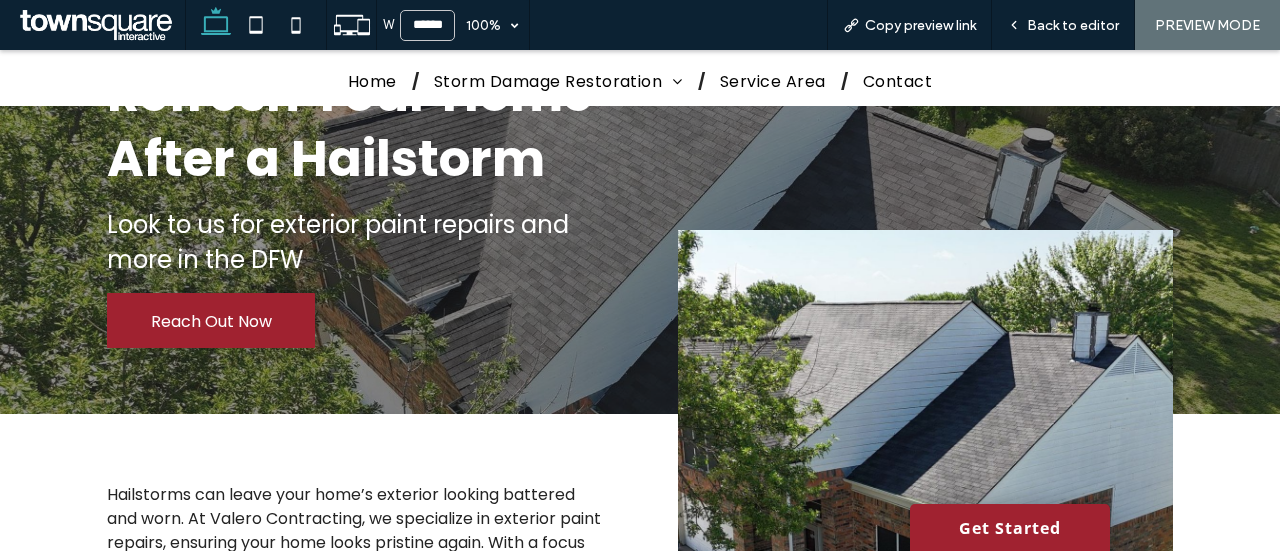 scroll, scrollTop: 92, scrollLeft: 0, axis: vertical 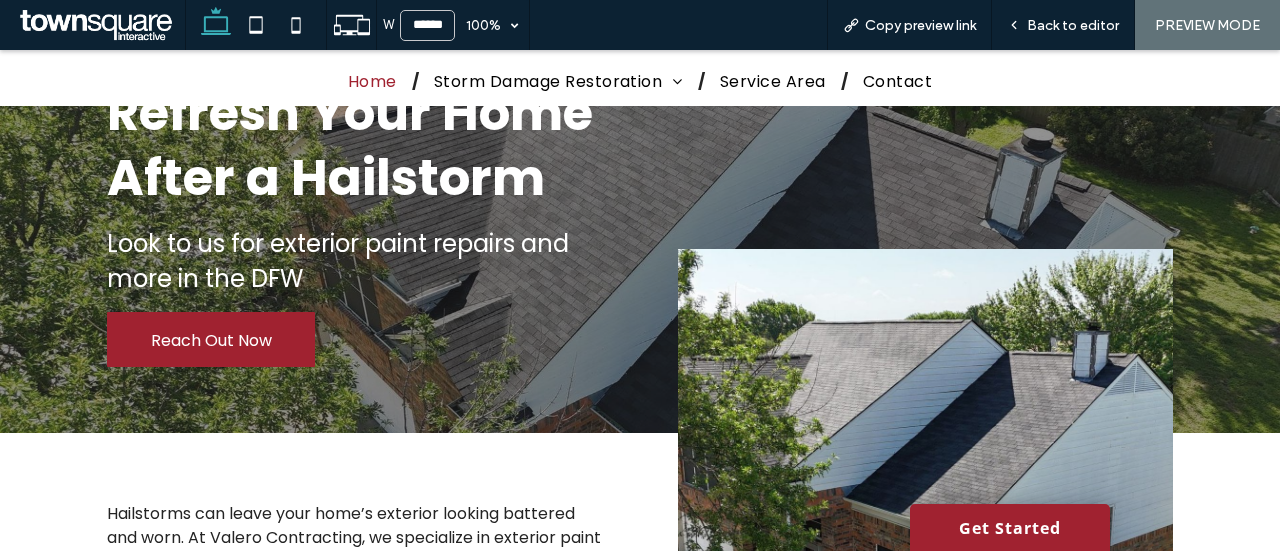 click on "Home" at bounding box center [372, 81] 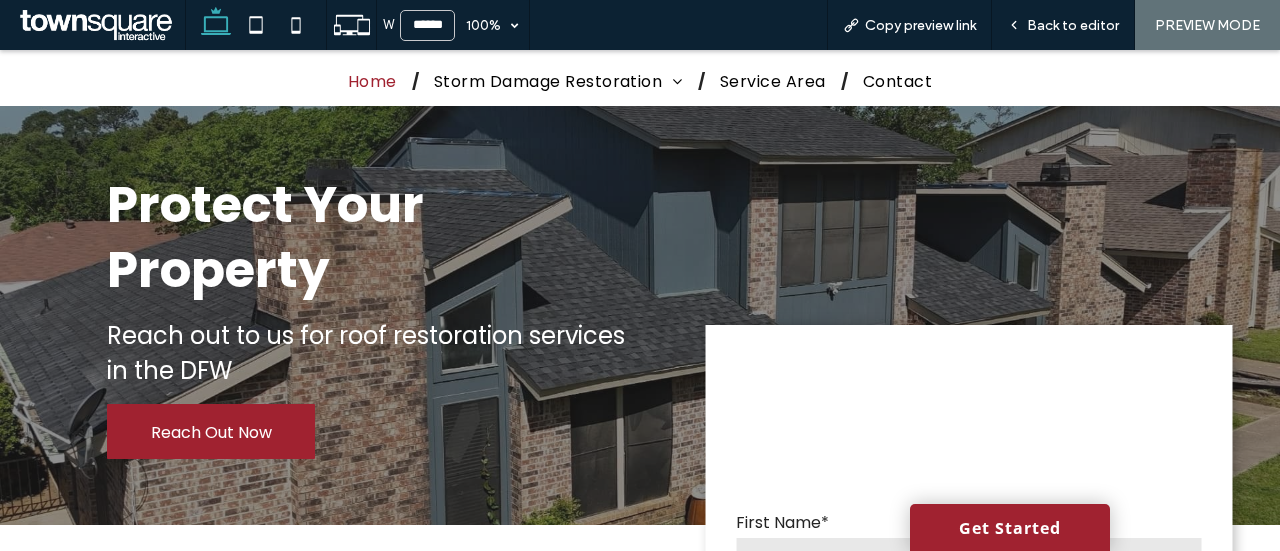 scroll, scrollTop: 29, scrollLeft: 0, axis: vertical 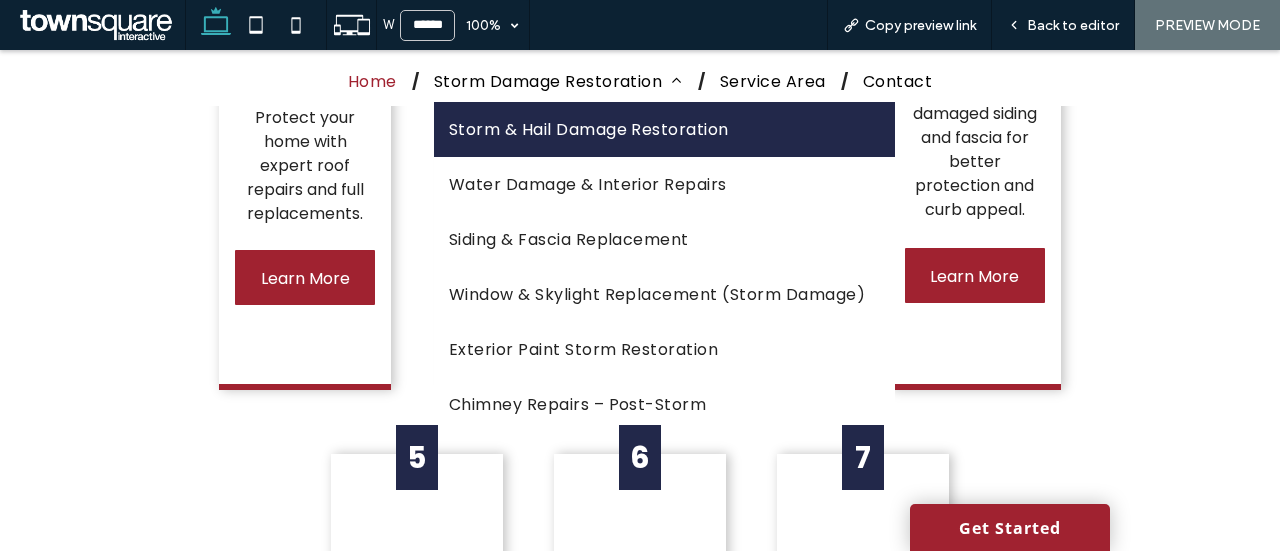 click on "Storm & Hail Damage Restoration" at bounding box center (589, 129) 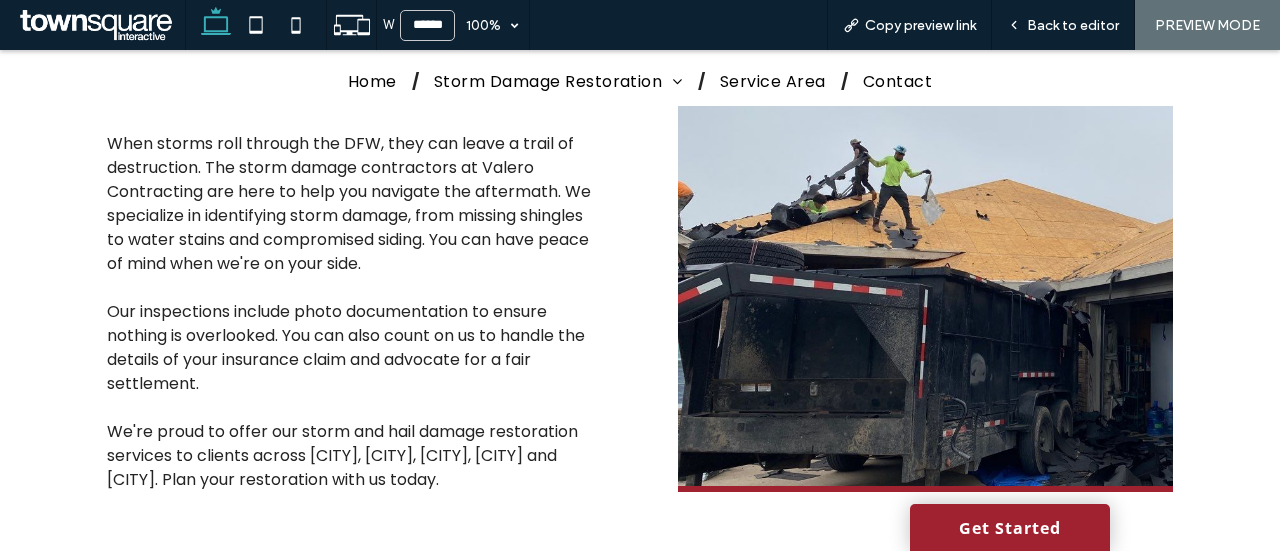 scroll, scrollTop: 452, scrollLeft: 0, axis: vertical 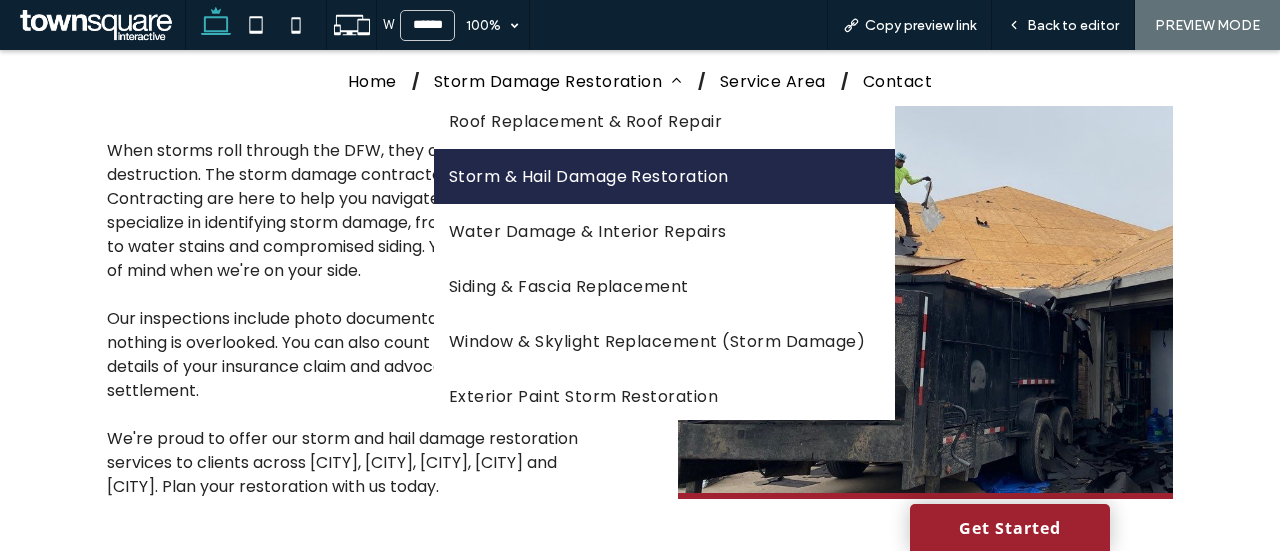 click on "Storm & Hail Damage Restoration" at bounding box center (589, 176) 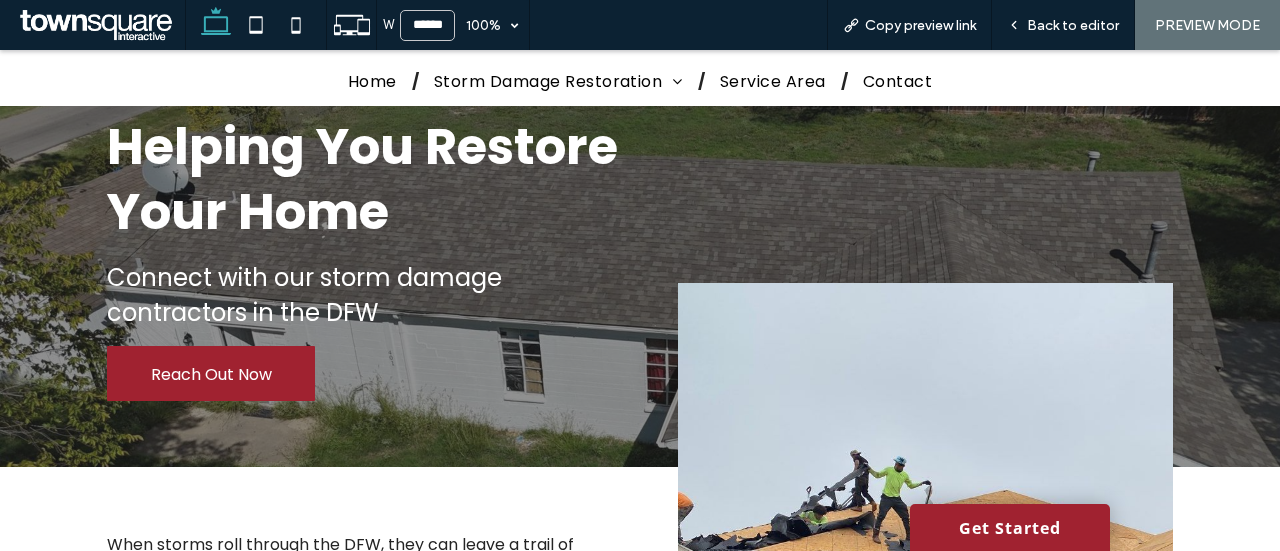 scroll, scrollTop: 27, scrollLeft: 0, axis: vertical 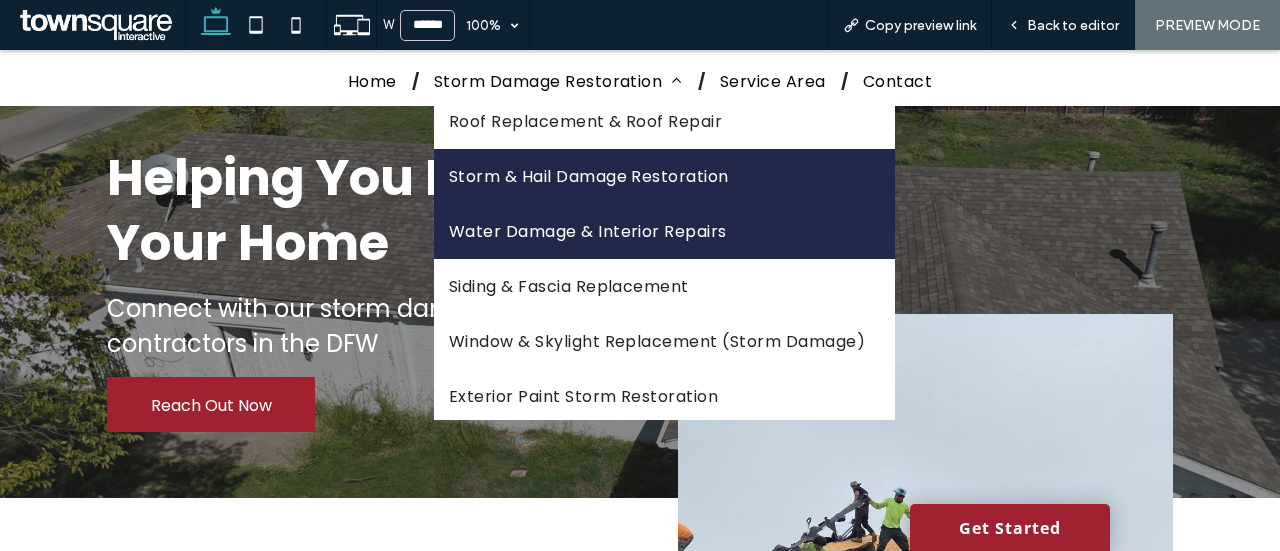 click on "Water Damage & Interior Repairs" at bounding box center [588, 231] 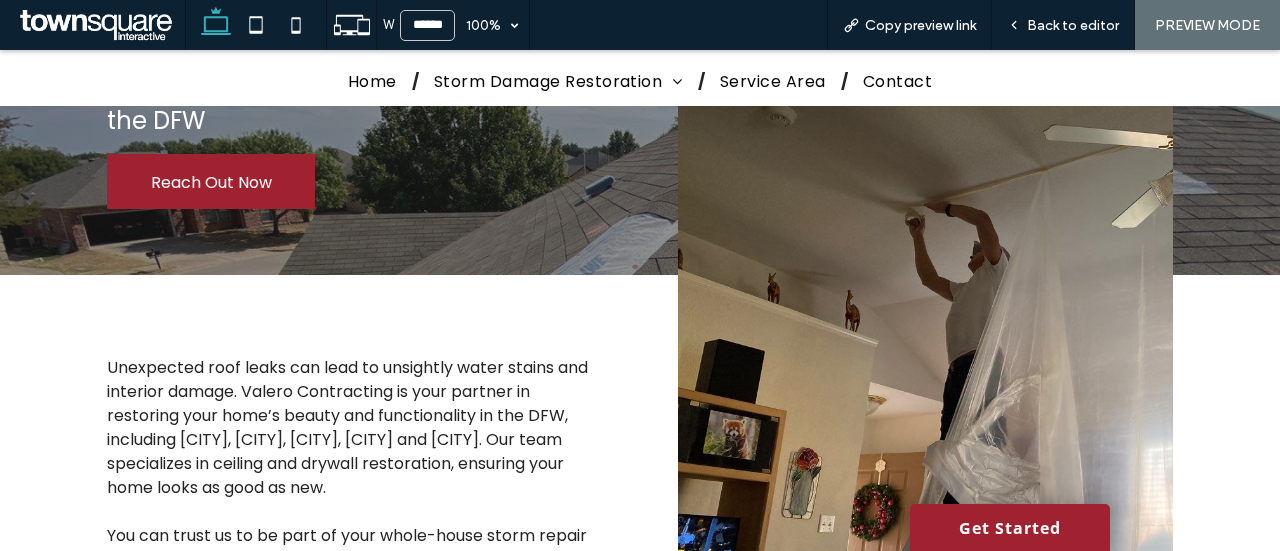 scroll, scrollTop: 251, scrollLeft: 0, axis: vertical 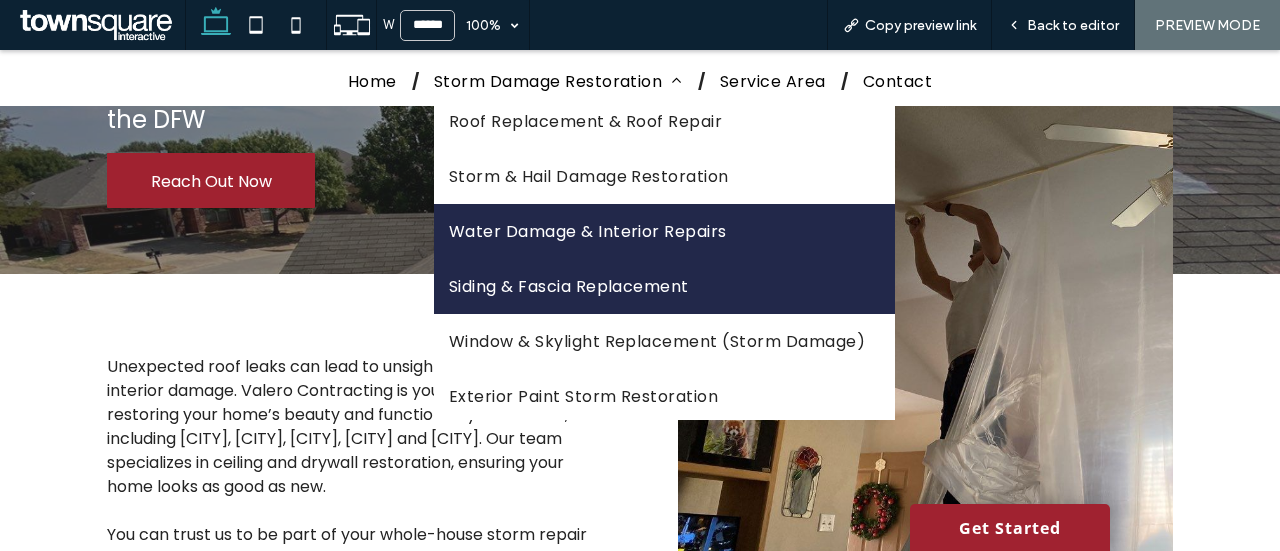 click on "Siding & Fascia Replacement" at bounding box center [664, 286] 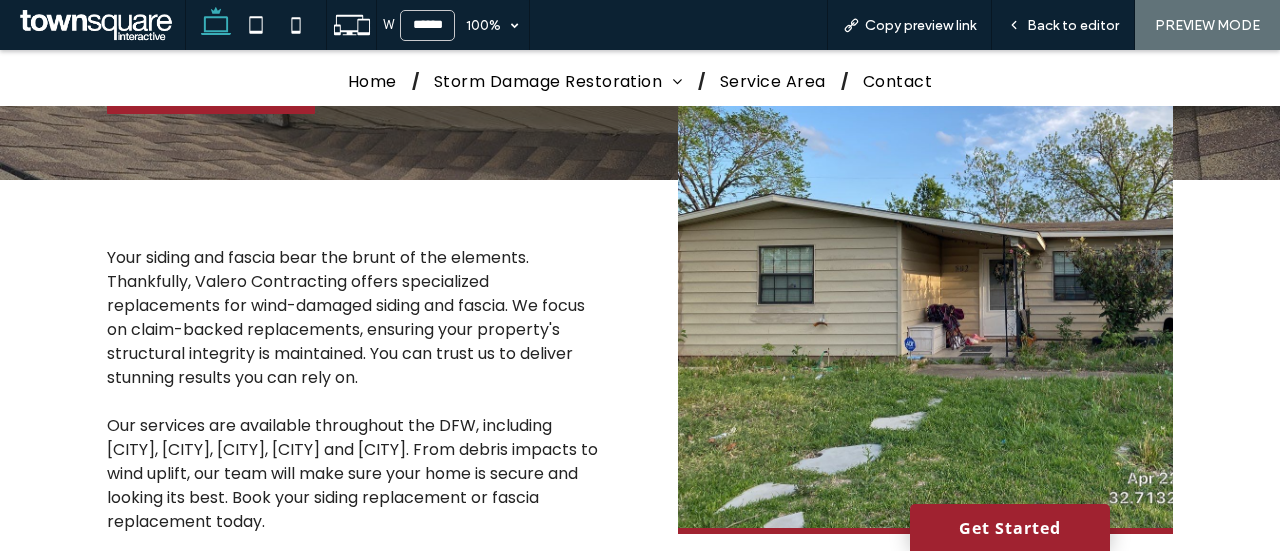 scroll, scrollTop: 344, scrollLeft: 0, axis: vertical 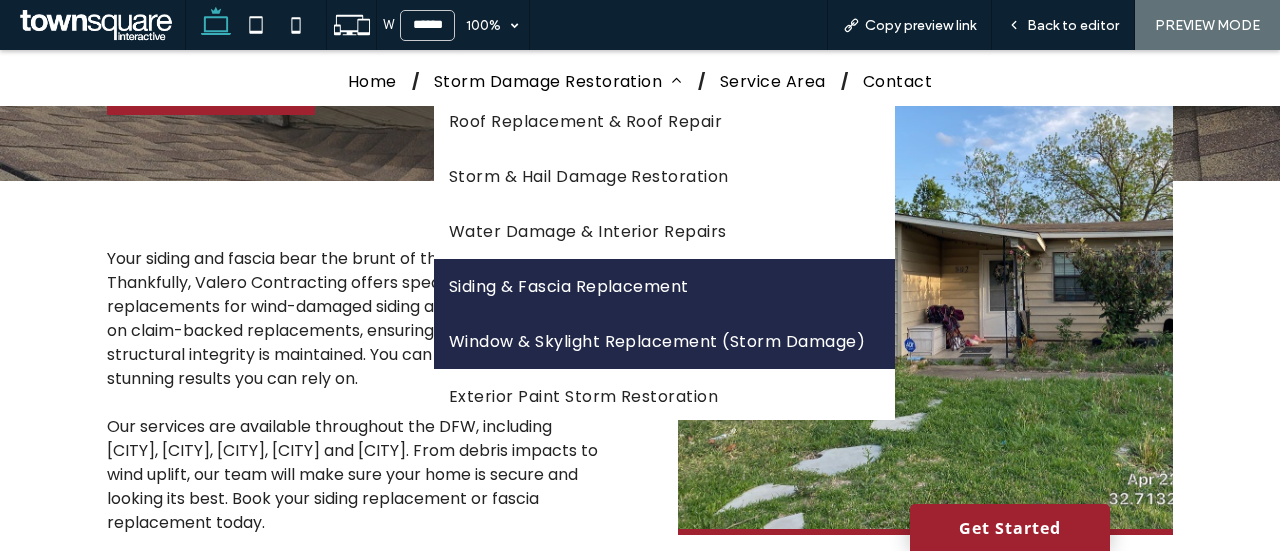 click on "Window & Skylight Replacement (Storm Damage)" at bounding box center (664, 341) 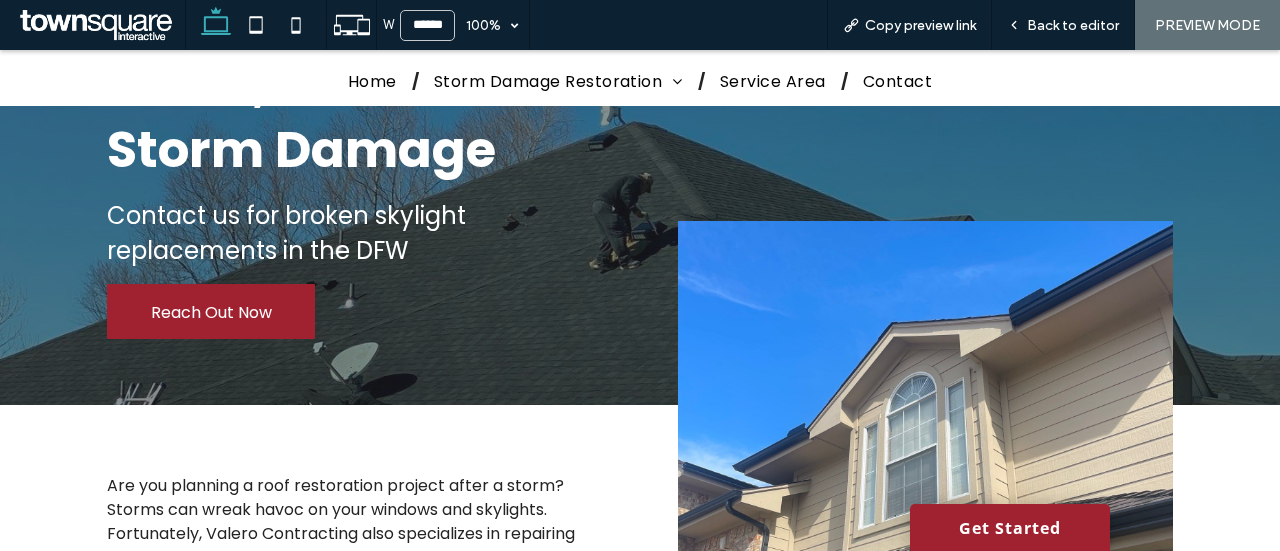 scroll, scrollTop: 312, scrollLeft: 0, axis: vertical 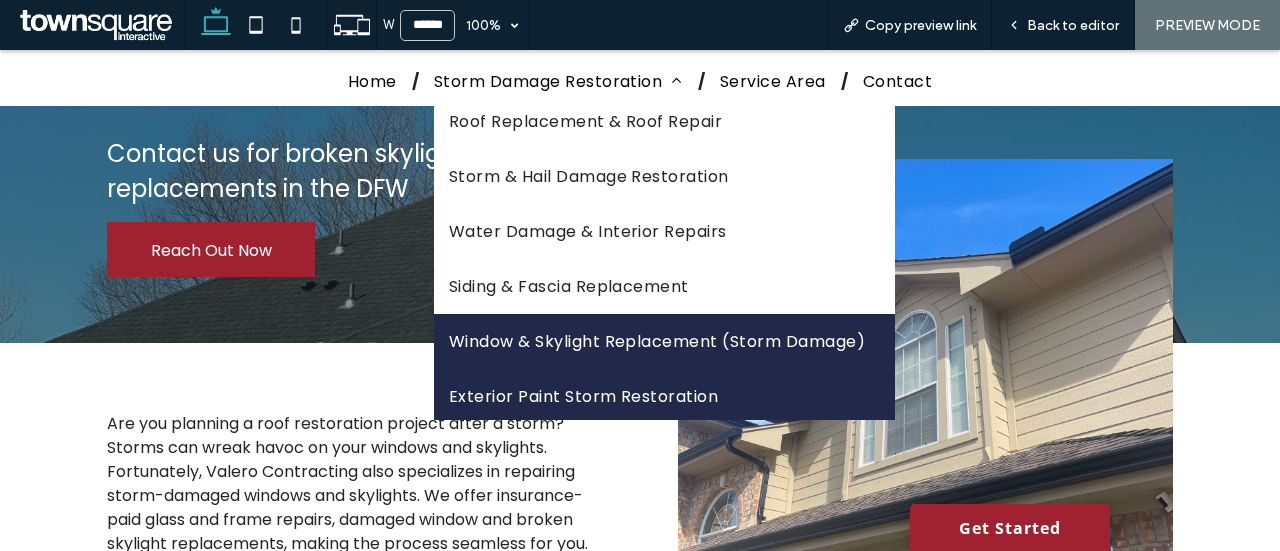 click on "Exterior Paint Storm Restoration" at bounding box center [583, 396] 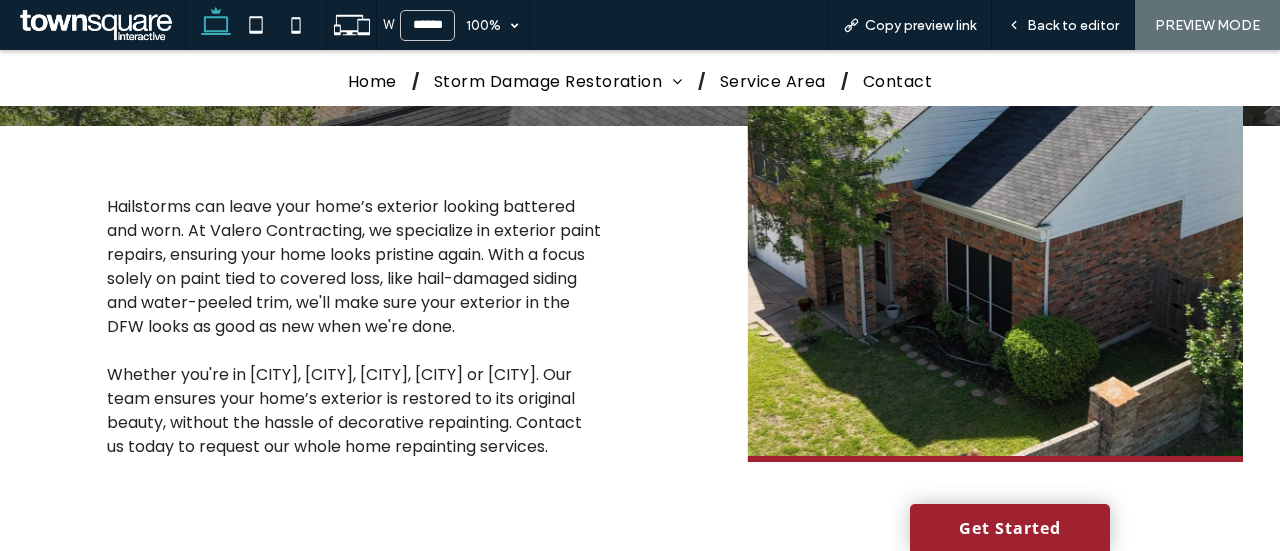 scroll, scrollTop: 399, scrollLeft: 0, axis: vertical 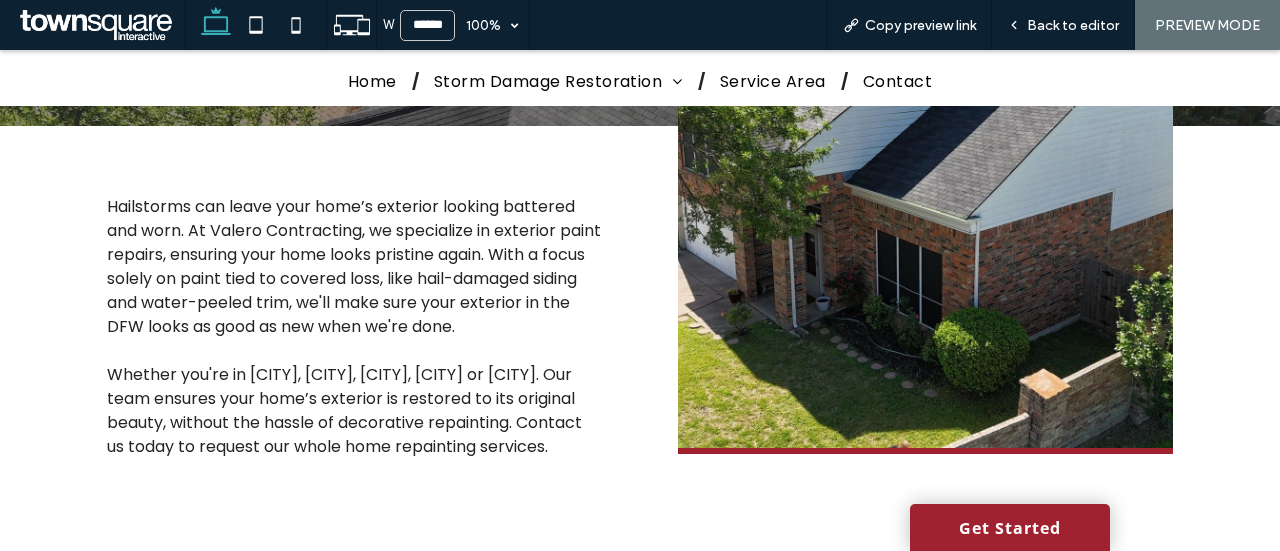 click at bounding box center (925, 194) 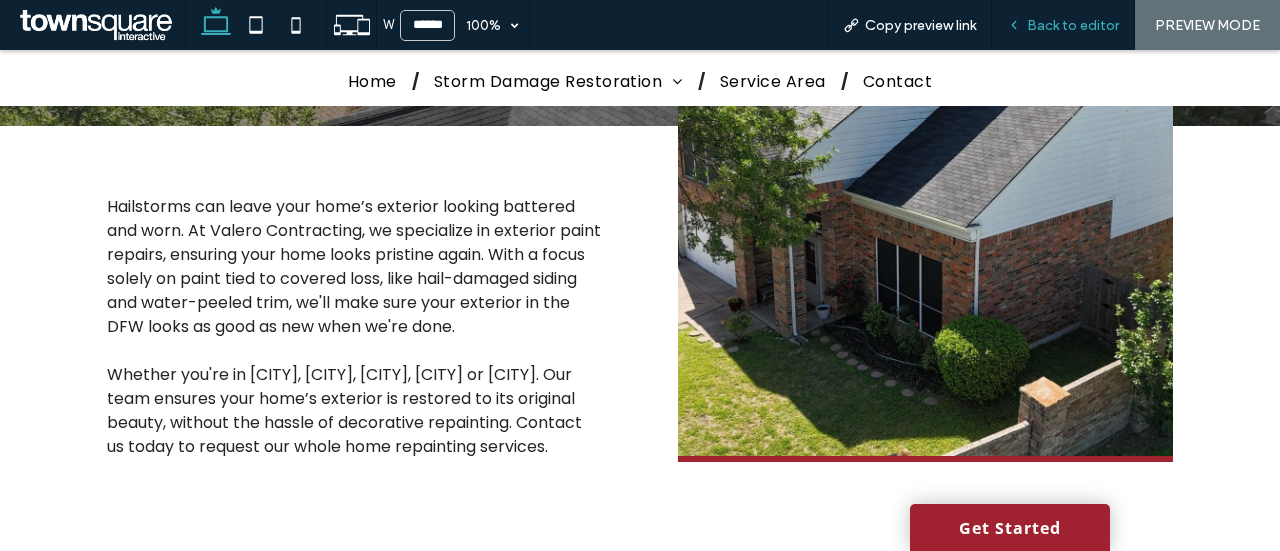 click on "Back to editor" at bounding box center (1073, 25) 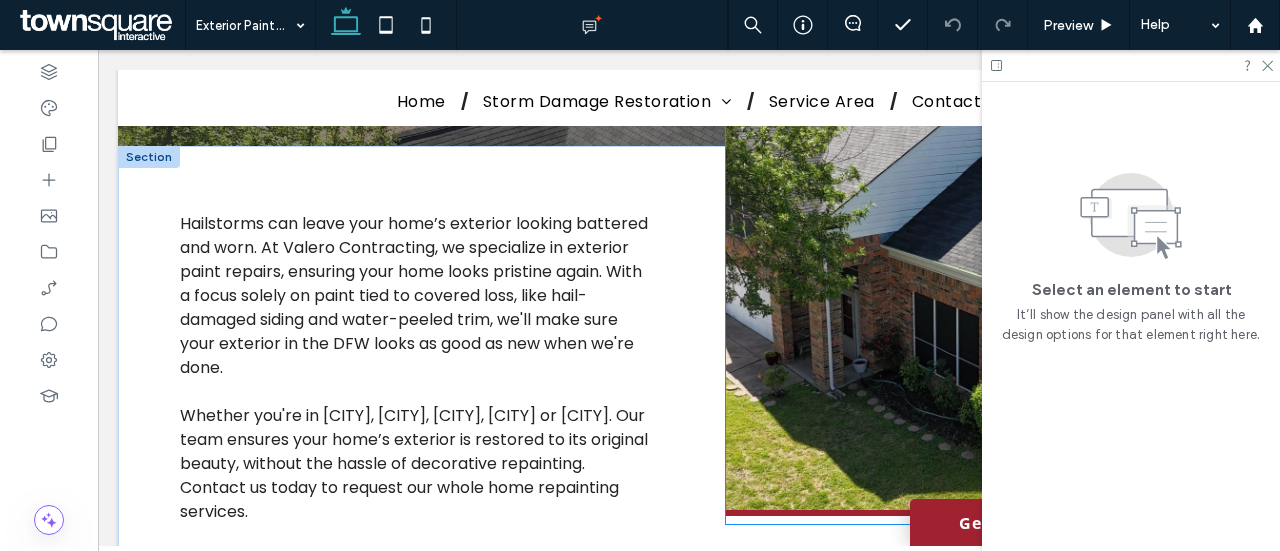 click at bounding box center [962, 256] 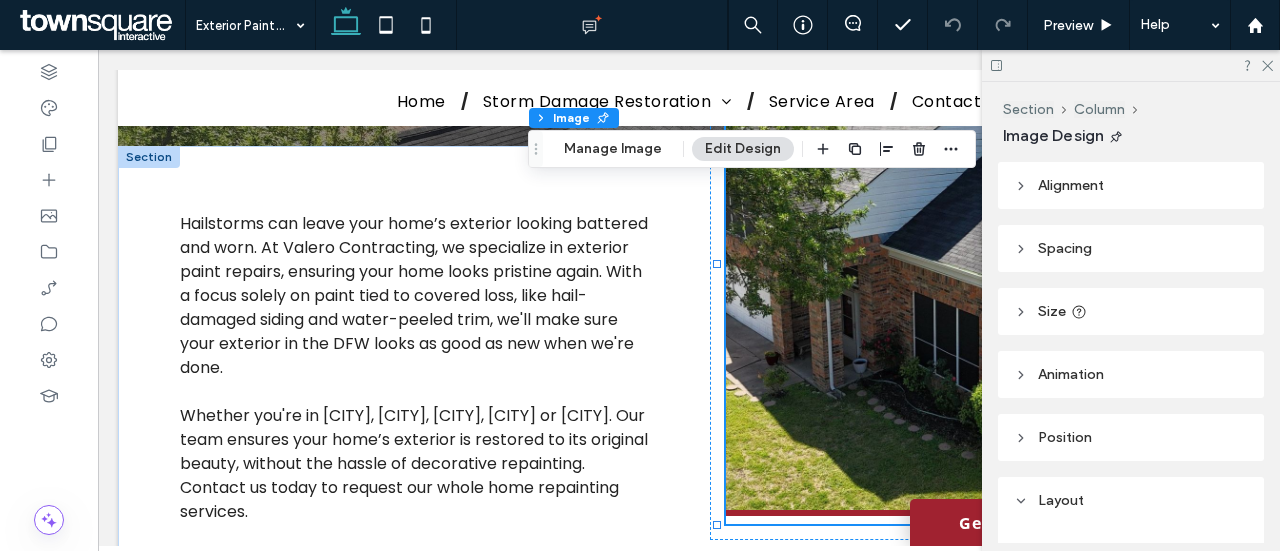 click at bounding box center (962, 264) 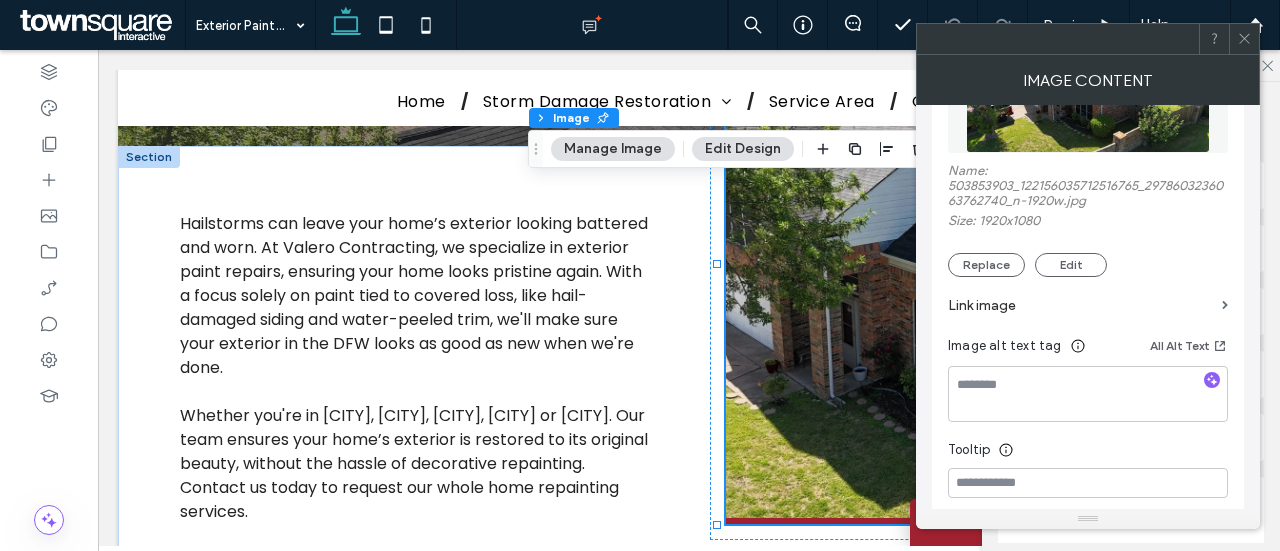 scroll, scrollTop: 338, scrollLeft: 0, axis: vertical 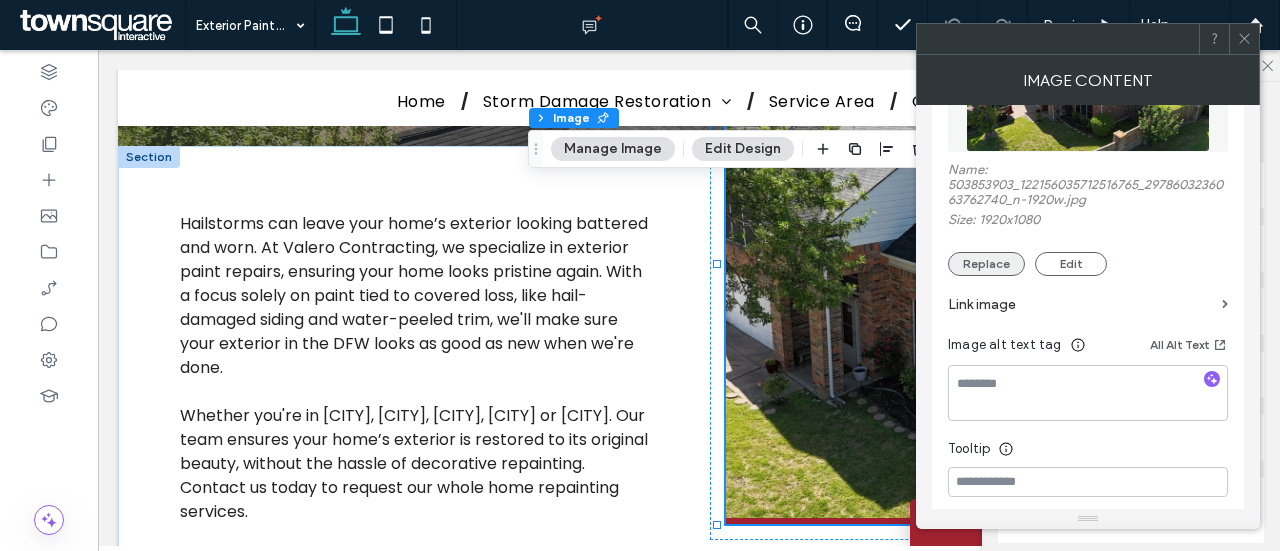 click on "Replace" at bounding box center (986, 264) 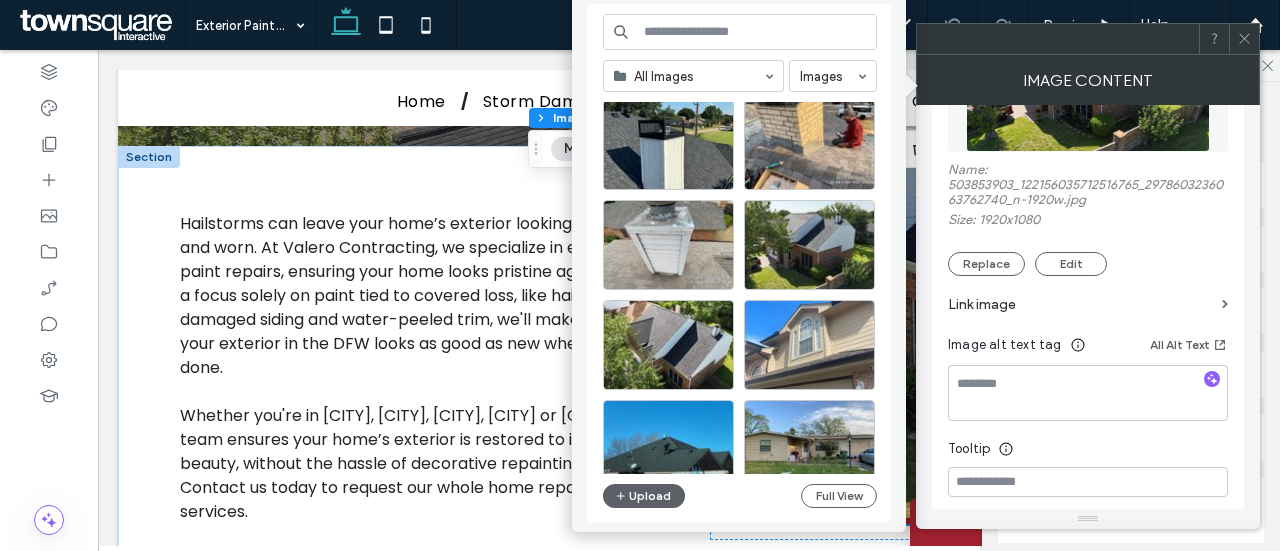 scroll, scrollTop: 0, scrollLeft: 0, axis: both 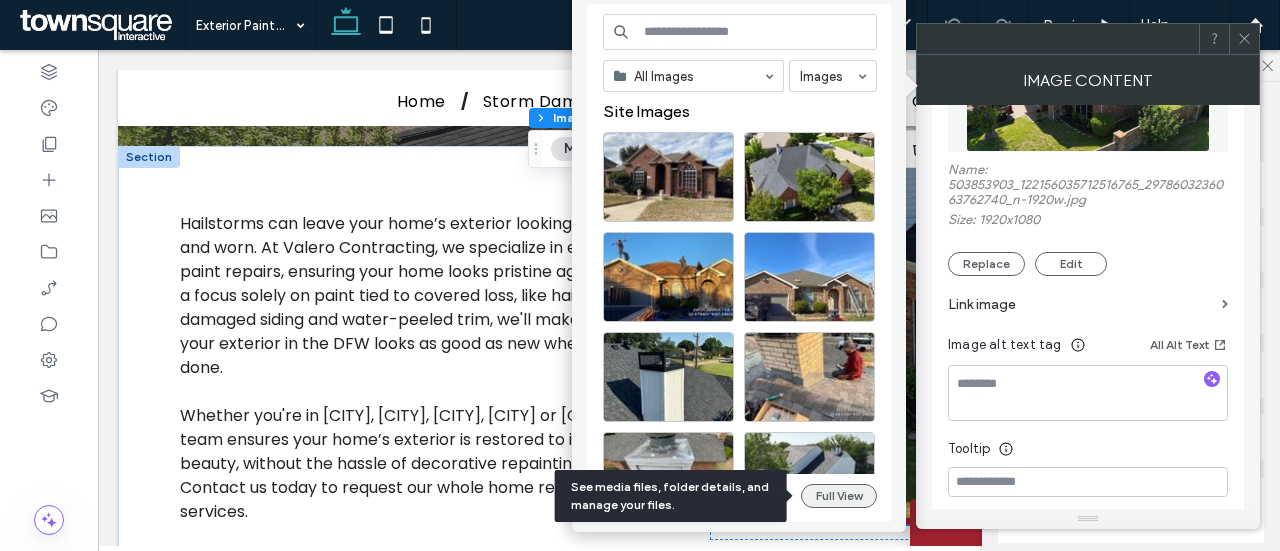 click on "Full View" at bounding box center (839, 496) 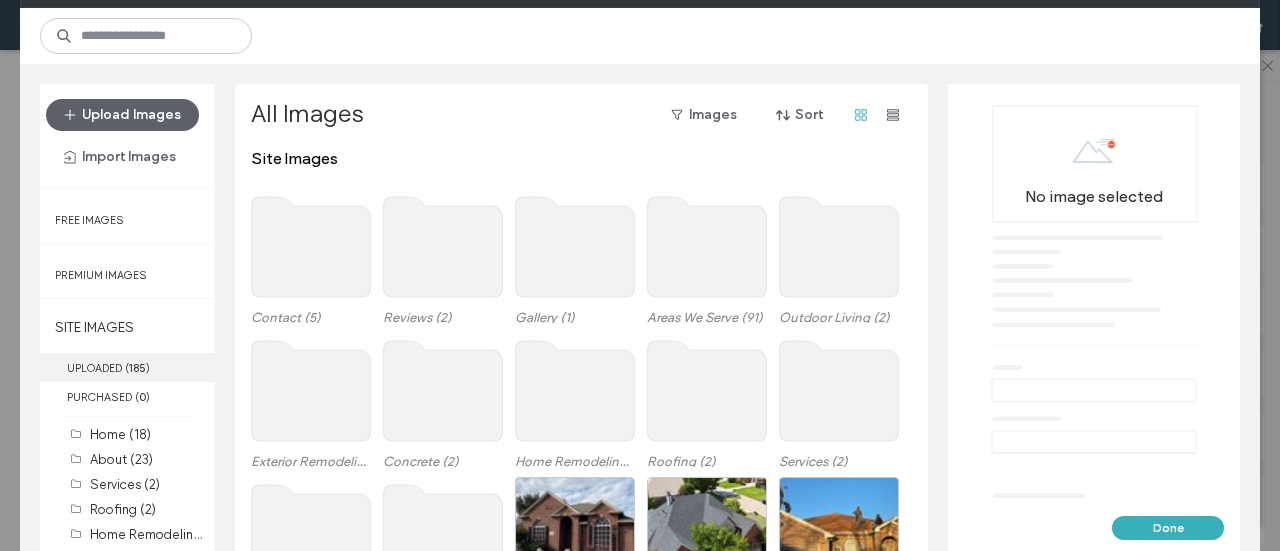click on "UPLOADED ( 185 )" at bounding box center (127, 367) 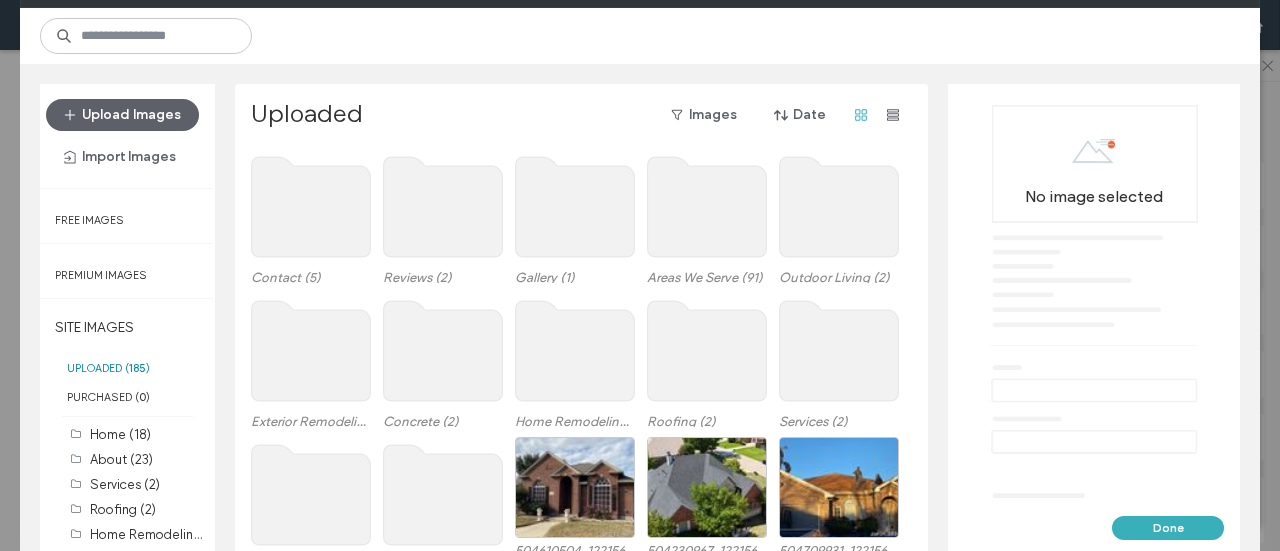 click on "UPLOADED ( 185 )" at bounding box center [127, 367] 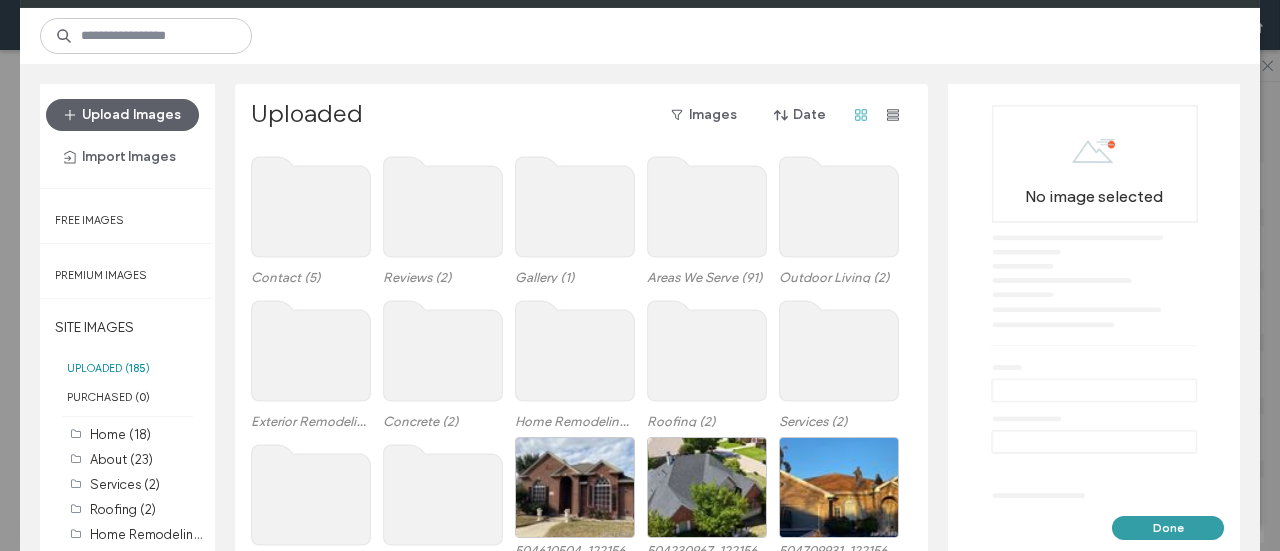 click on "Done" at bounding box center (1168, 528) 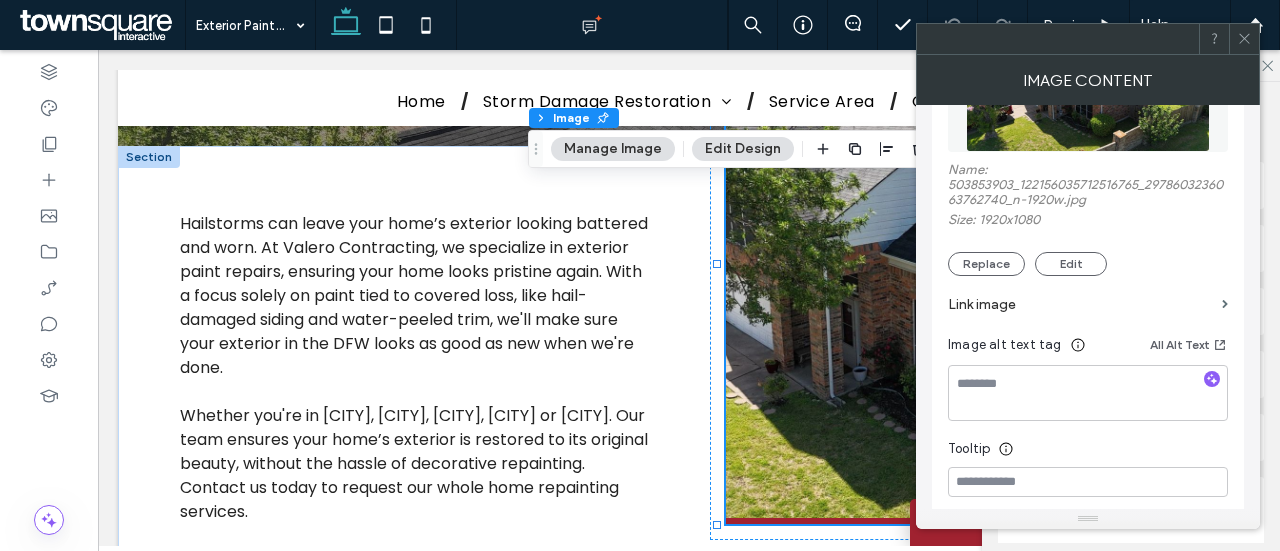 click 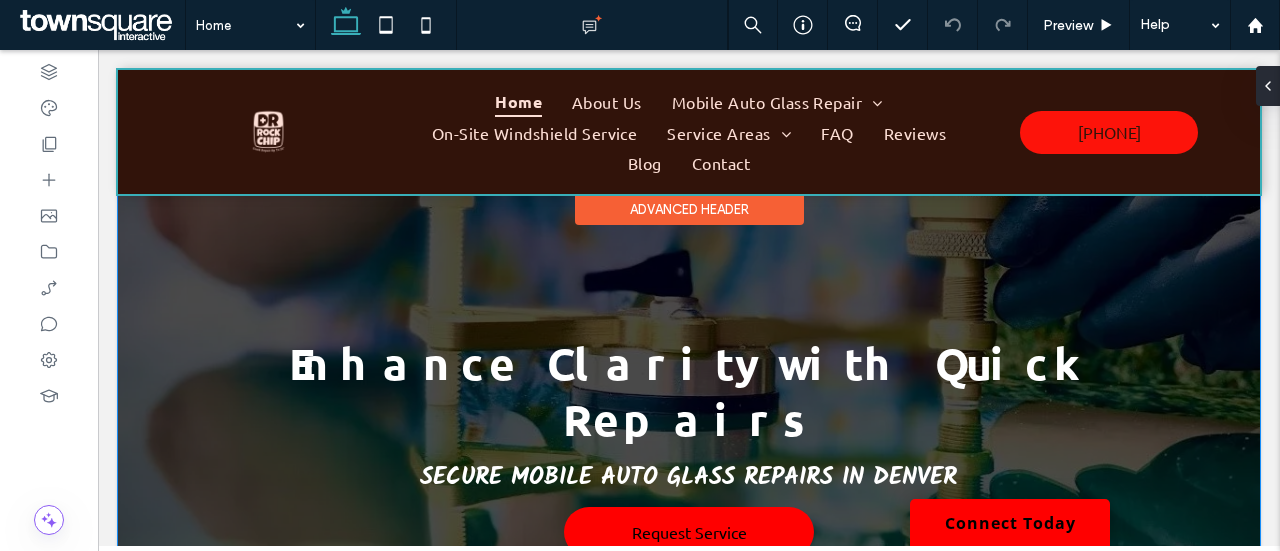 scroll, scrollTop: 210, scrollLeft: 0, axis: vertical 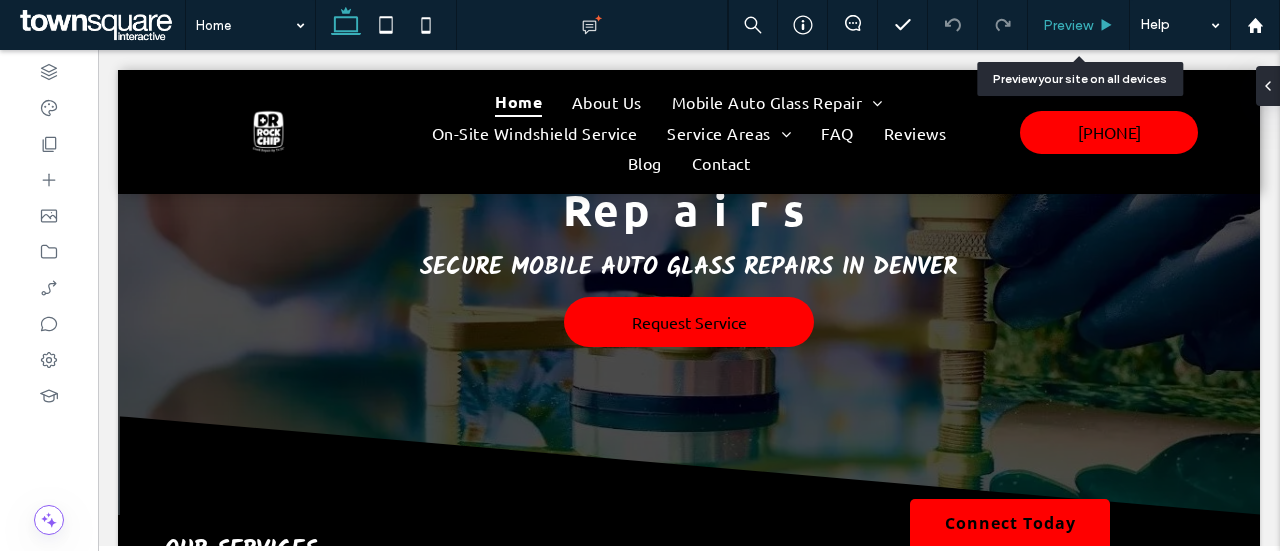 click on "Preview" at bounding box center [1068, 25] 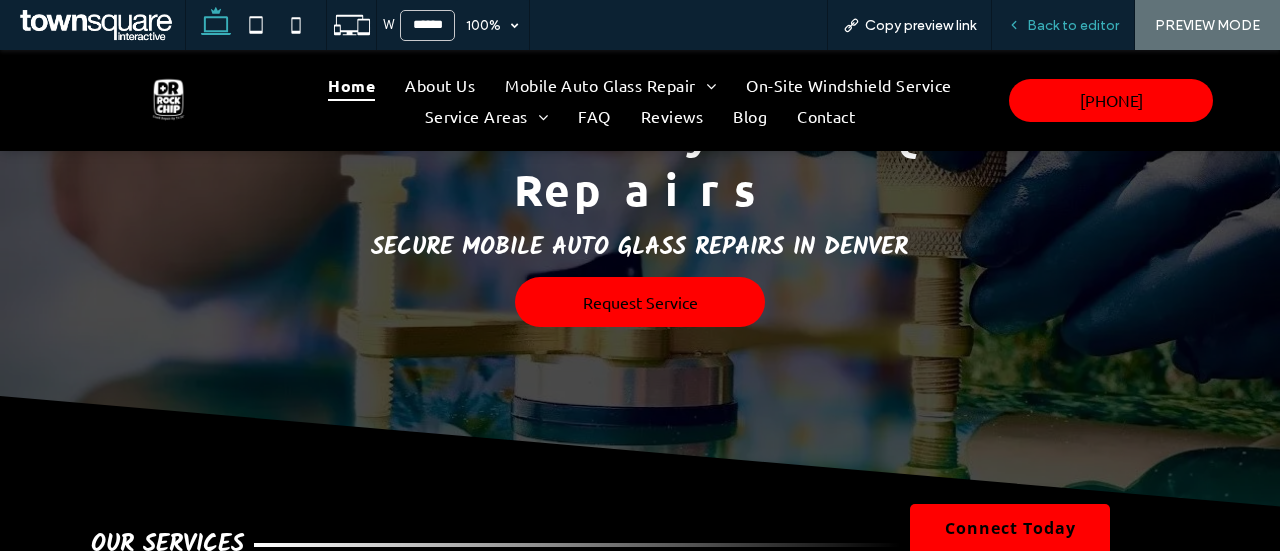 click on "Back to editor" at bounding box center [1073, 25] 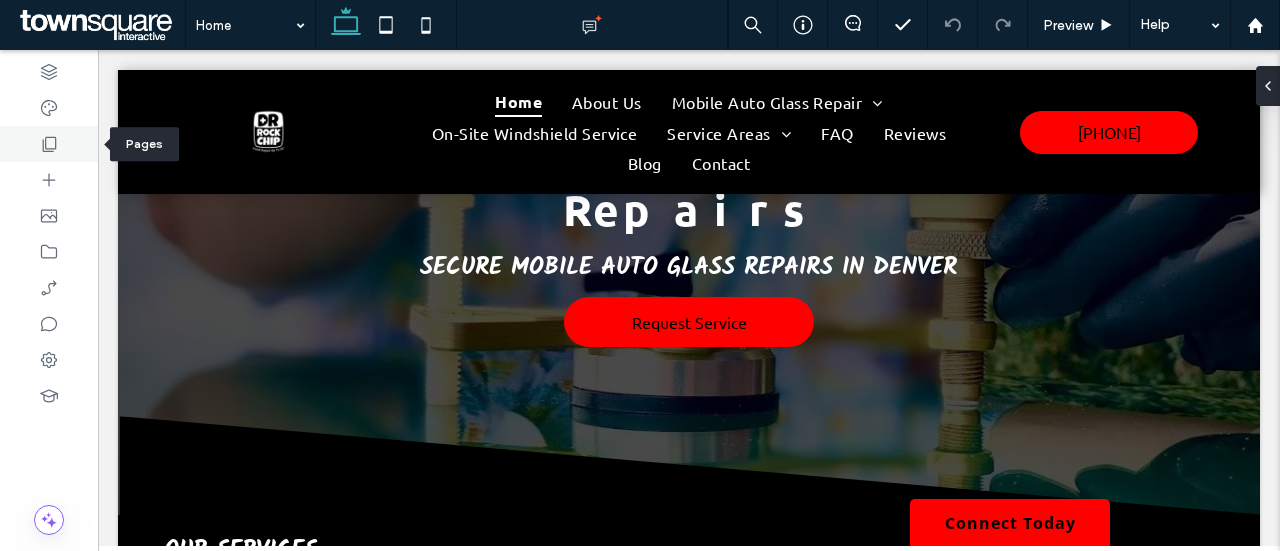 click 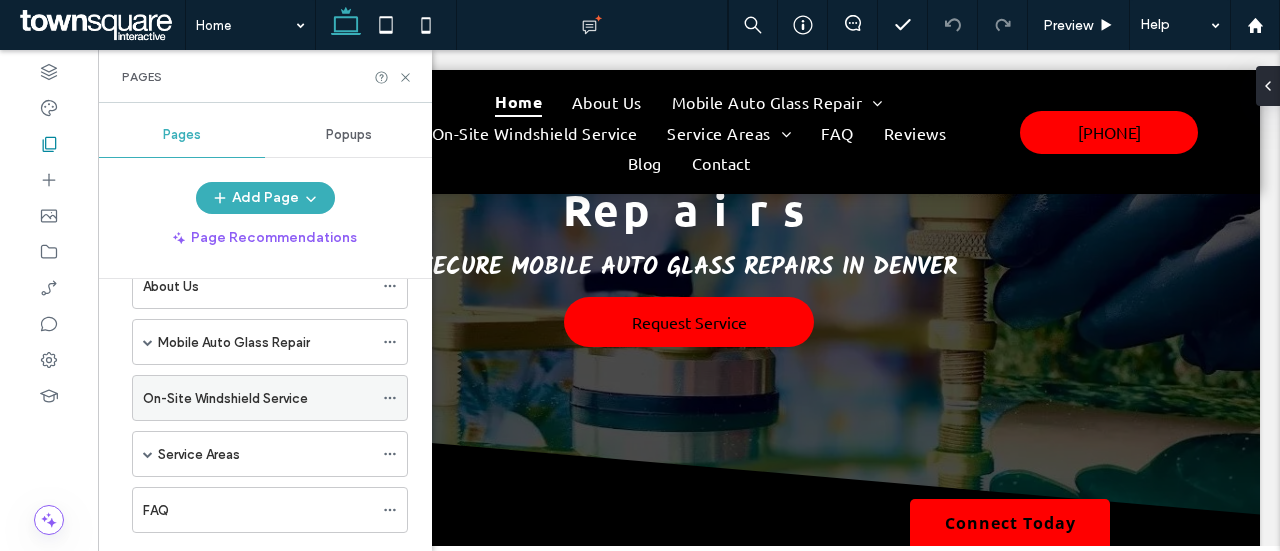 scroll, scrollTop: 105, scrollLeft: 0, axis: vertical 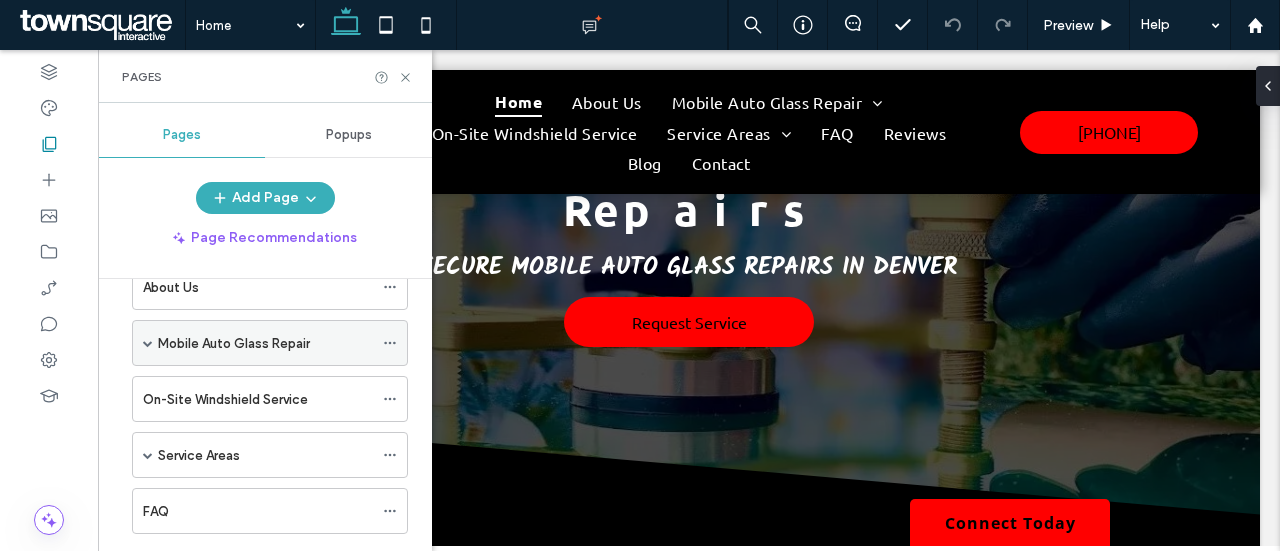 click on "Mobile Auto Glass Repair" at bounding box center [234, 343] 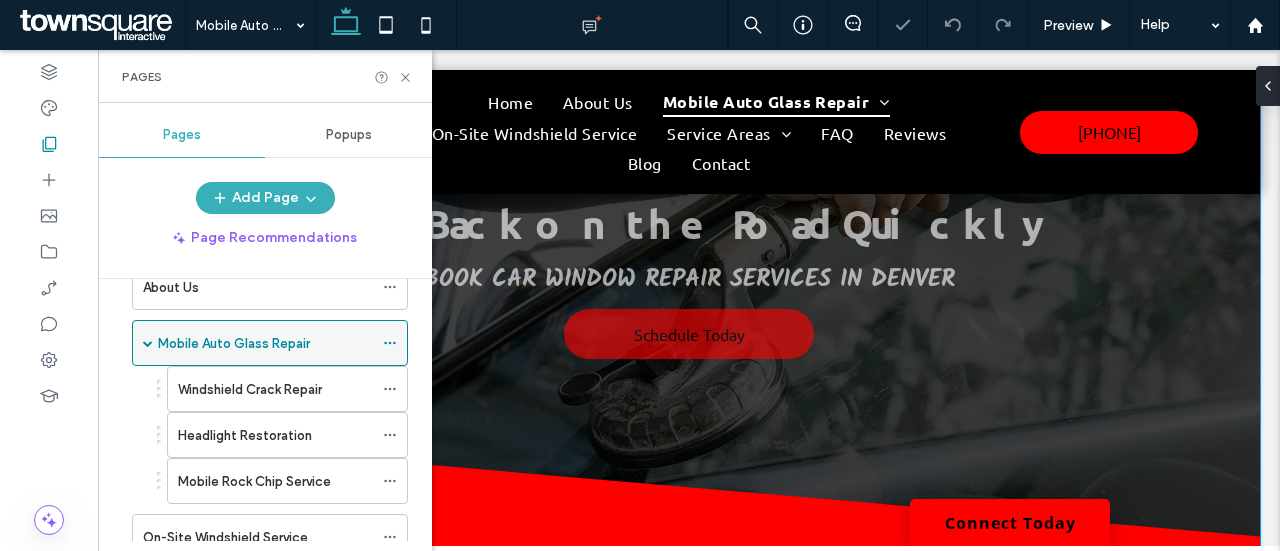 scroll, scrollTop: 0, scrollLeft: 0, axis: both 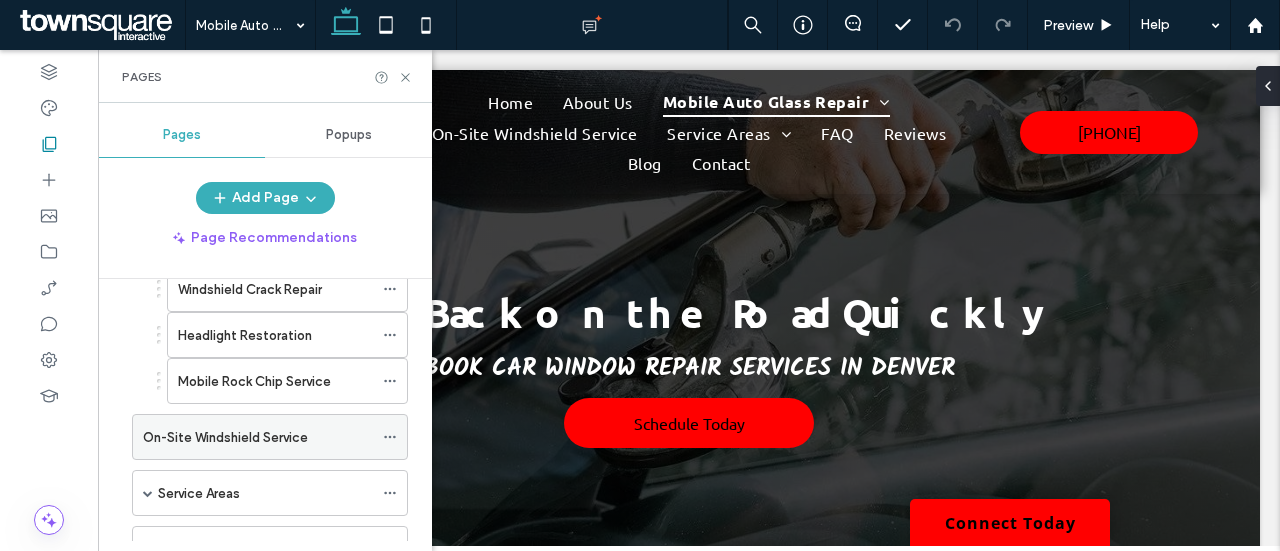 click 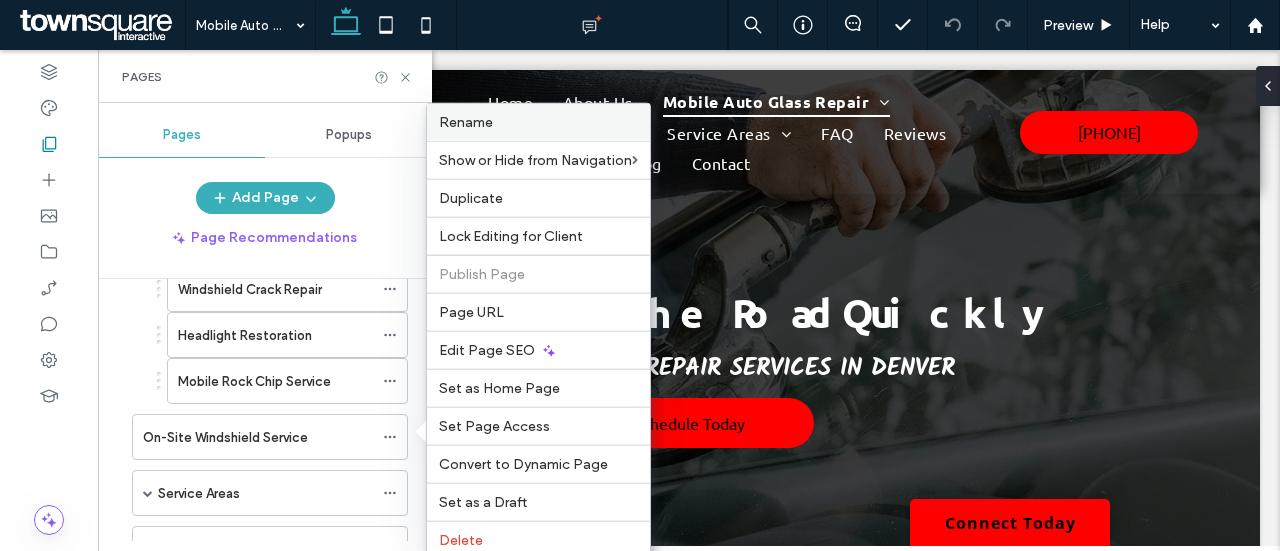 click on "Rename" at bounding box center [538, 122] 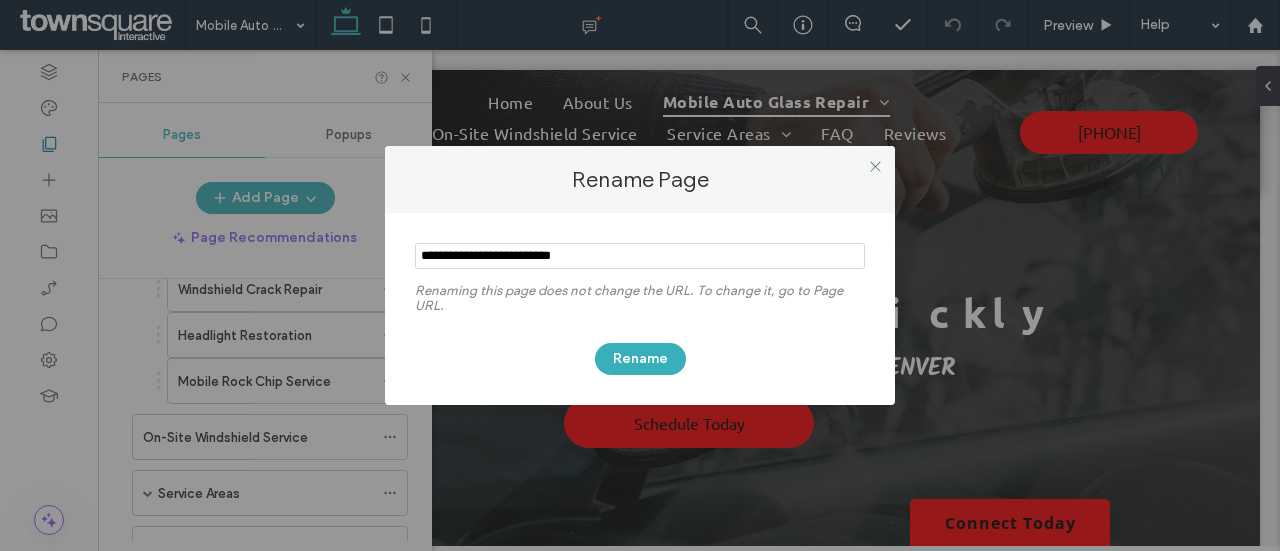drag, startPoint x: 597, startPoint y: 257, endPoint x: 476, endPoint y: 253, distance: 121.0661 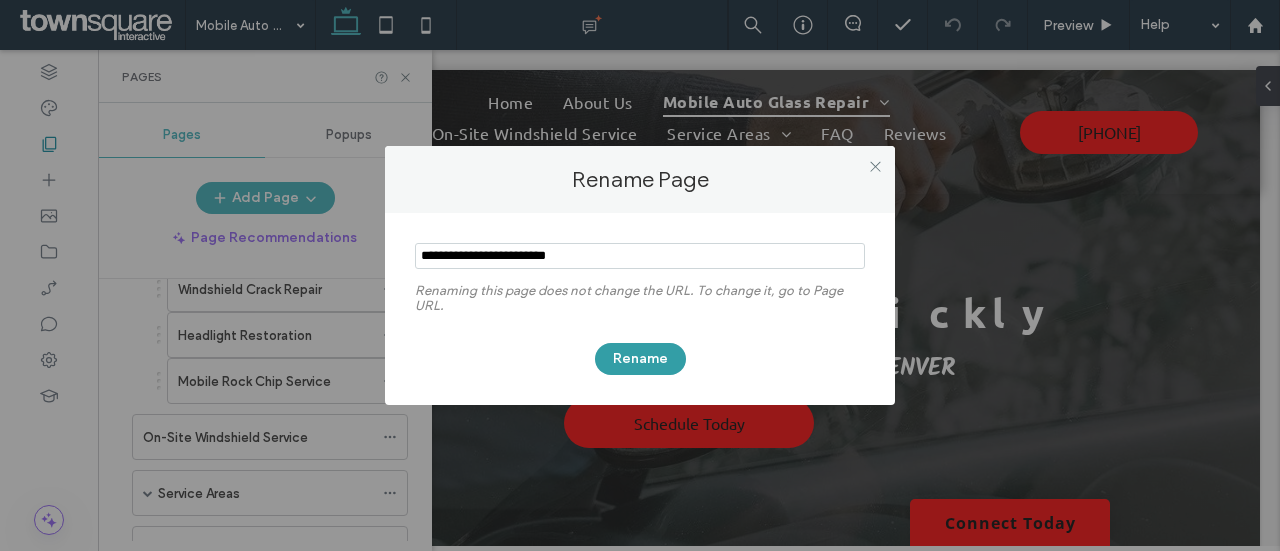 type on "**********" 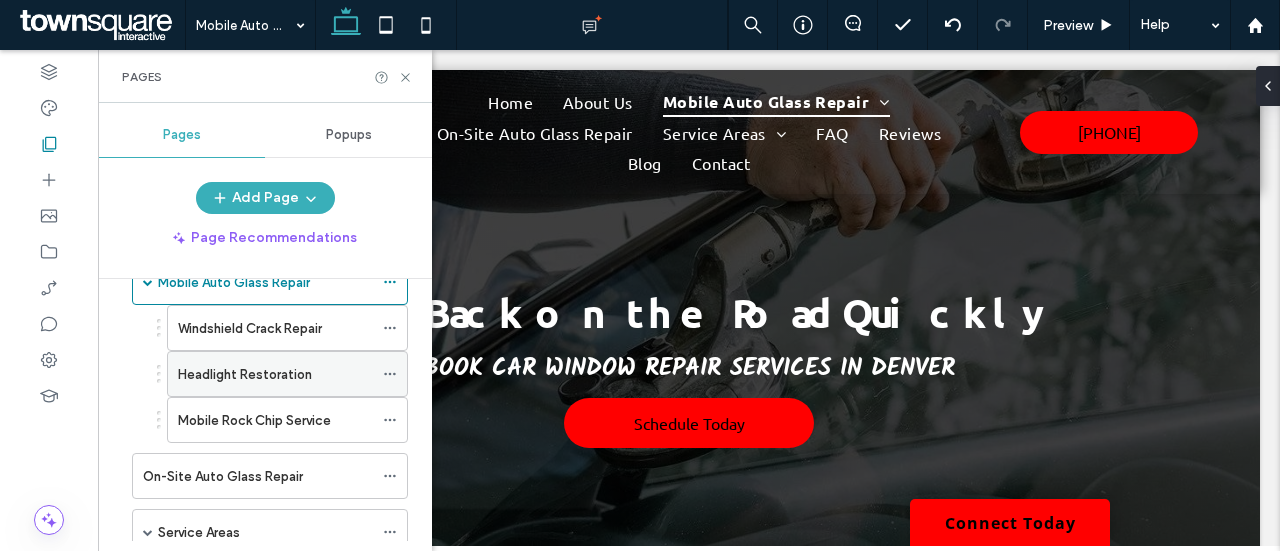 scroll, scrollTop: 146, scrollLeft: 0, axis: vertical 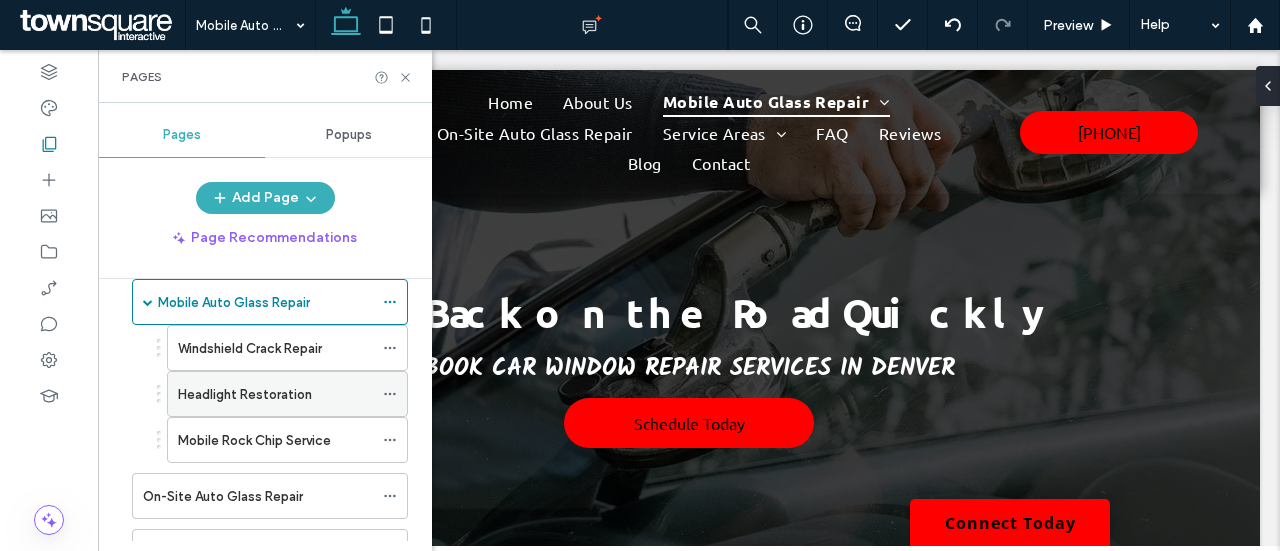 click 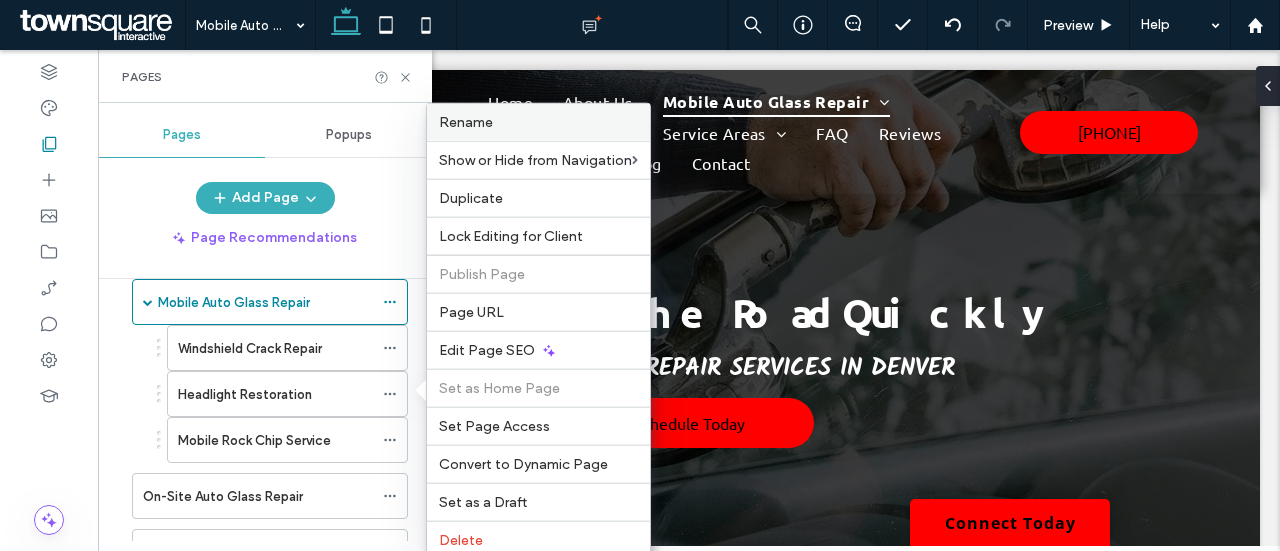 click on "Rename" at bounding box center (538, 122) 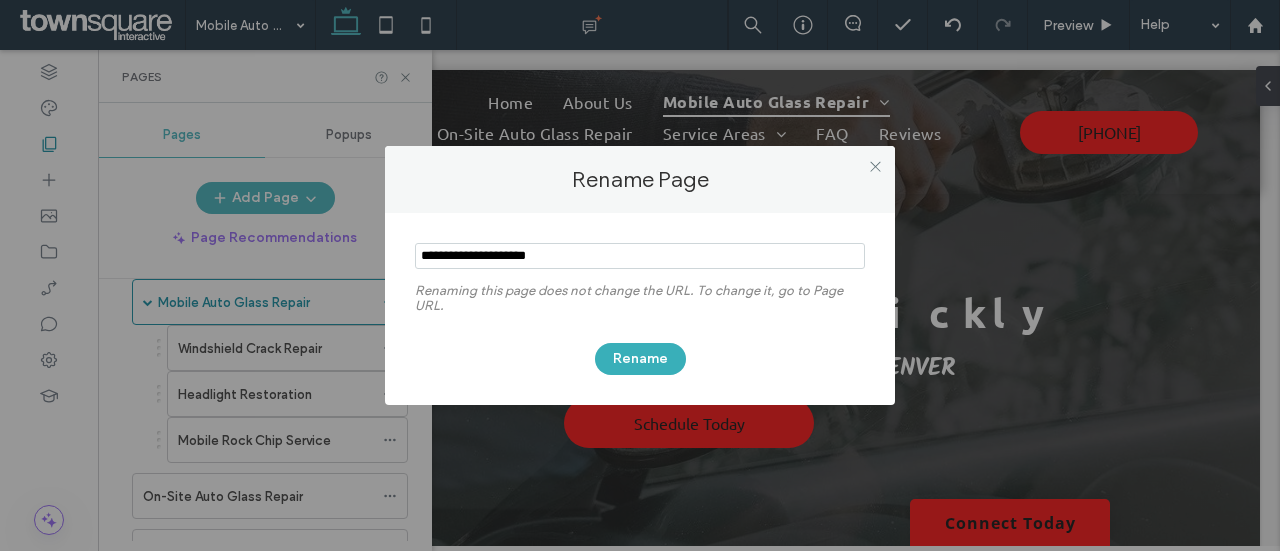 click at bounding box center [640, 256] 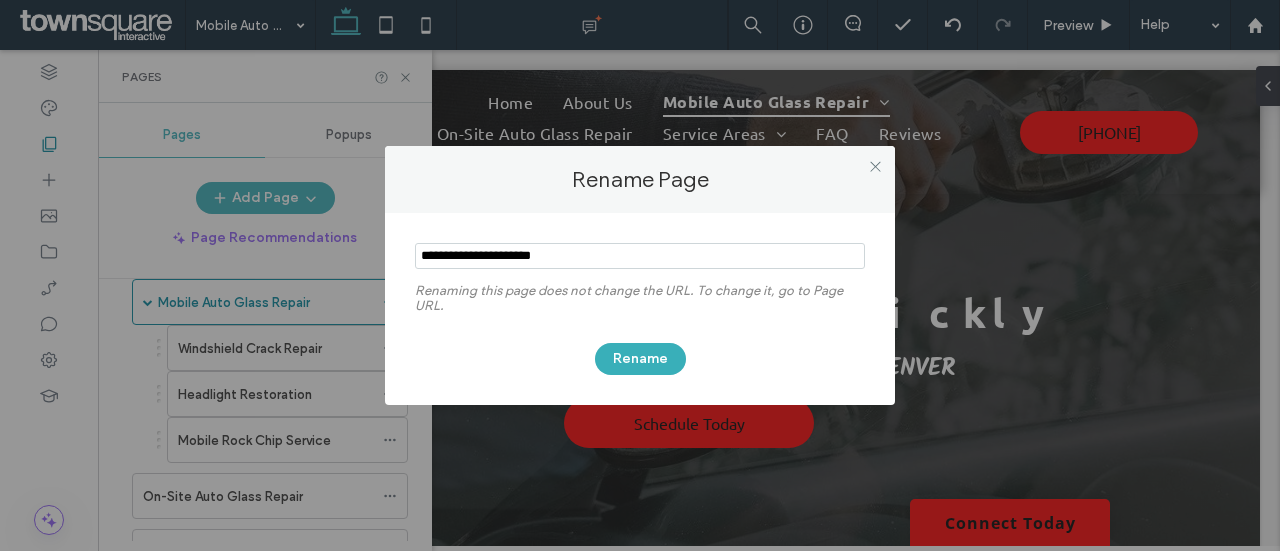 type on "**********" 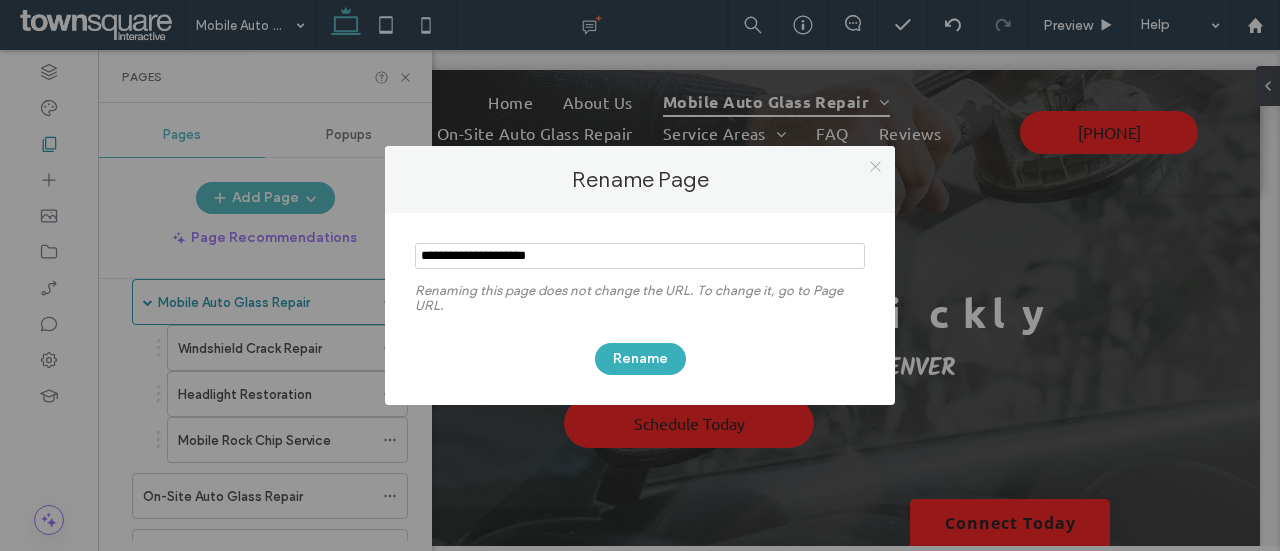 click 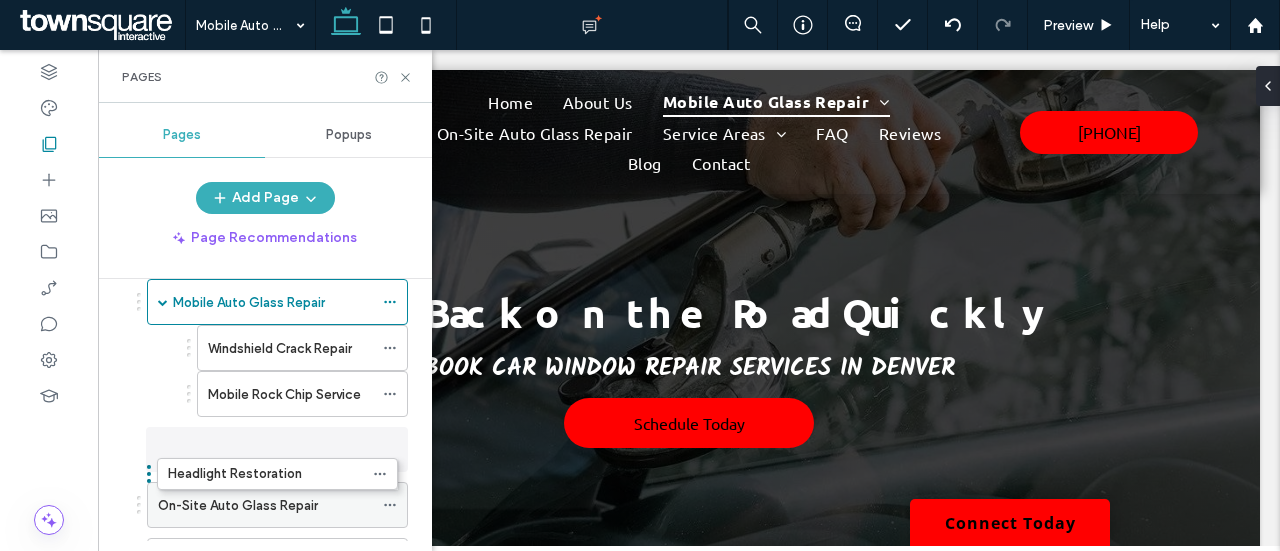 drag, startPoint x: 300, startPoint y: 387, endPoint x: 294, endPoint y: 459, distance: 72.249565 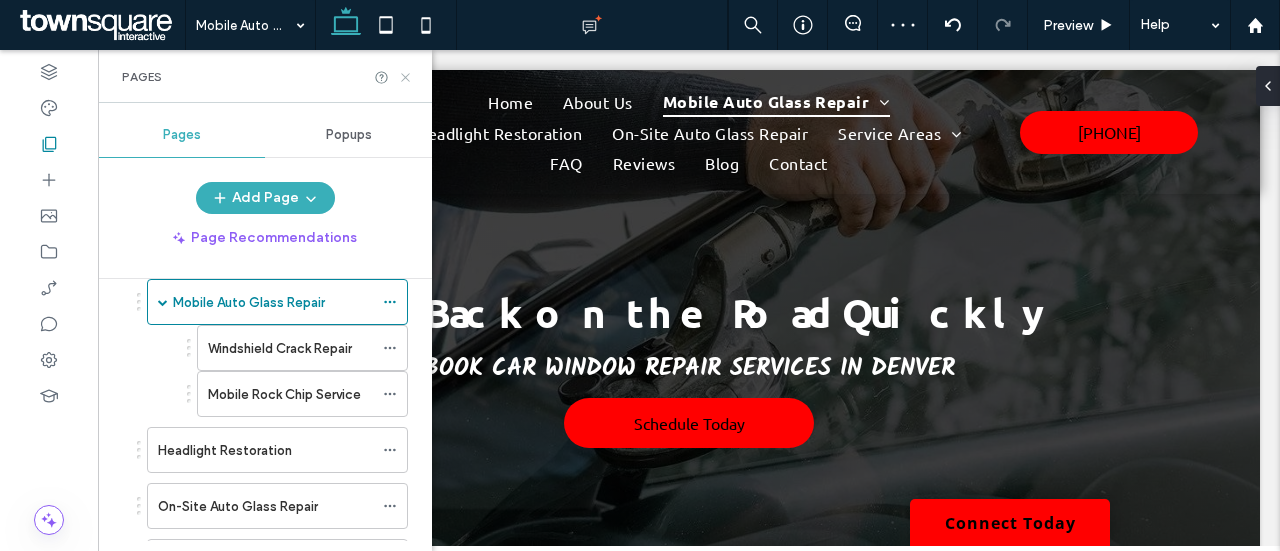 click 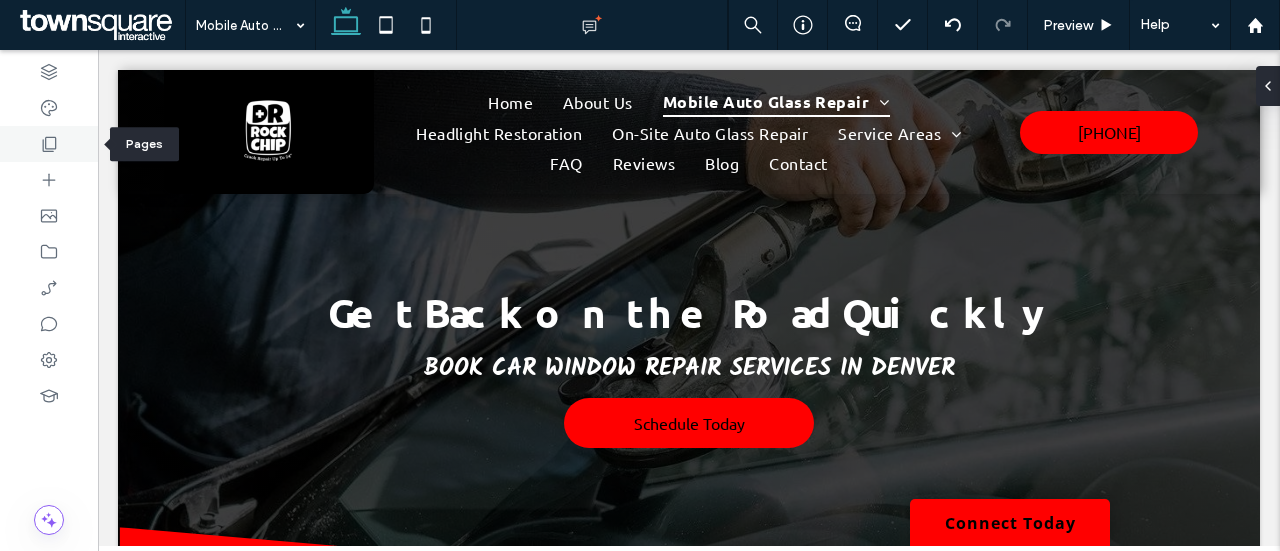 click at bounding box center [49, 144] 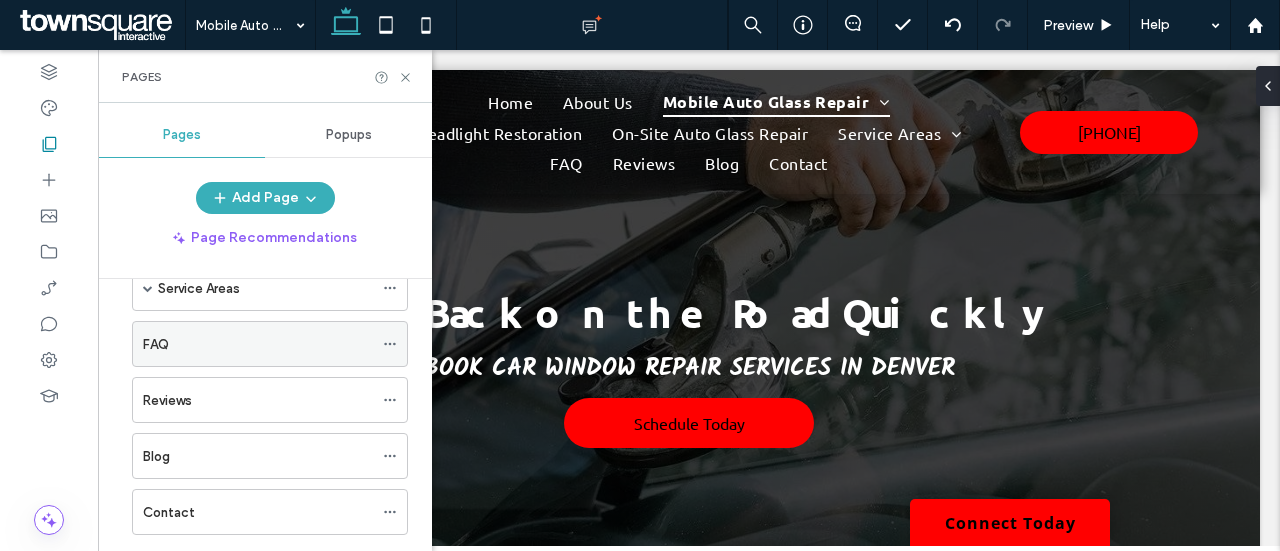 scroll, scrollTop: 420, scrollLeft: 0, axis: vertical 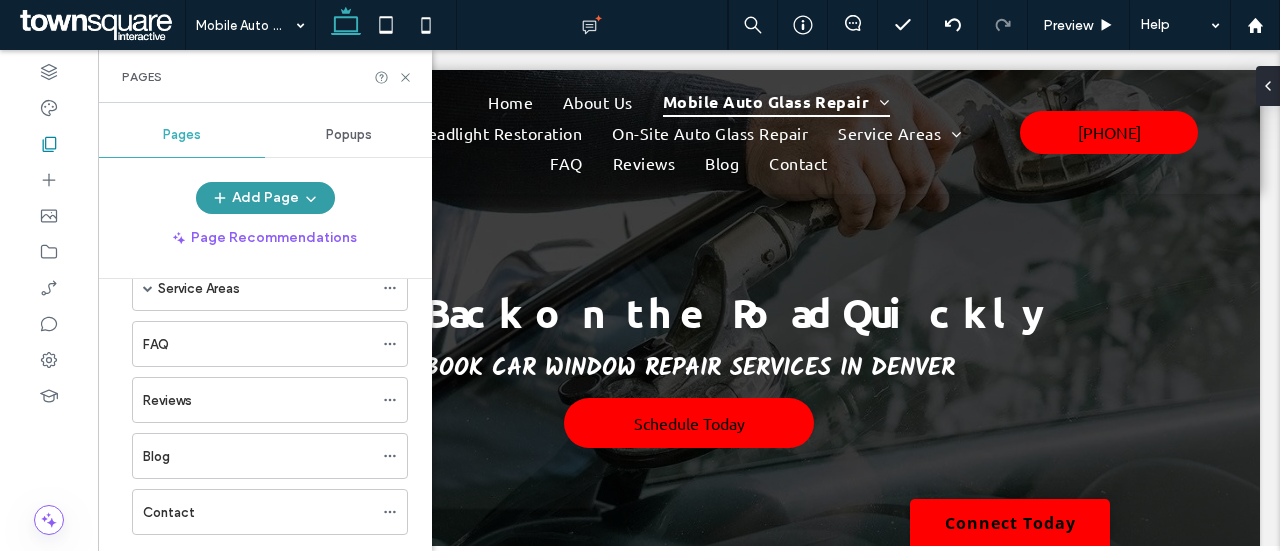 click on "Add Page" at bounding box center [265, 198] 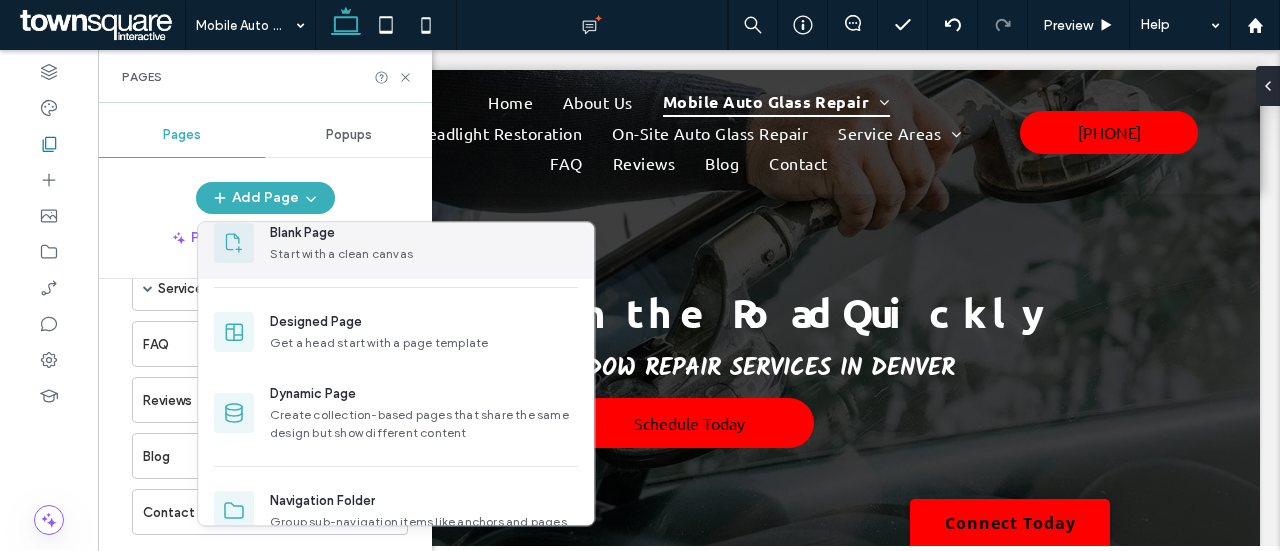 scroll, scrollTop: 96, scrollLeft: 0, axis: vertical 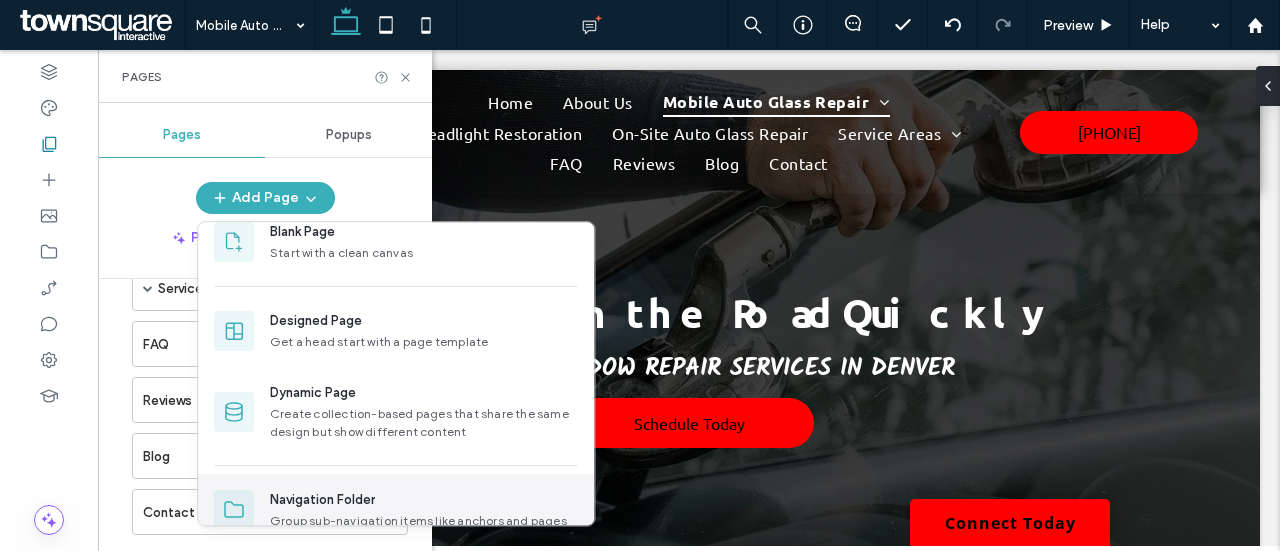 click on "Navigation Folder" at bounding box center (322, 500) 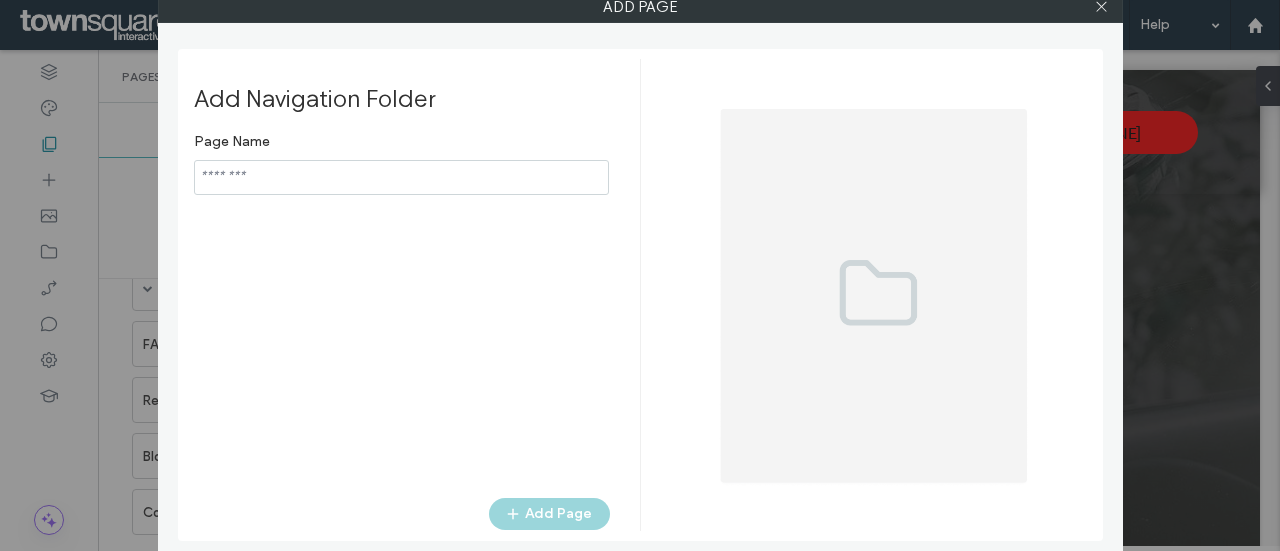 click at bounding box center (401, 177) 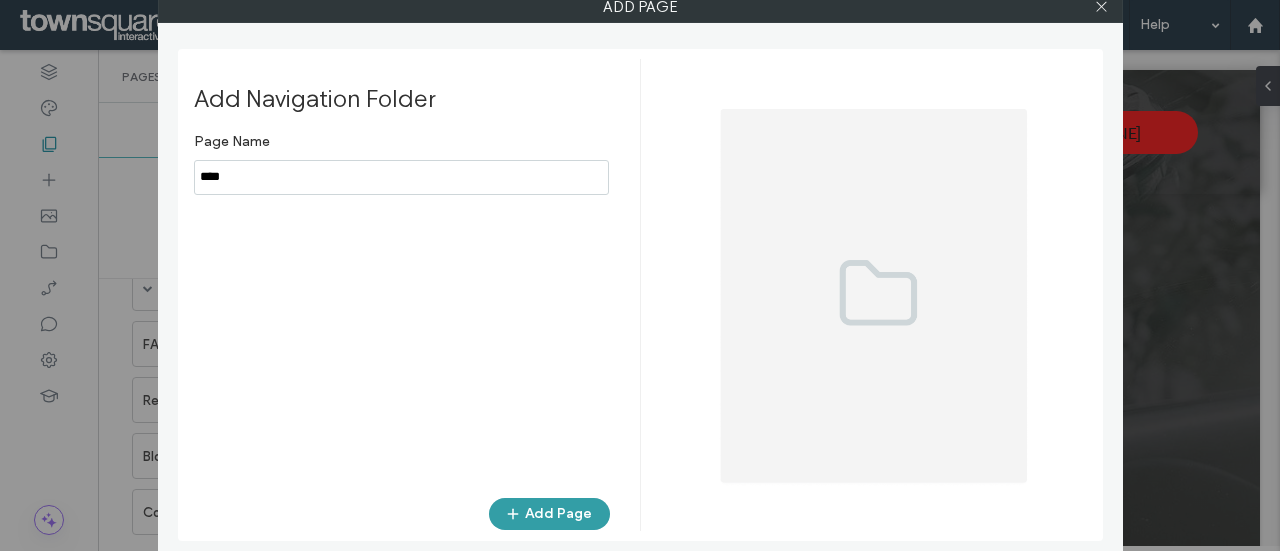 type on "****" 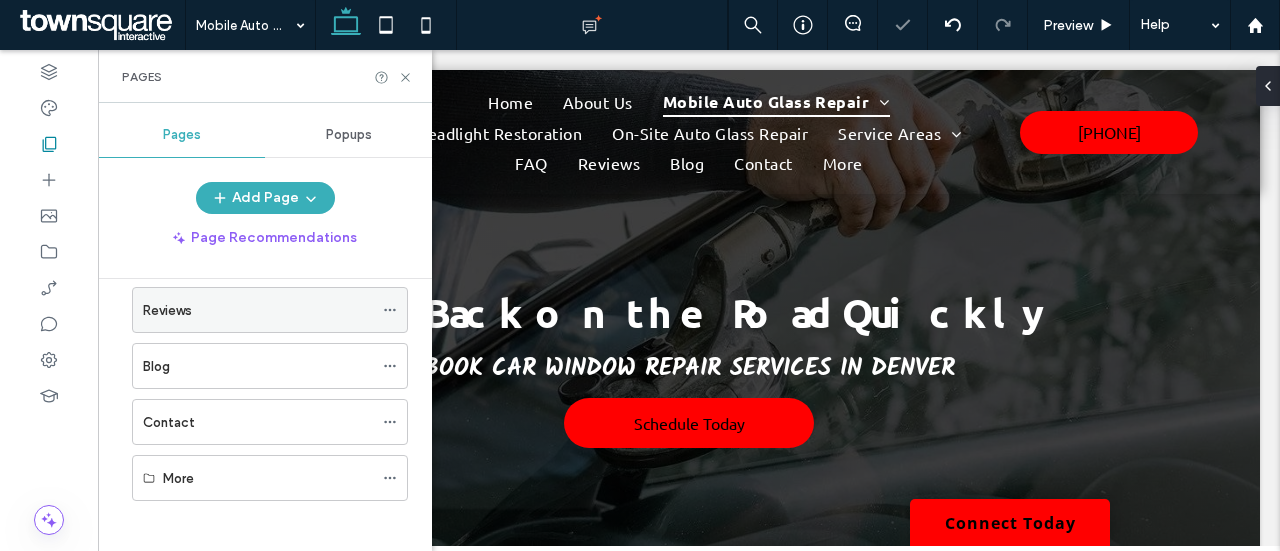 scroll, scrollTop: 509, scrollLeft: 0, axis: vertical 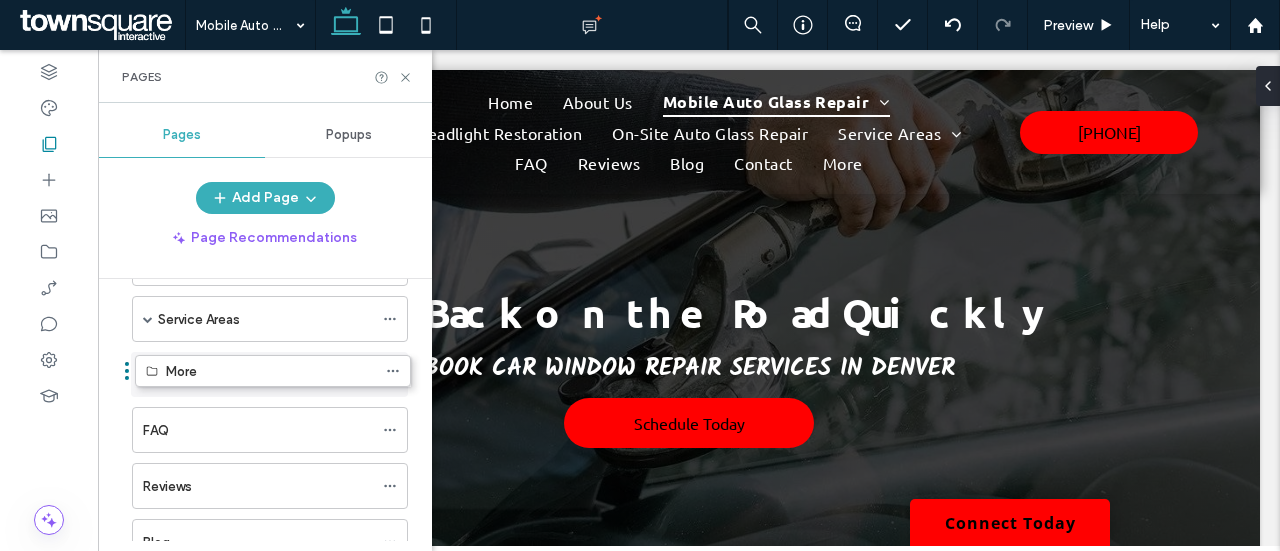 drag, startPoint x: 202, startPoint y: 481, endPoint x: 205, endPoint y: 389, distance: 92.0489 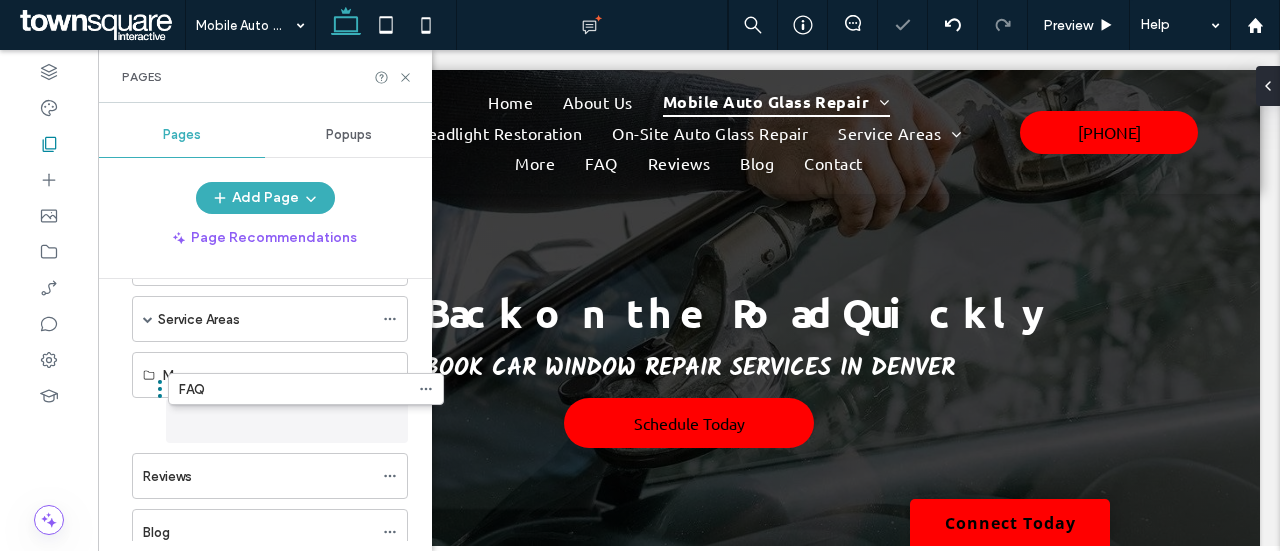 drag, startPoint x: 162, startPoint y: 437, endPoint x: 198, endPoint y: 409, distance: 45.607018 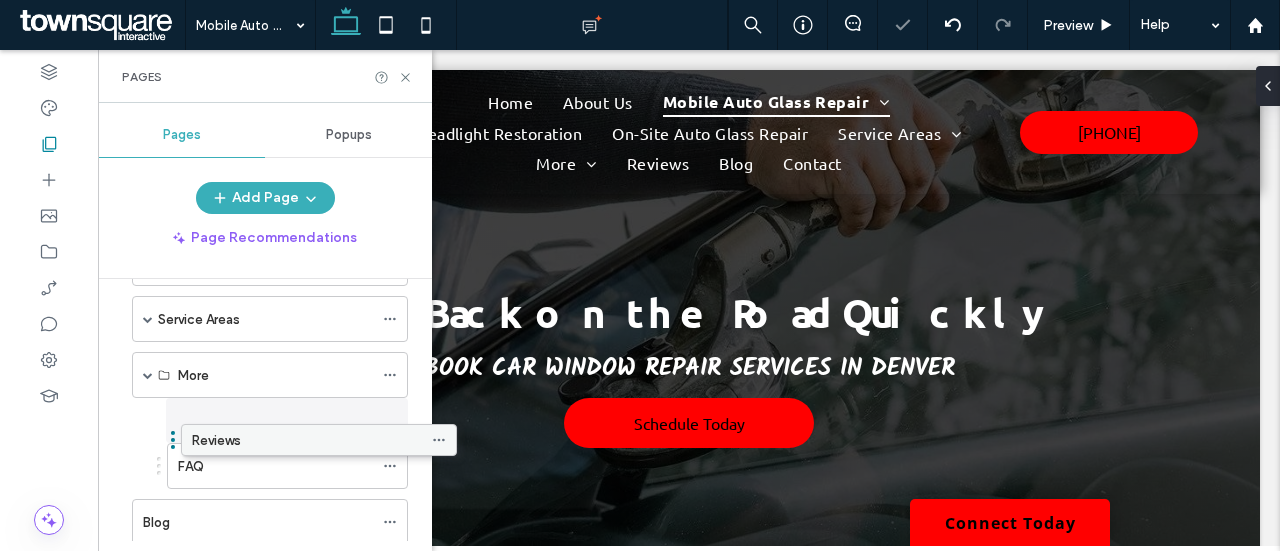 drag, startPoint x: 179, startPoint y: 466, endPoint x: 229, endPoint y: 444, distance: 54.626 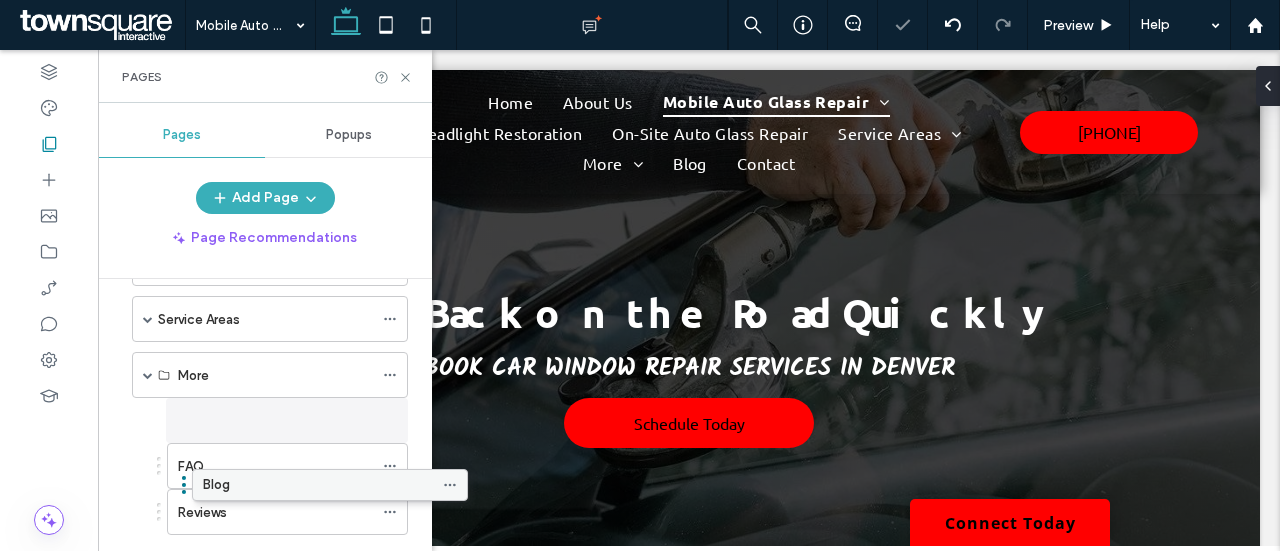 drag, startPoint x: 190, startPoint y: 516, endPoint x: 250, endPoint y: 492, distance: 64.62198 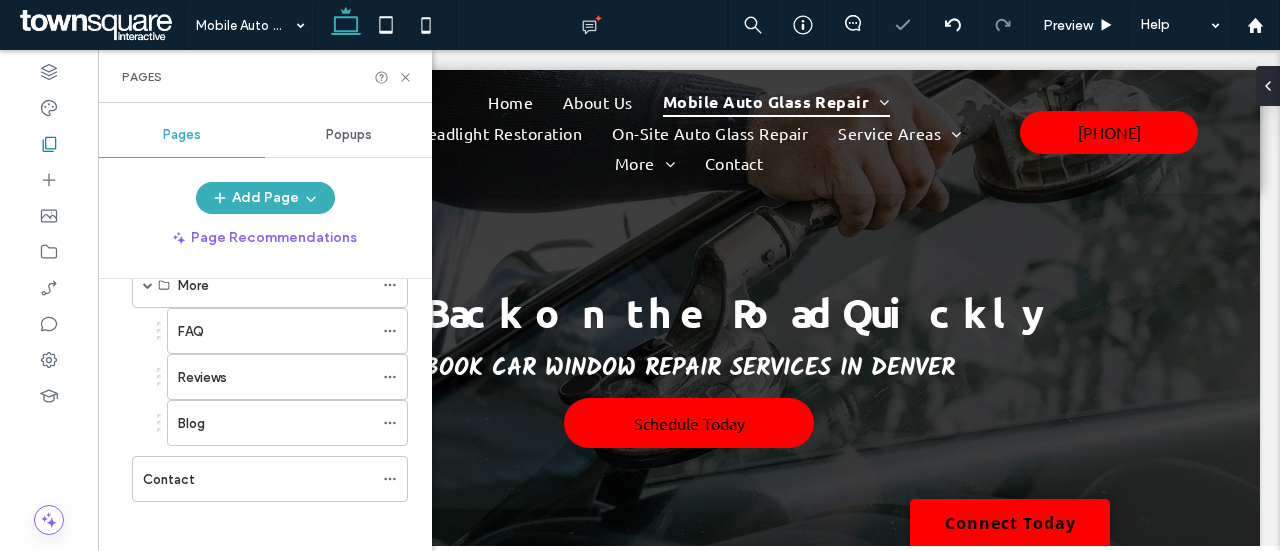 scroll, scrollTop: 333, scrollLeft: 0, axis: vertical 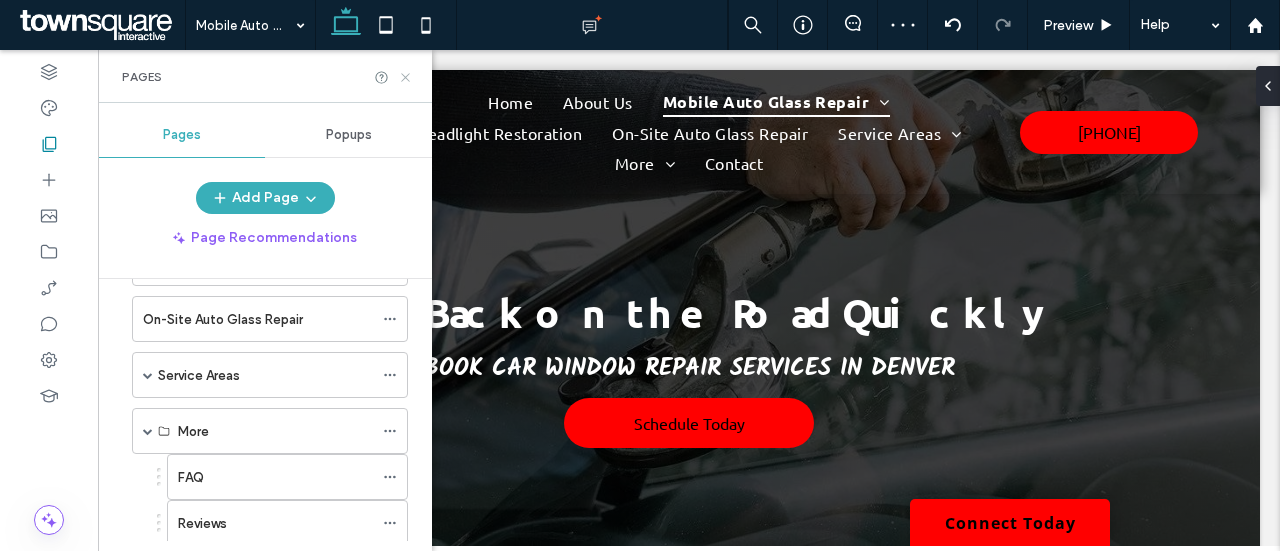 click 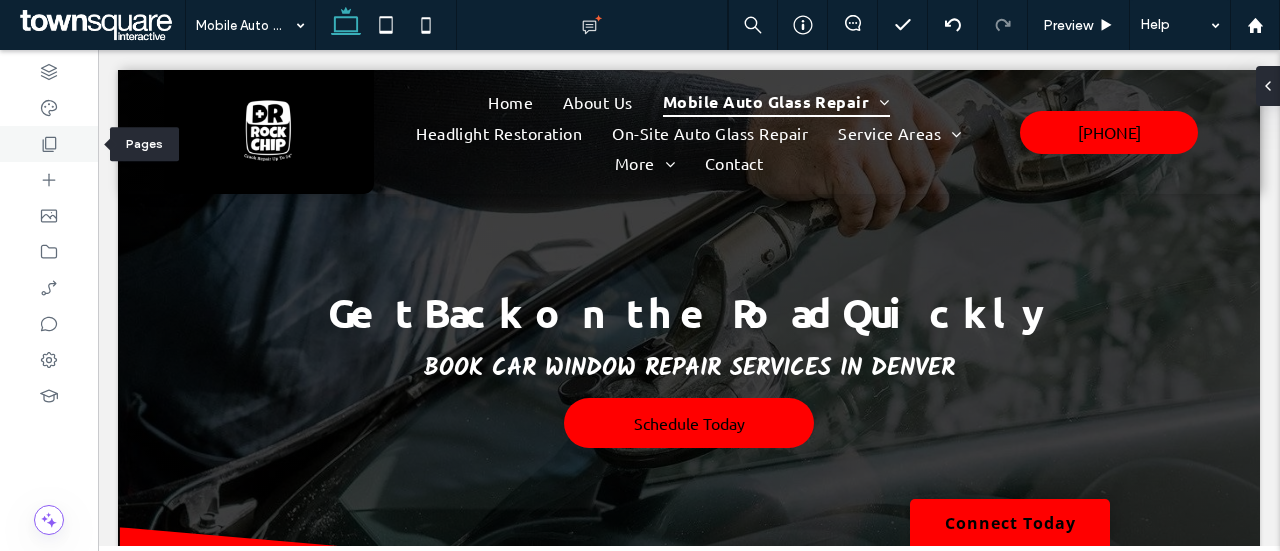 click 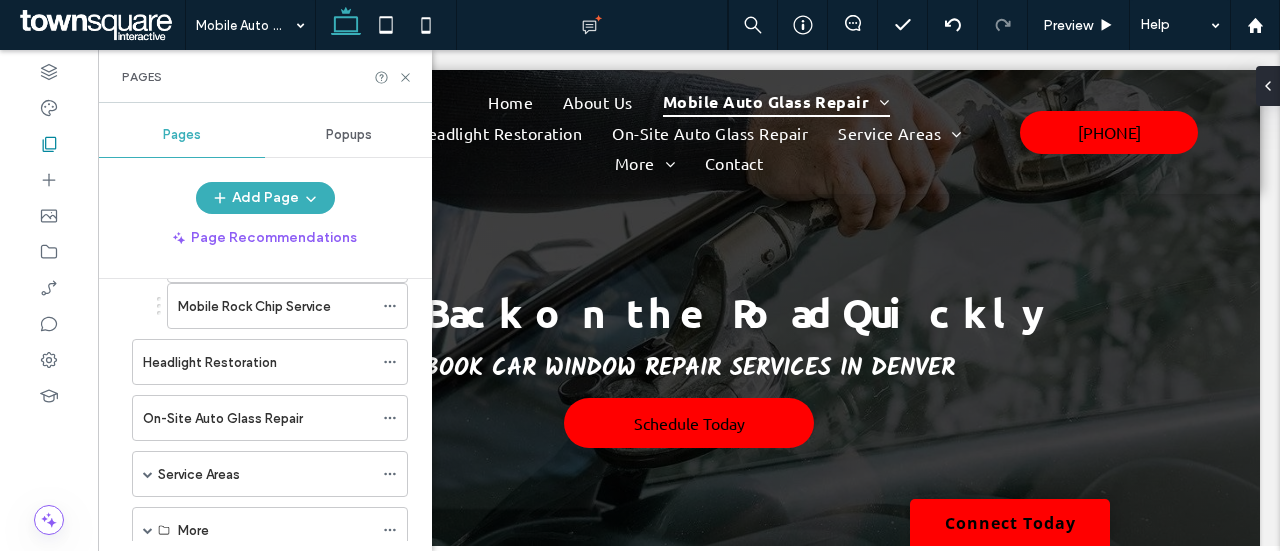 scroll, scrollTop: 82, scrollLeft: 0, axis: vertical 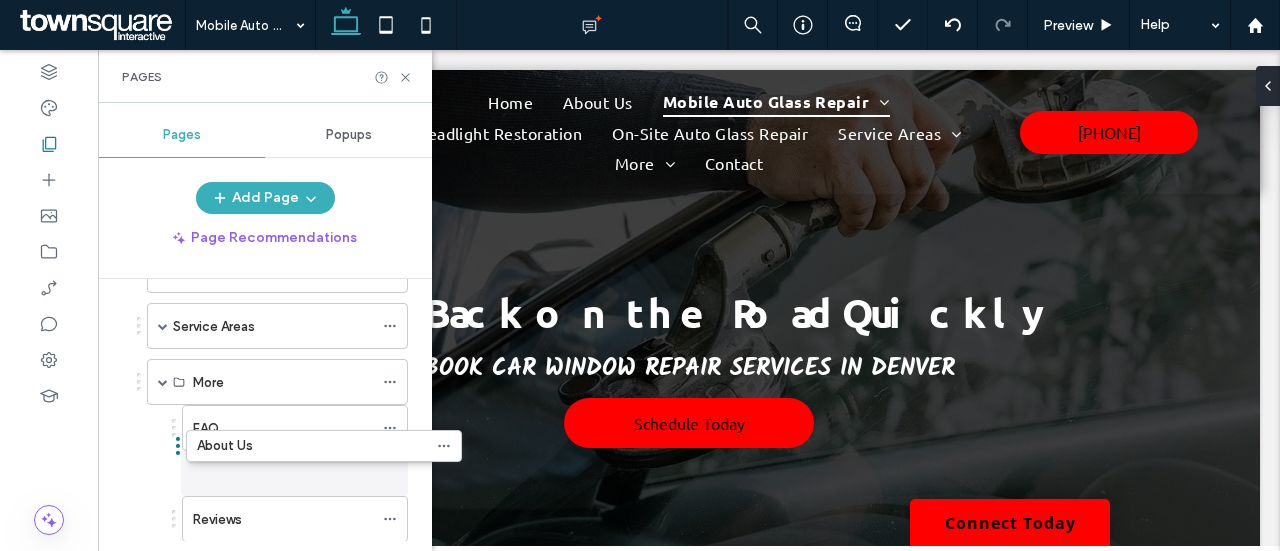 drag, startPoint x: 182, startPoint y: 307, endPoint x: 236, endPoint y: 456, distance: 158.48344 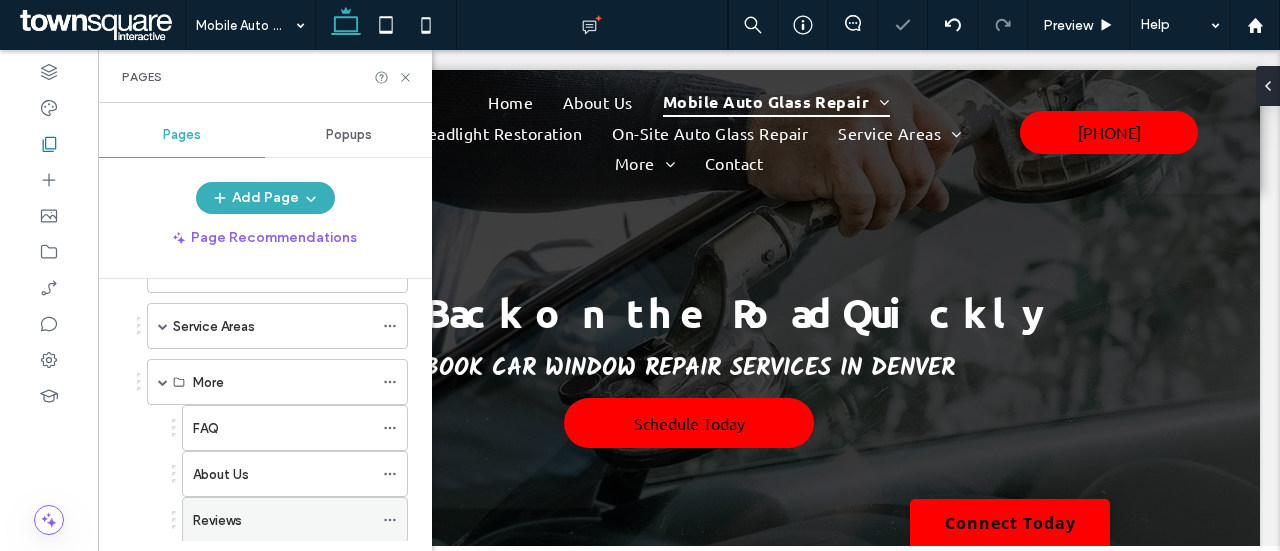 scroll, scrollTop: 382, scrollLeft: 0, axis: vertical 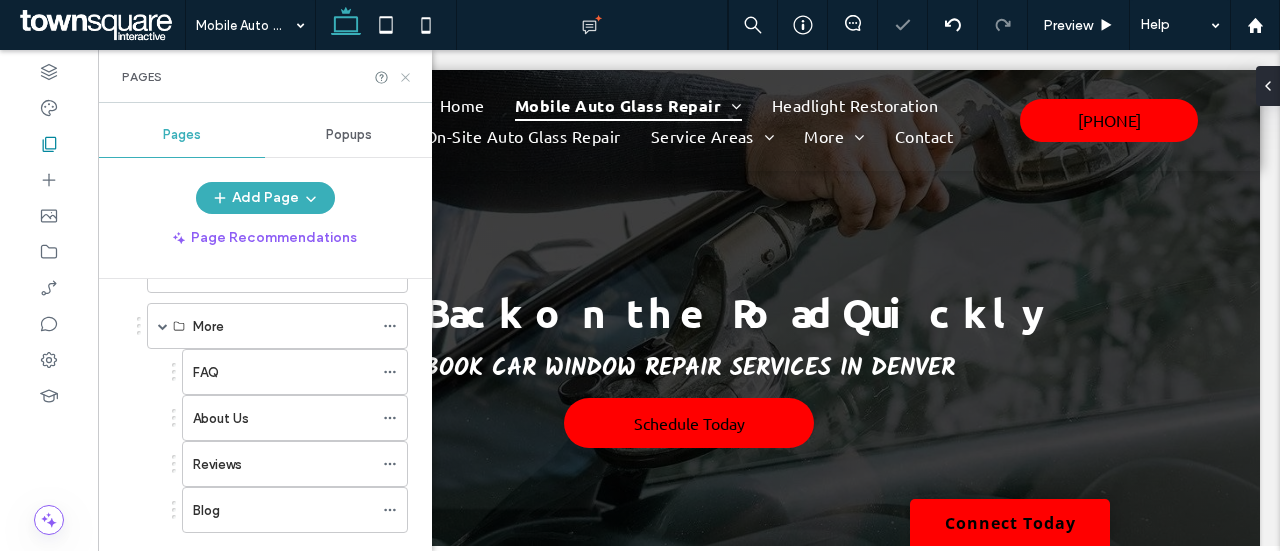 click 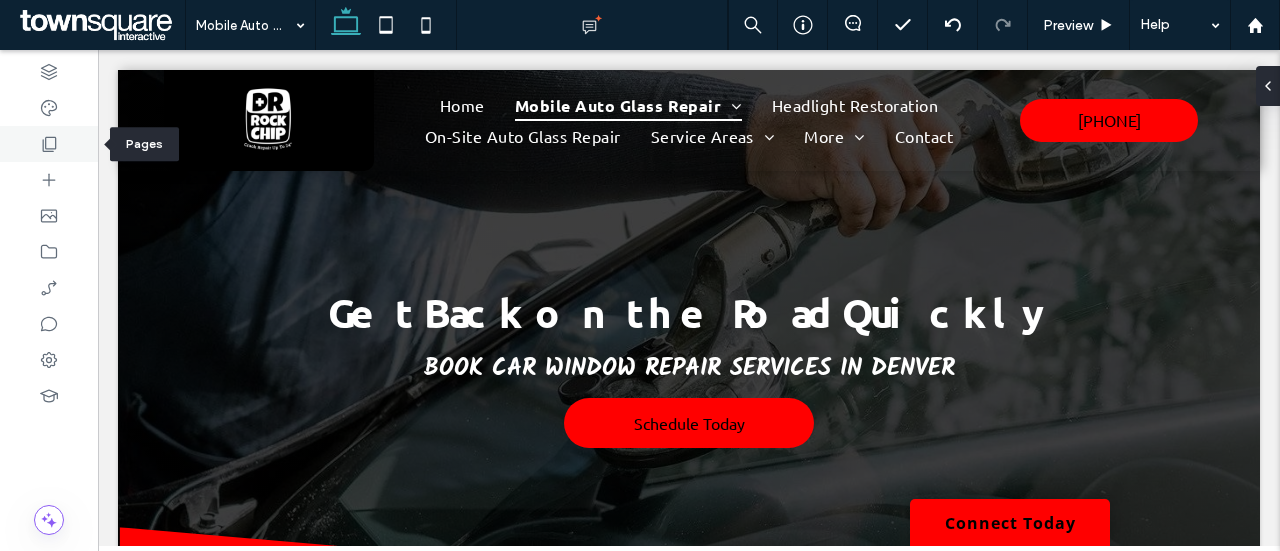 click at bounding box center [49, 144] 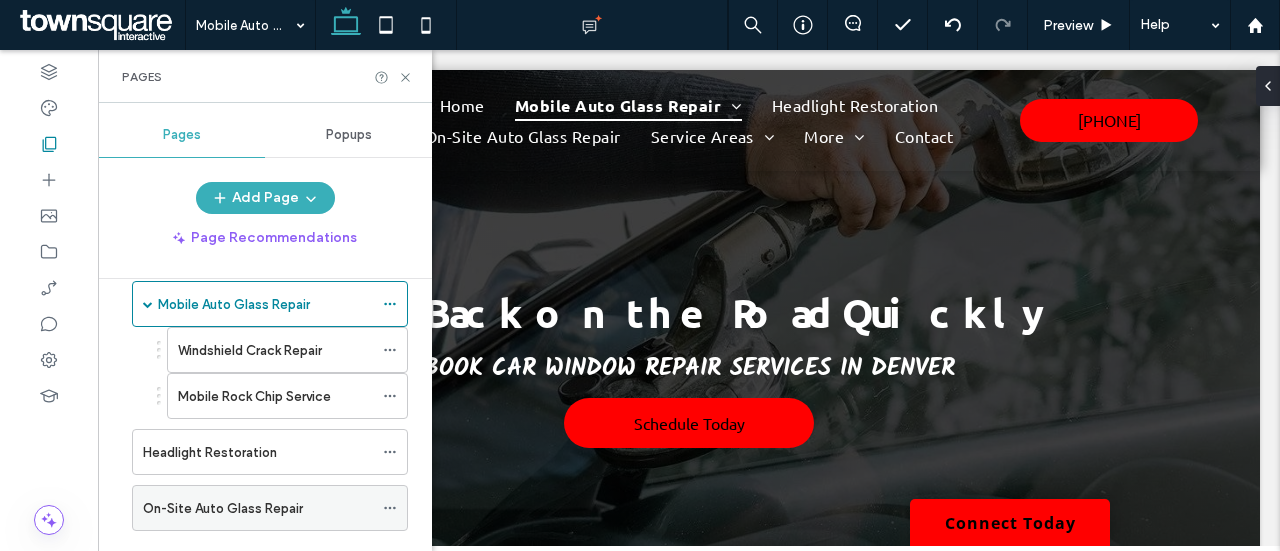 scroll, scrollTop: 70, scrollLeft: 0, axis: vertical 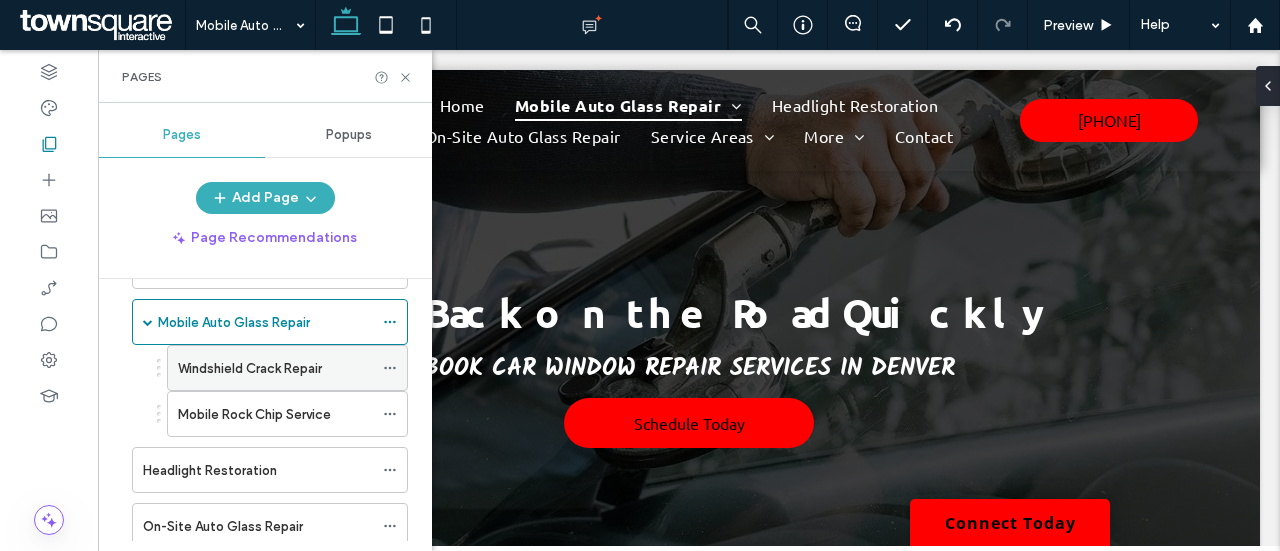 click 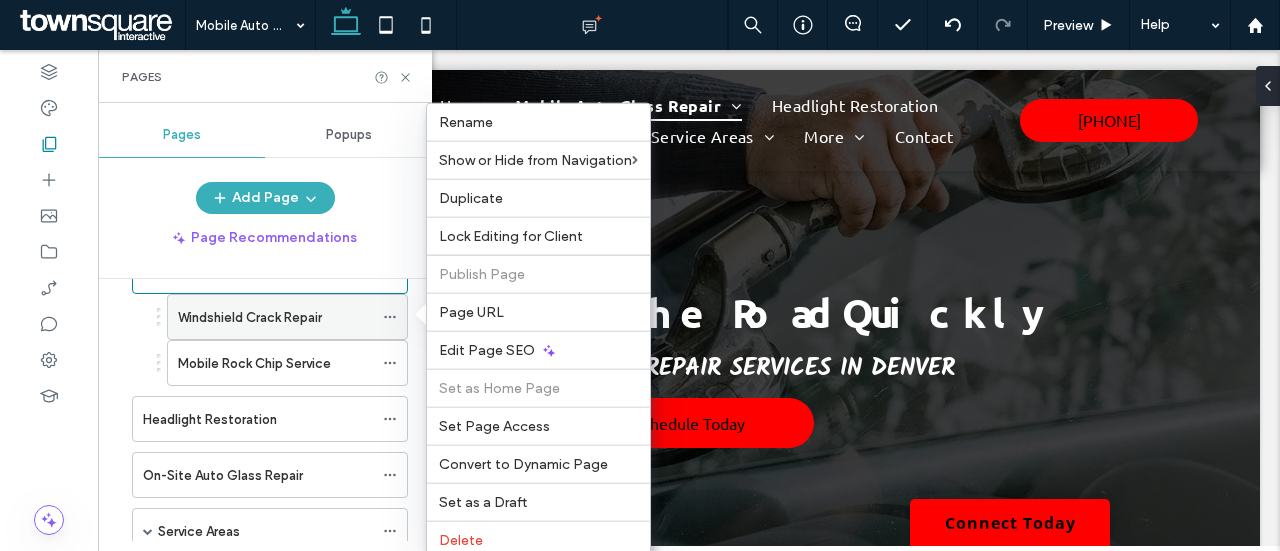 scroll, scrollTop: 75, scrollLeft: 0, axis: vertical 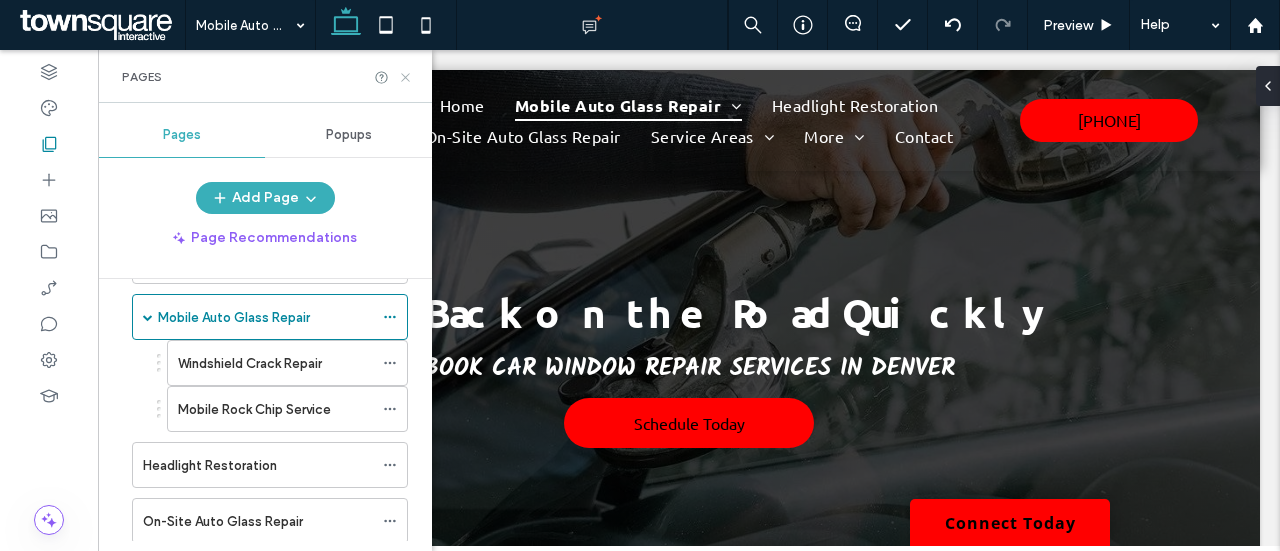 click 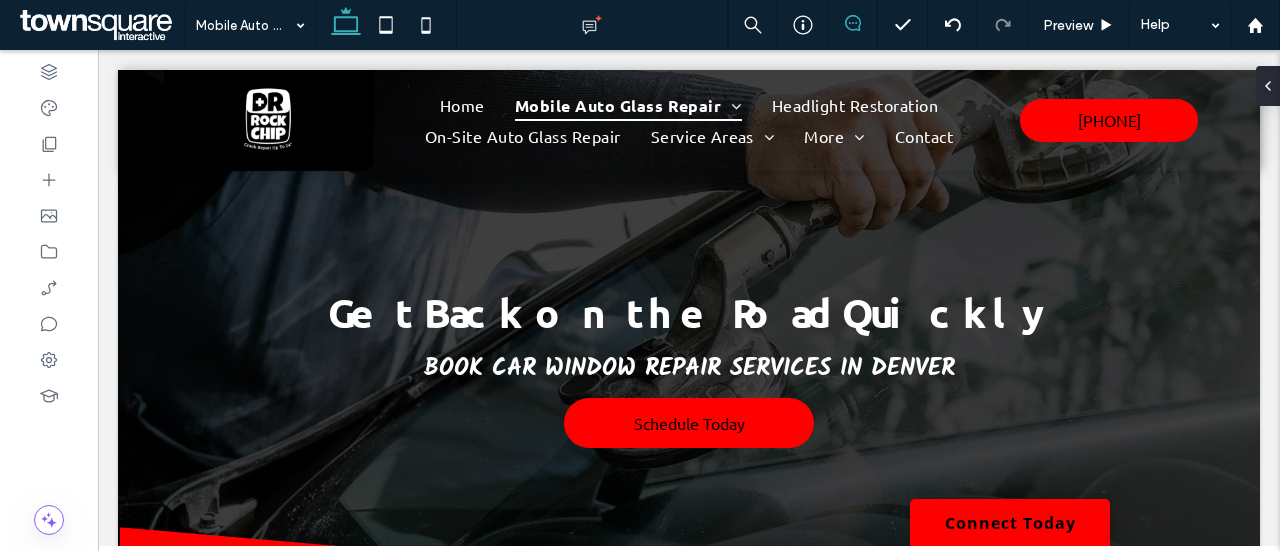 click 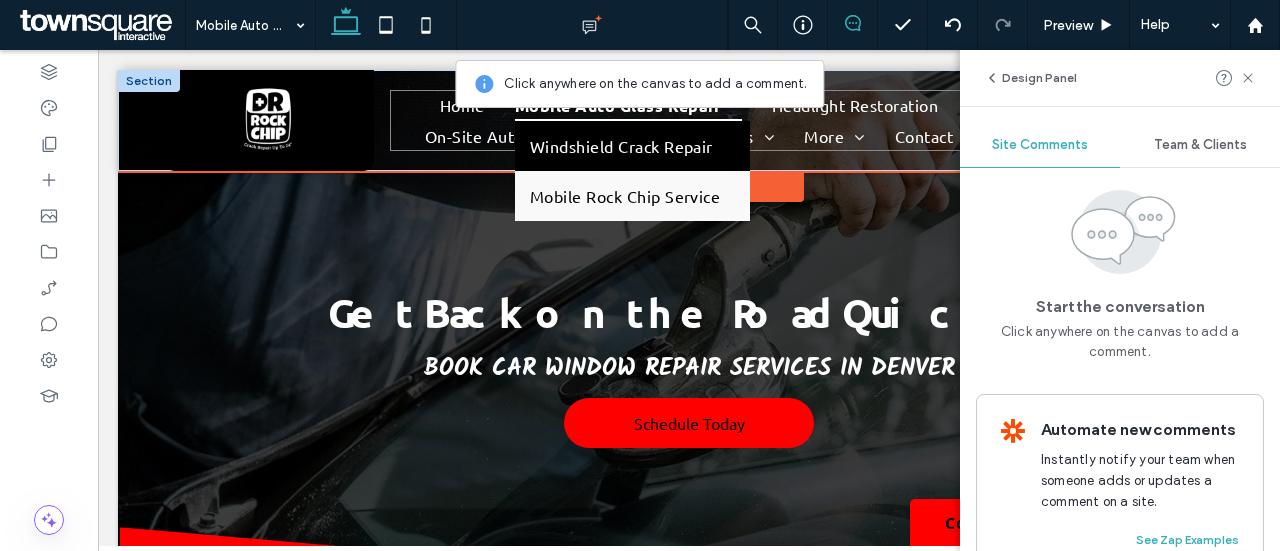 click on "Windshield Crack Repair" at bounding box center (633, 146) 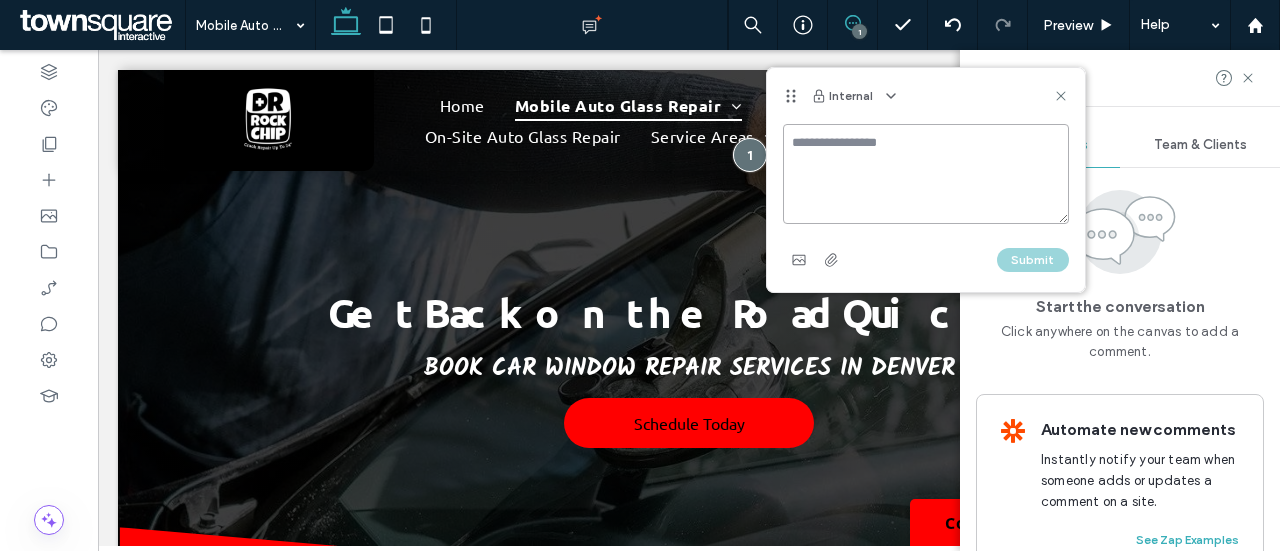 click at bounding box center (926, 174) 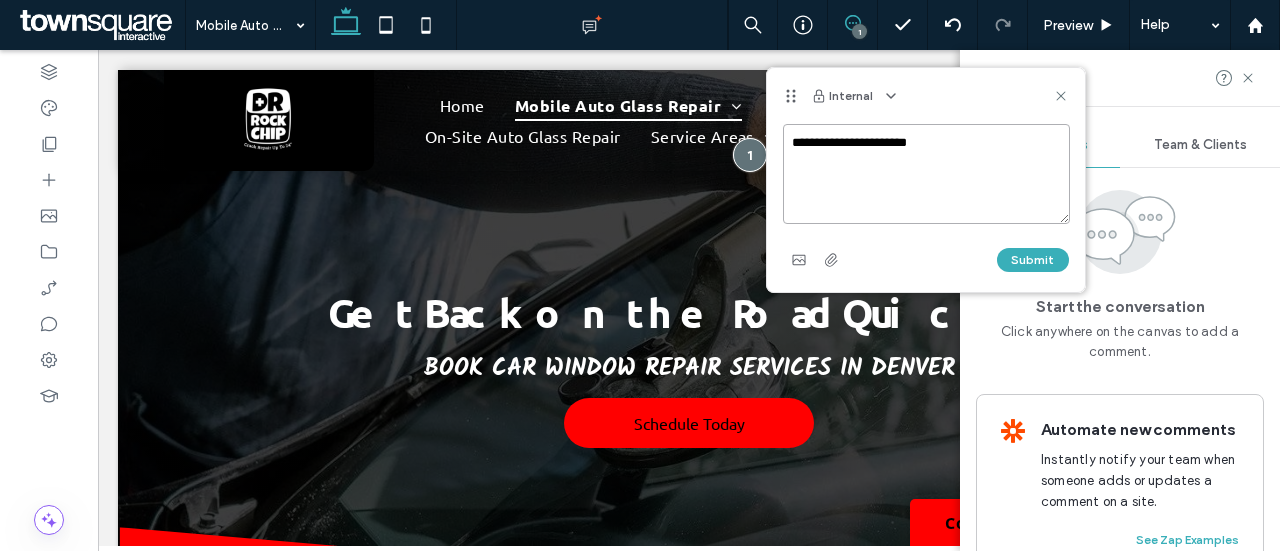 click on "**********" at bounding box center [926, 174] 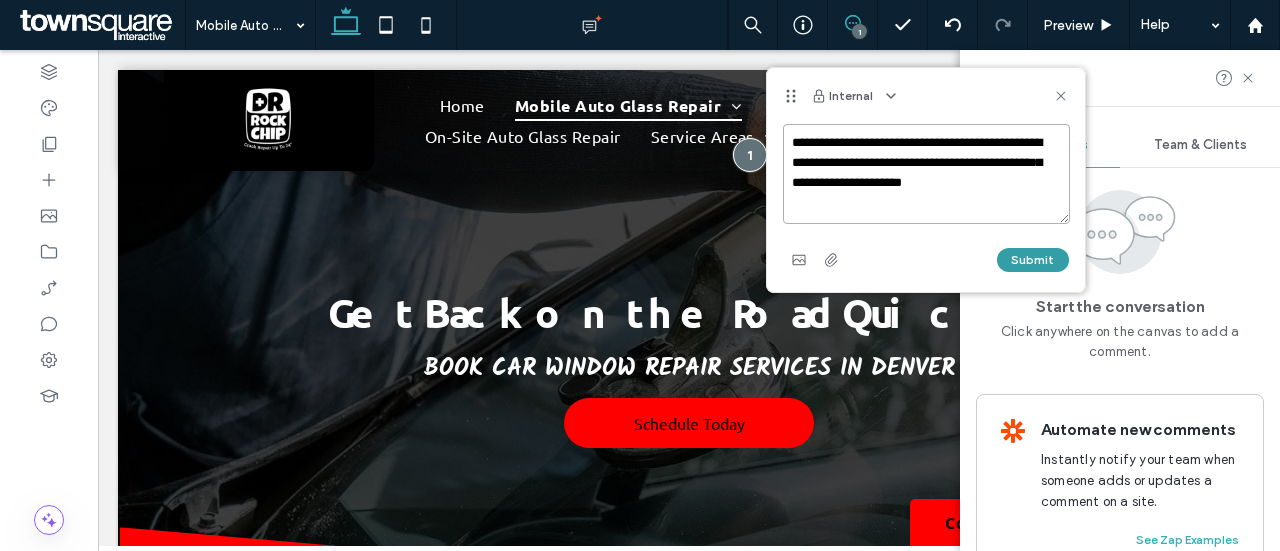 type on "**********" 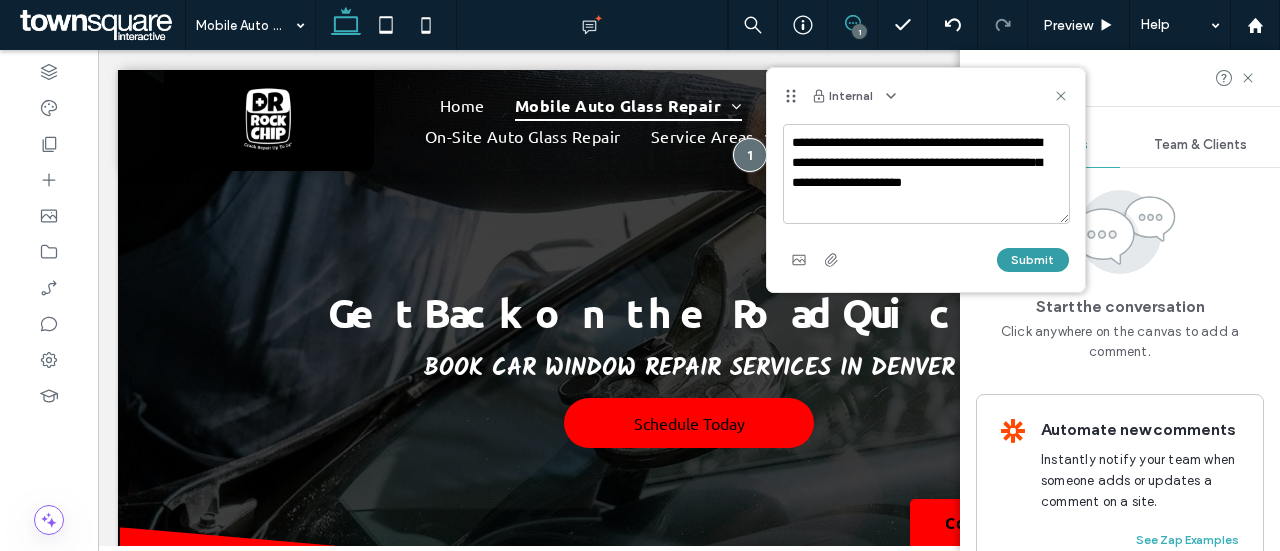 click on "Submit" at bounding box center [1033, 260] 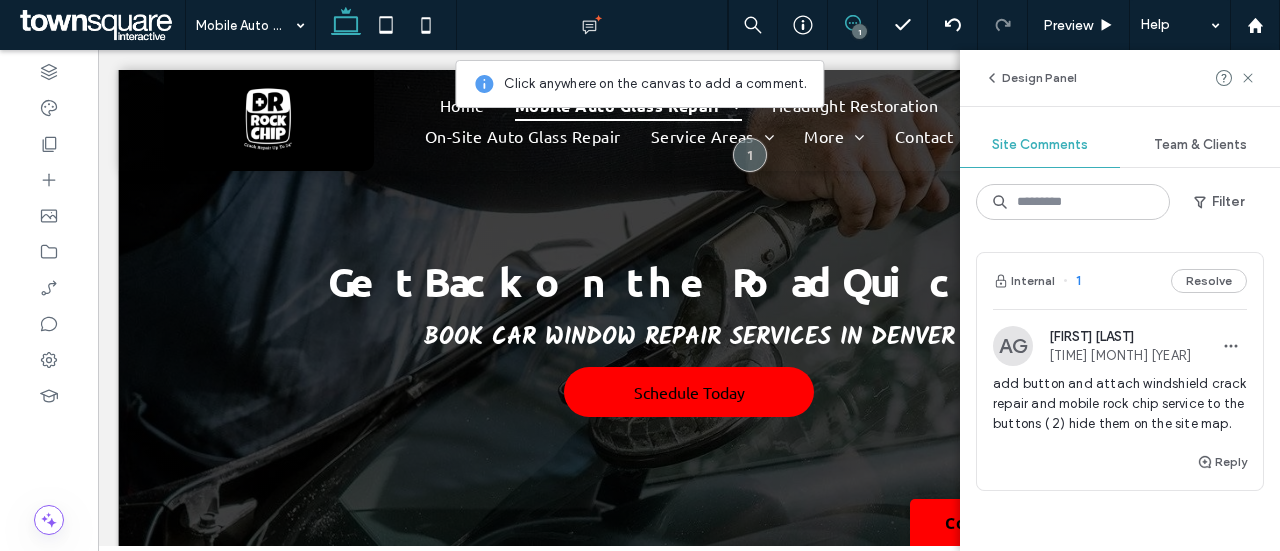 scroll, scrollTop: 0, scrollLeft: 0, axis: both 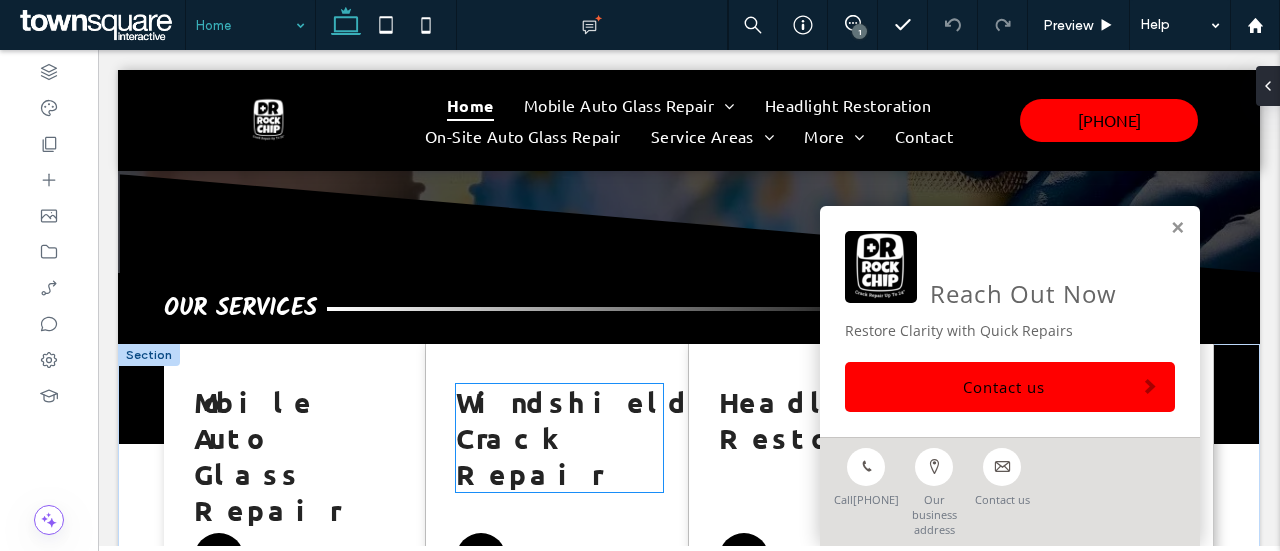 click on "Windshield Crack Repair" at bounding box center [573, 437] 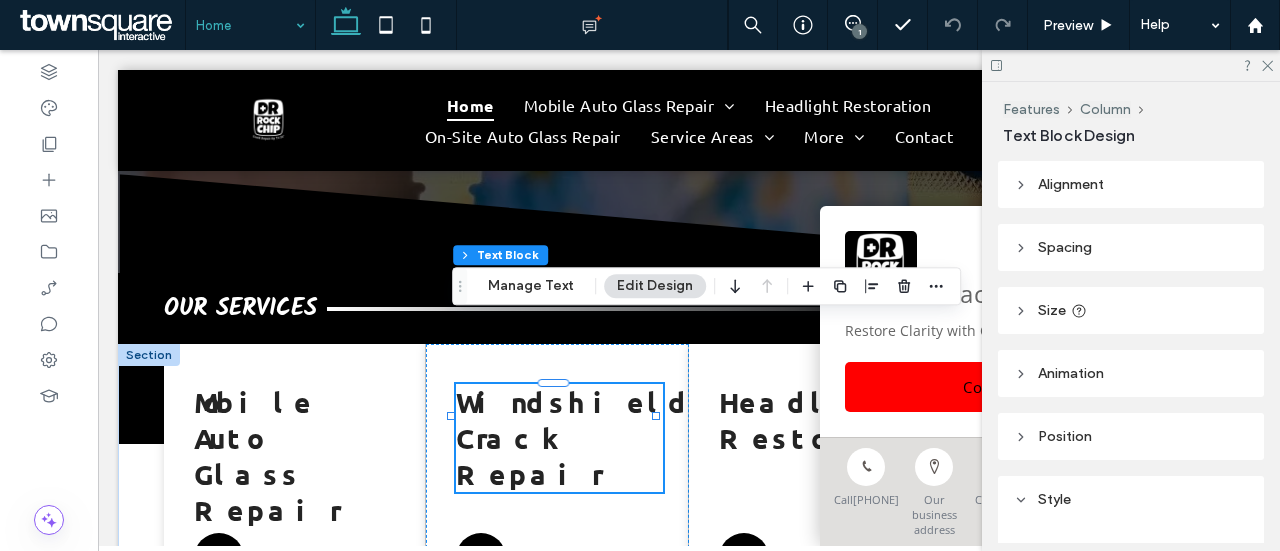 click on "Windshield Crack Repair" at bounding box center (573, 437) 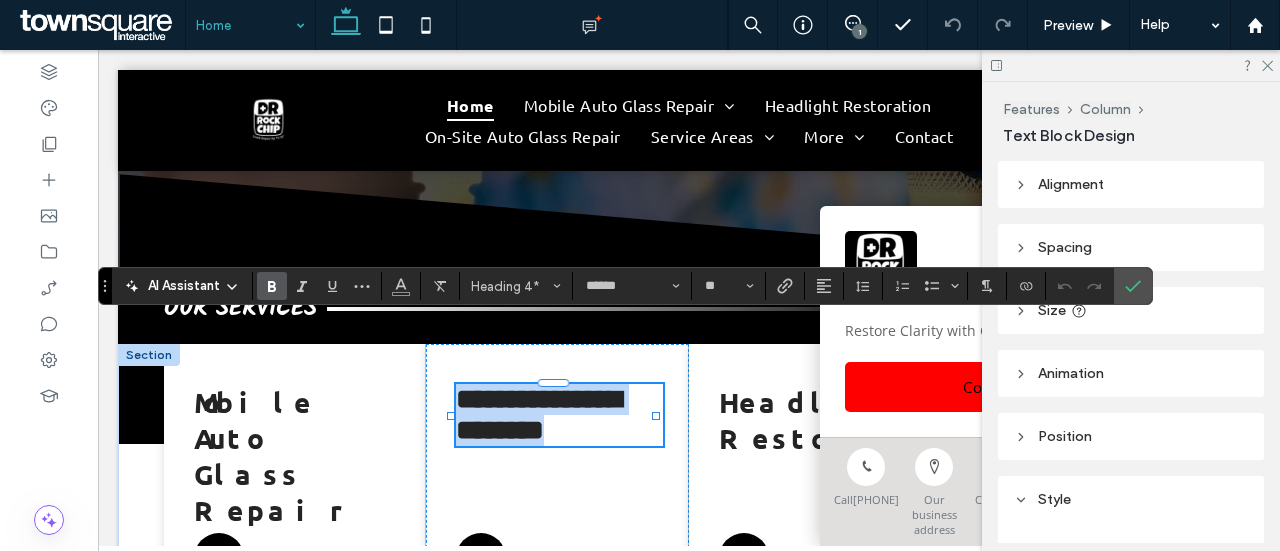 type 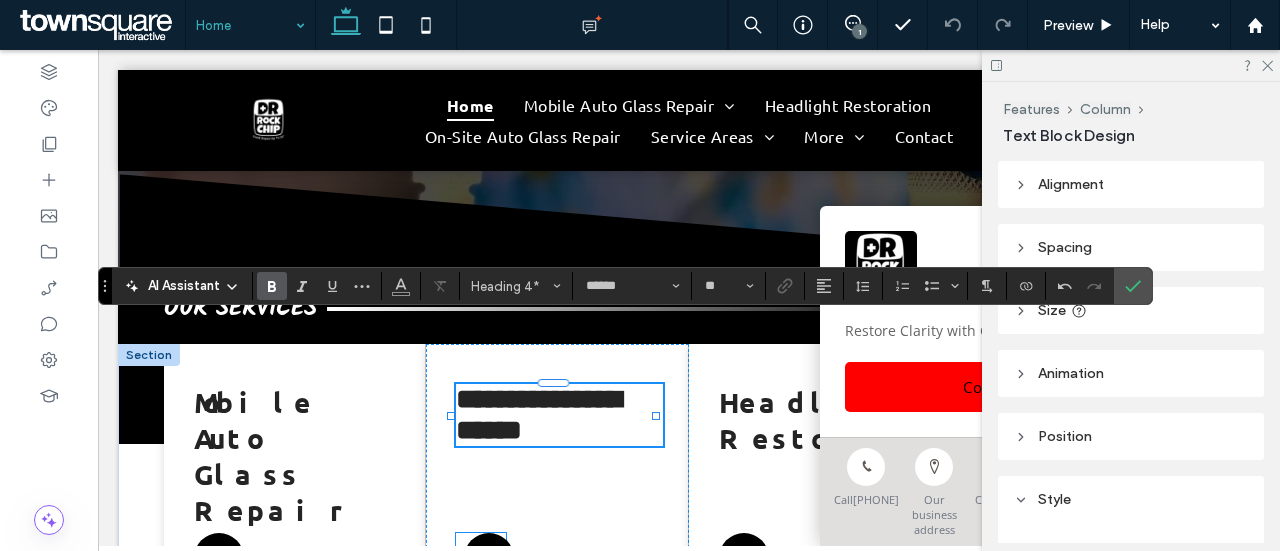 click 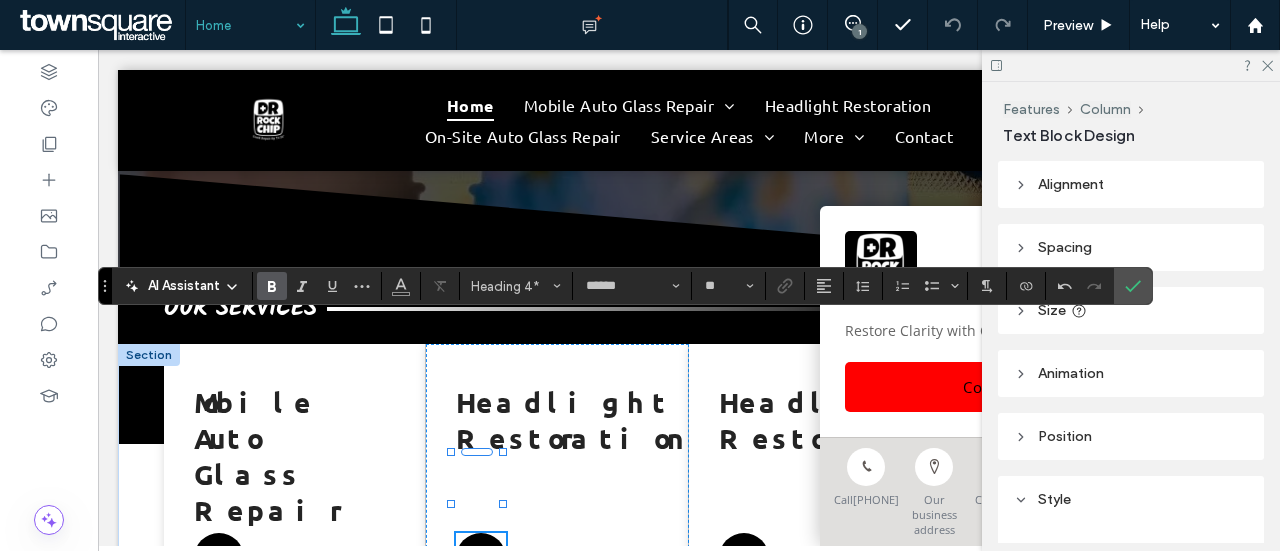 click at bounding box center [481, 558] 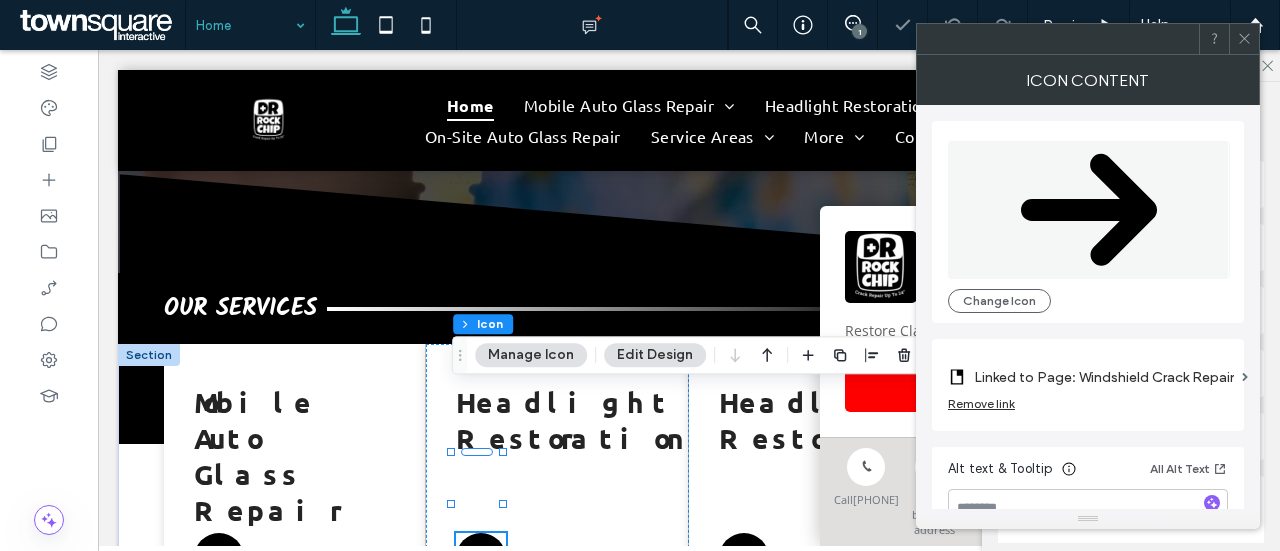 type on "****" 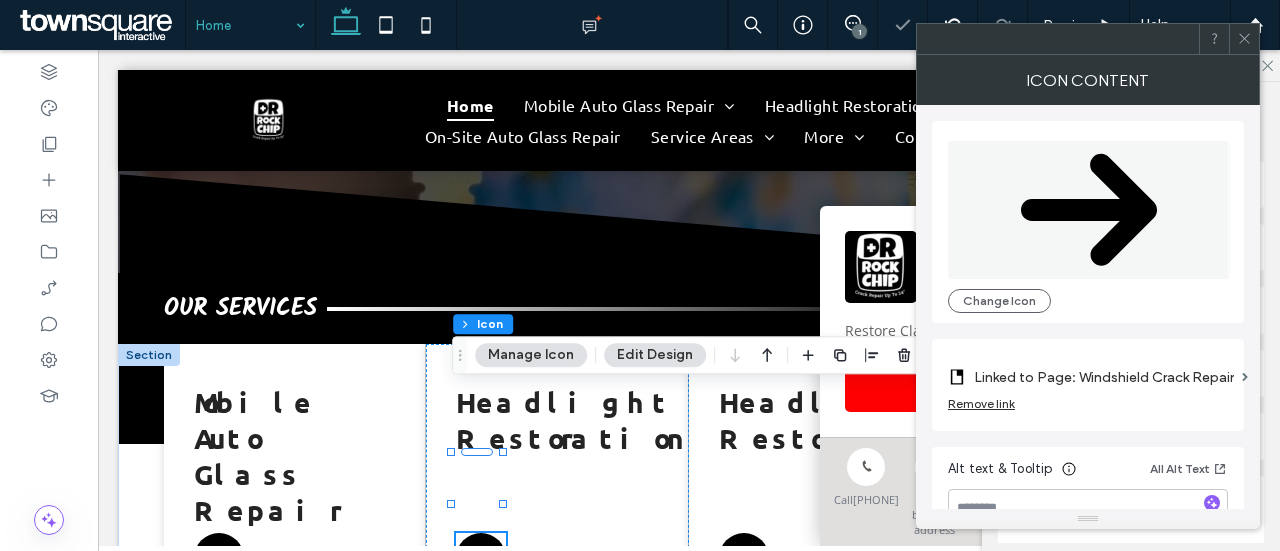 scroll, scrollTop: 52, scrollLeft: 0, axis: vertical 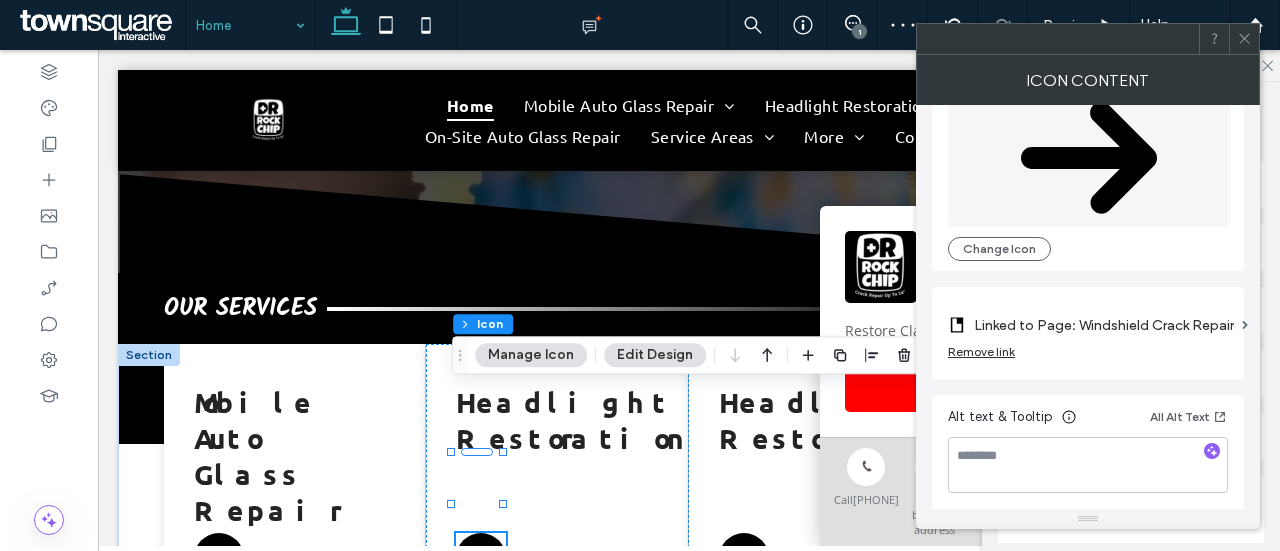 click on "Linked to Page: Windshield Crack Repair" at bounding box center [1104, 325] 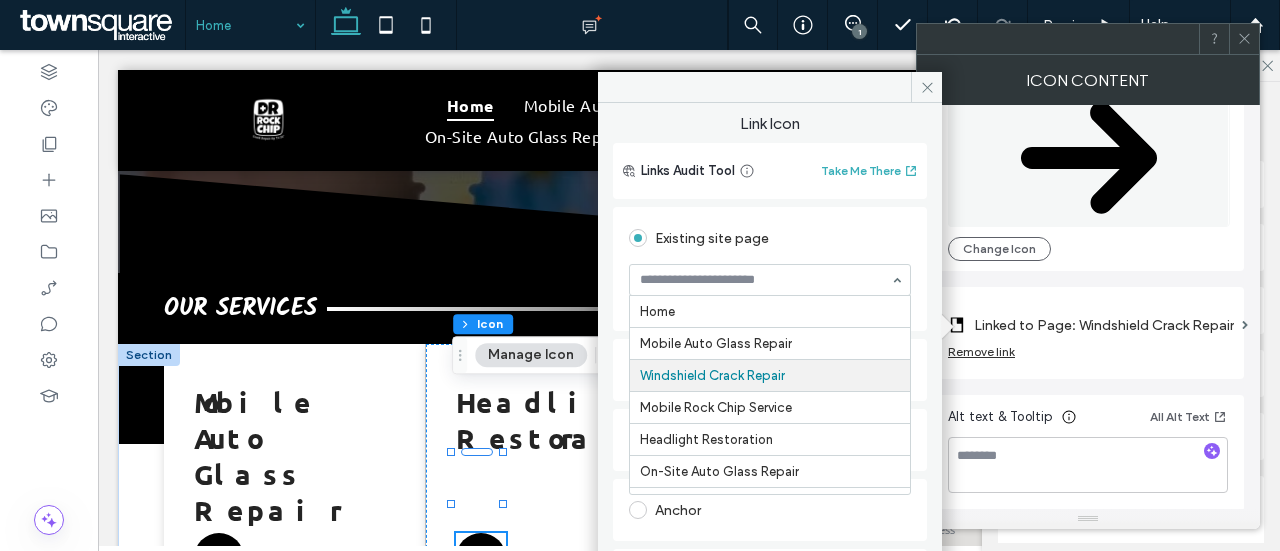 scroll, scrollTop: 65, scrollLeft: 0, axis: vertical 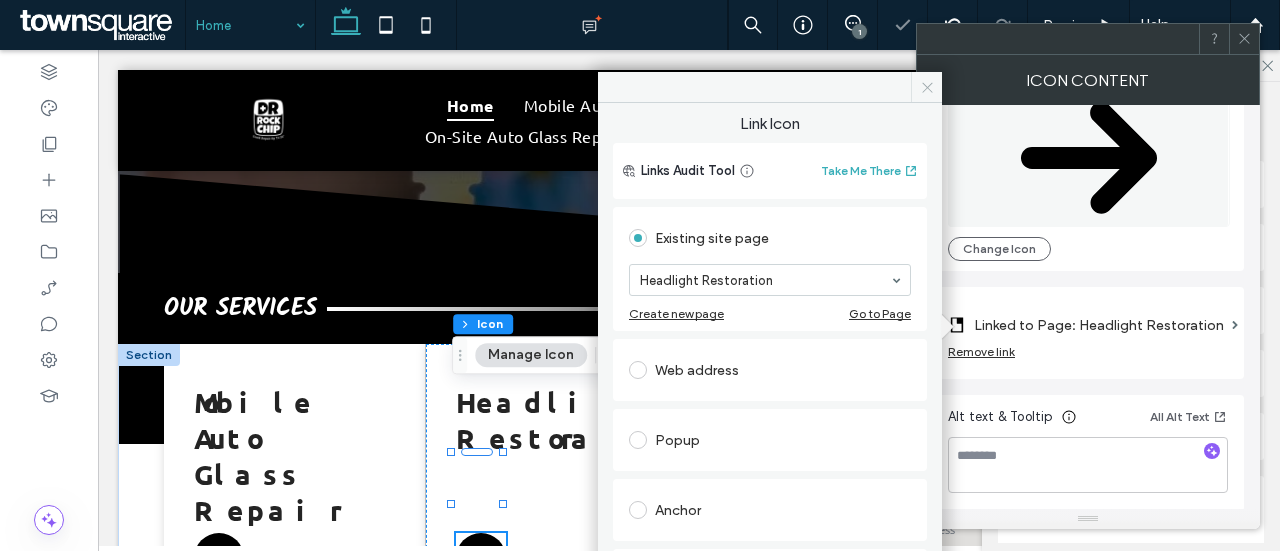 click at bounding box center (926, 87) 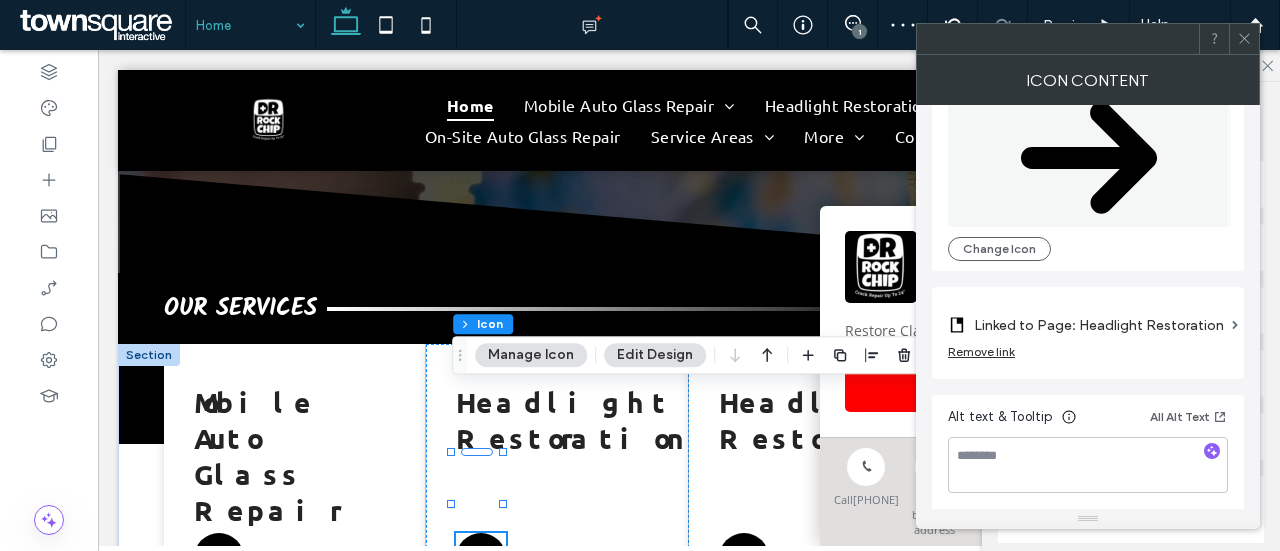 click 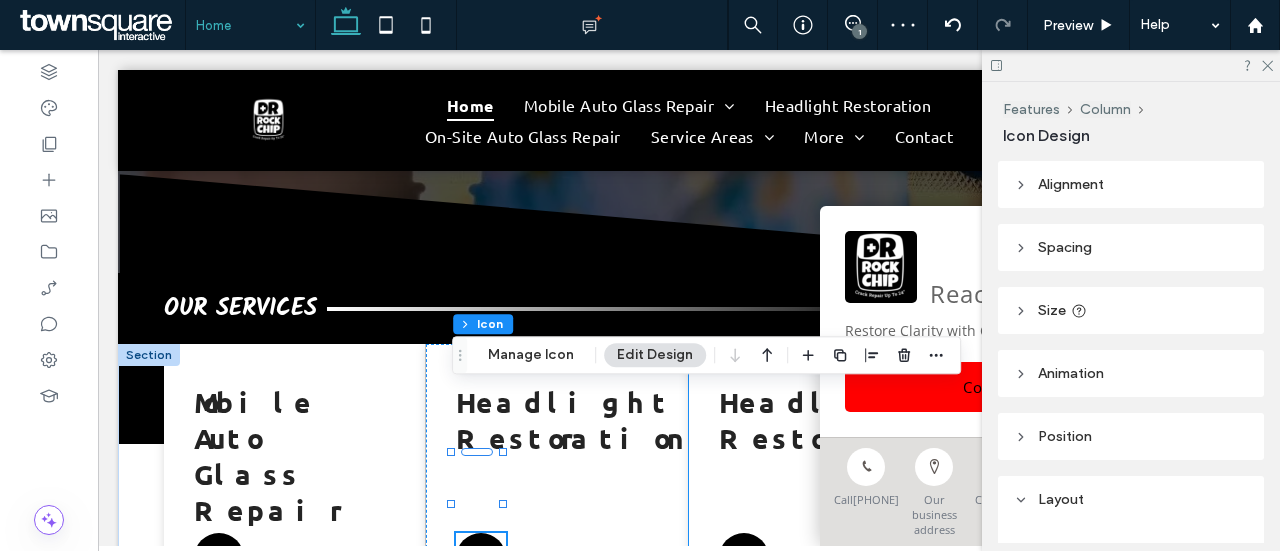 click on "Headlight Restoration" at bounding box center (820, 451) 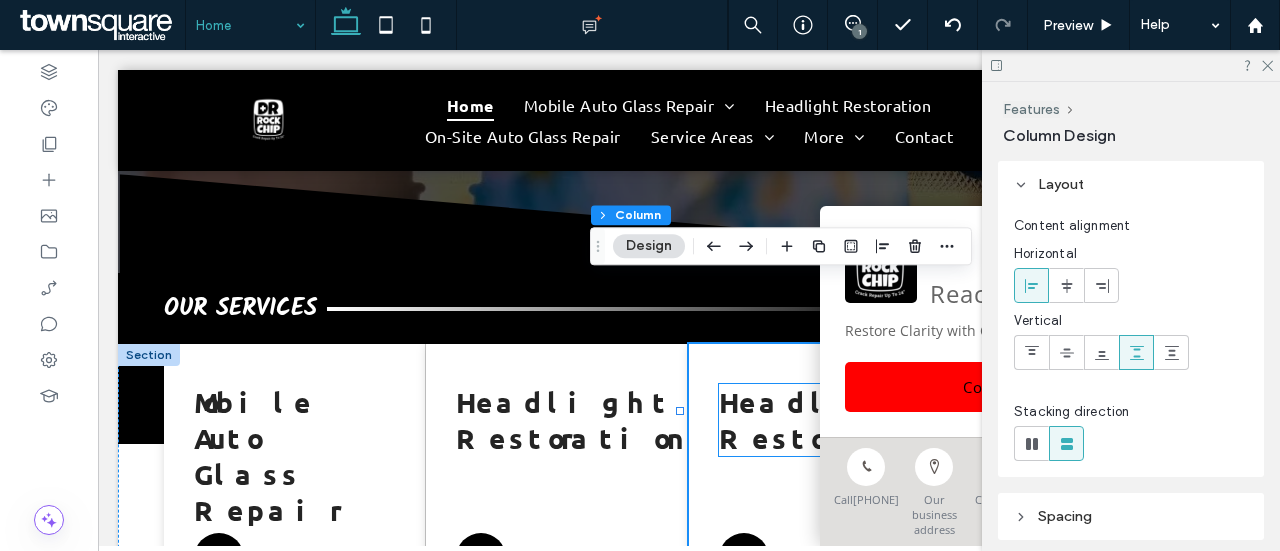 click on "Headlight Restoration" at bounding box center [832, 419] 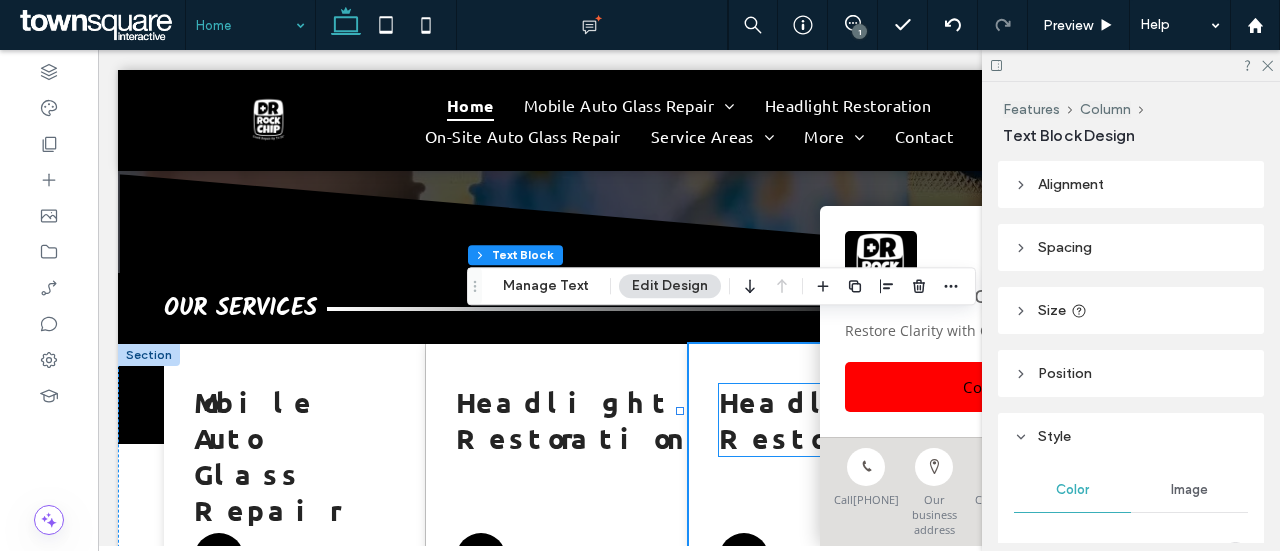 click on "Headlight Restoration" at bounding box center [832, 419] 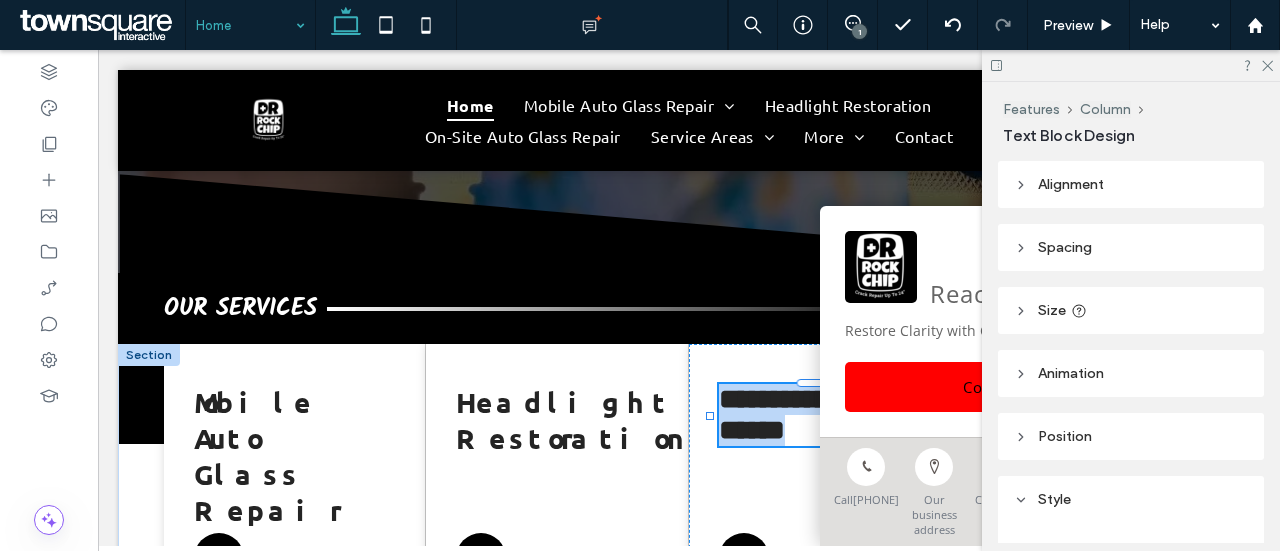 click on "**********" at bounding box center [801, 414] 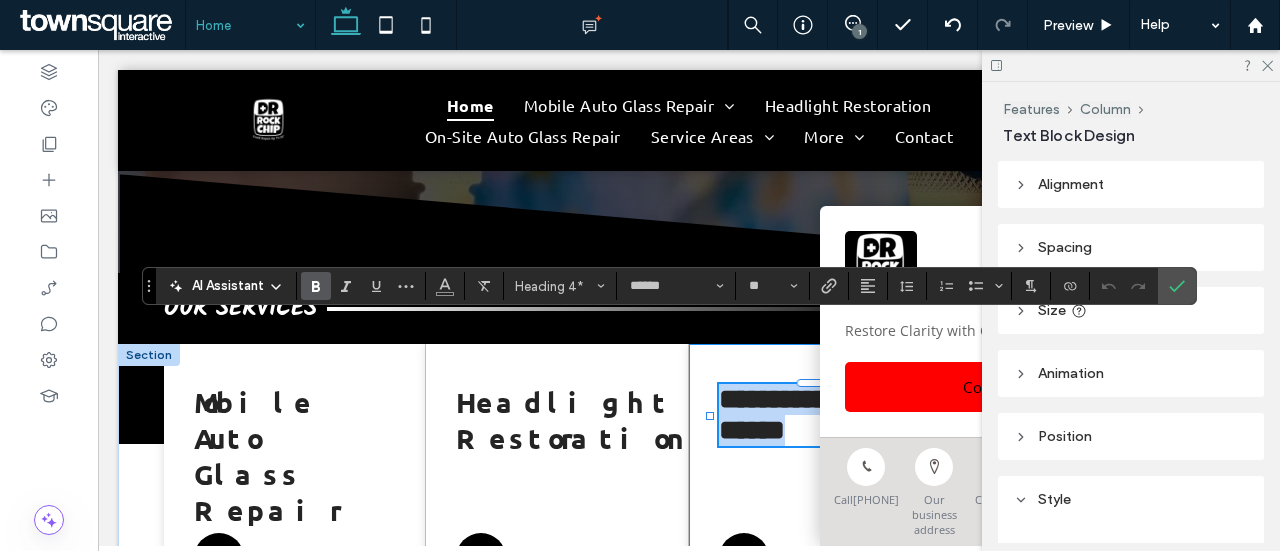type 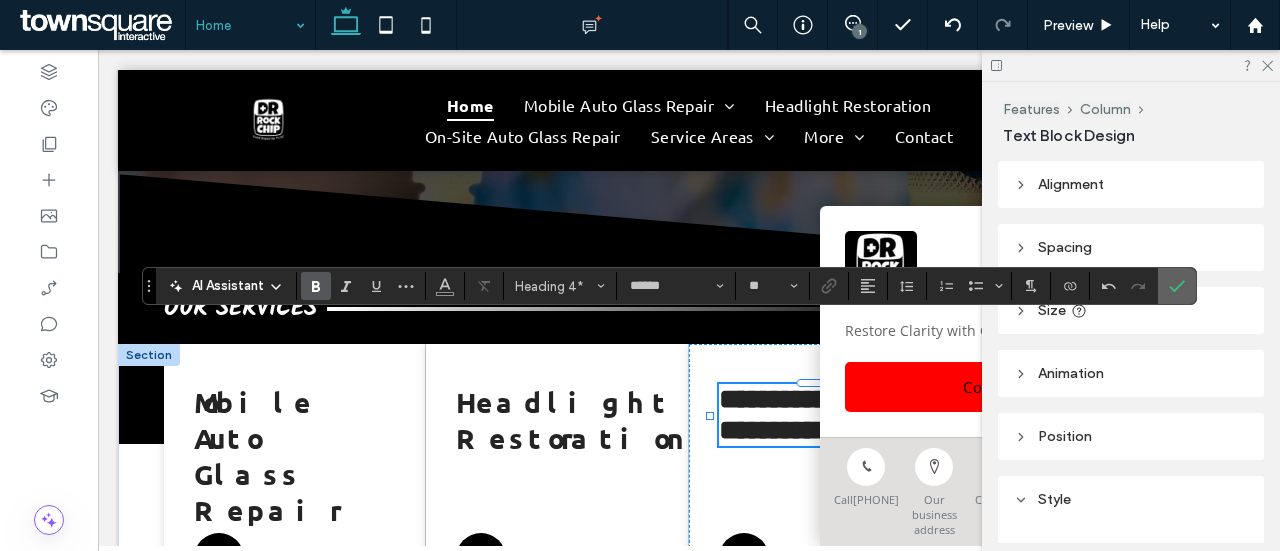 click 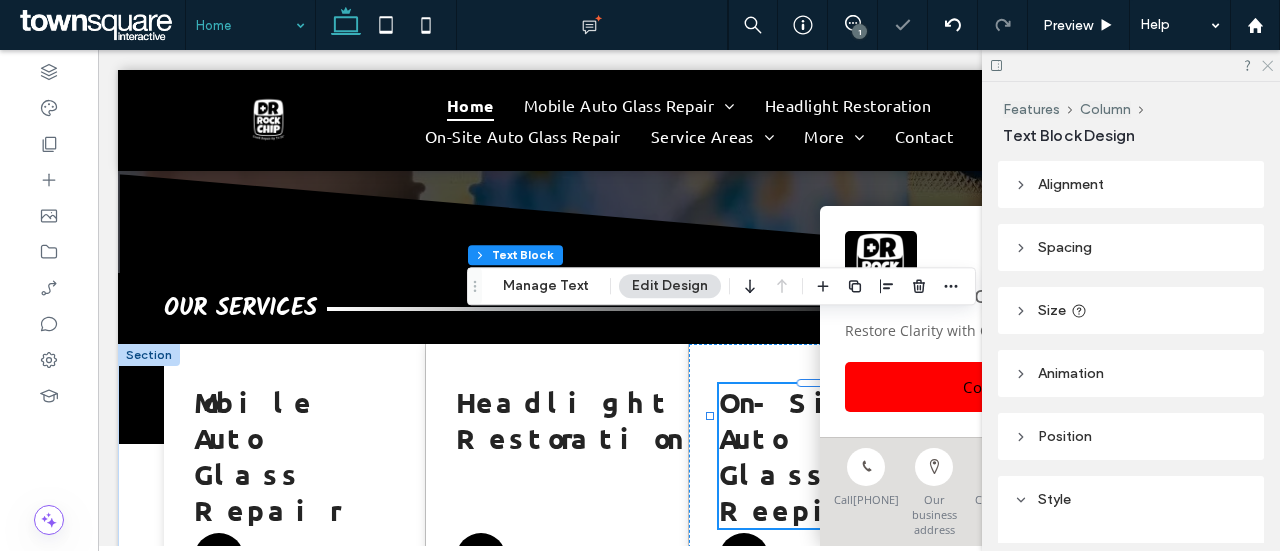 click 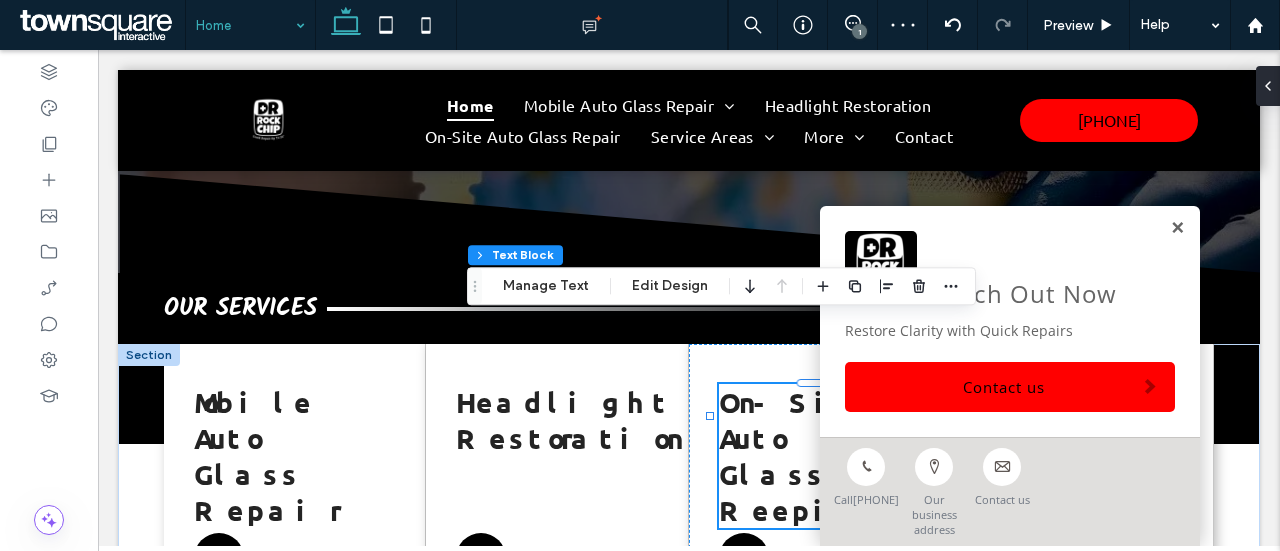 click at bounding box center [1177, 228] 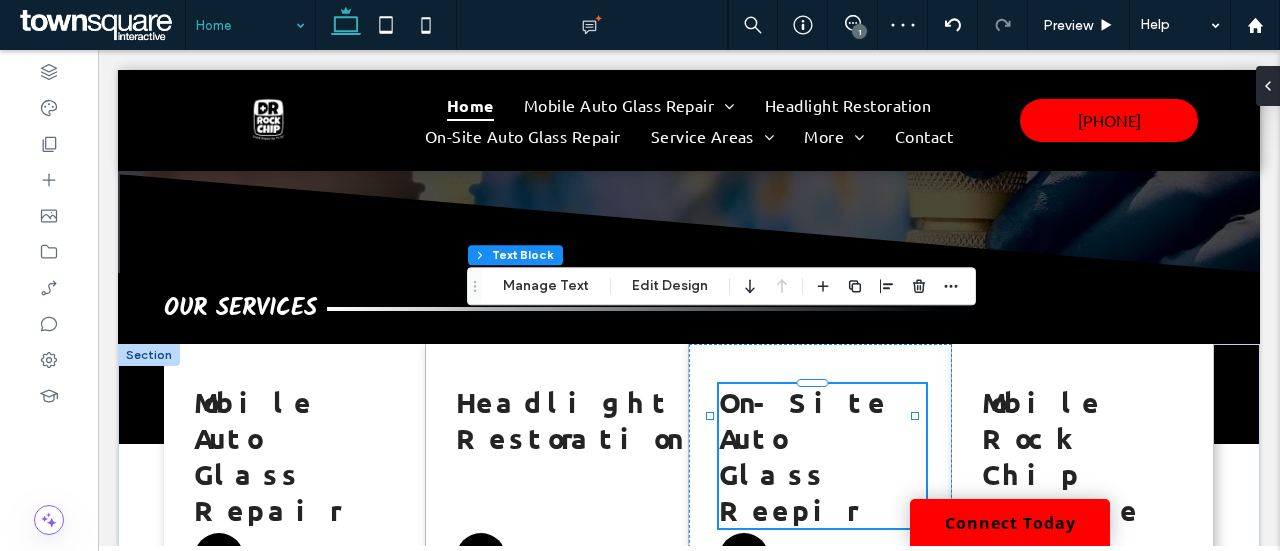 click on "On-Site Auto Glass Reepir" at bounding box center (803, 455) 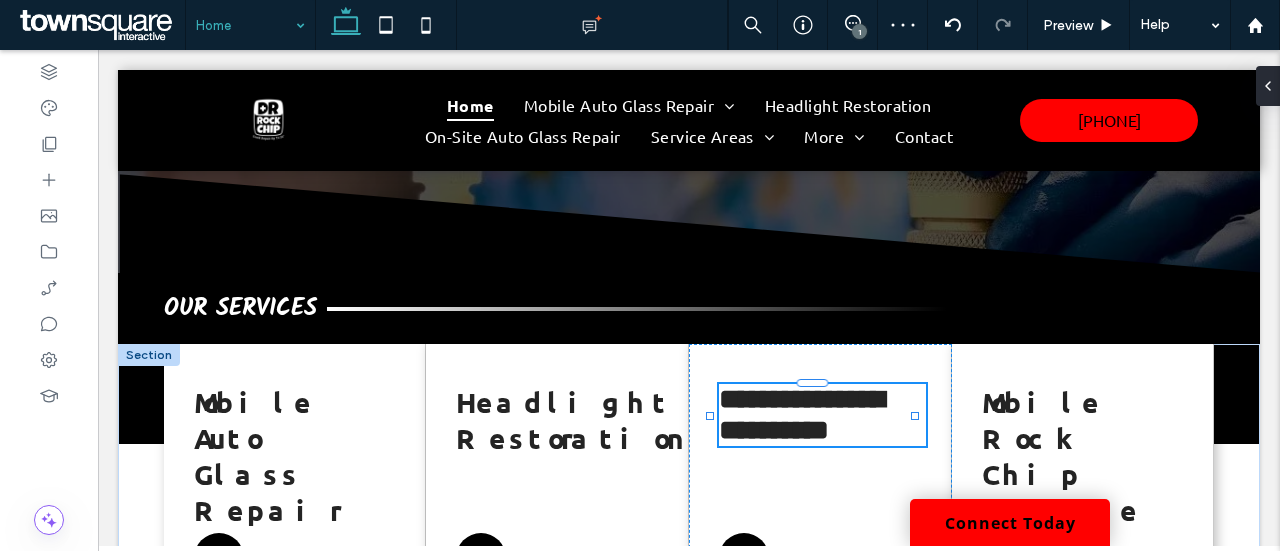 click on "**********" at bounding box center (801, 414) 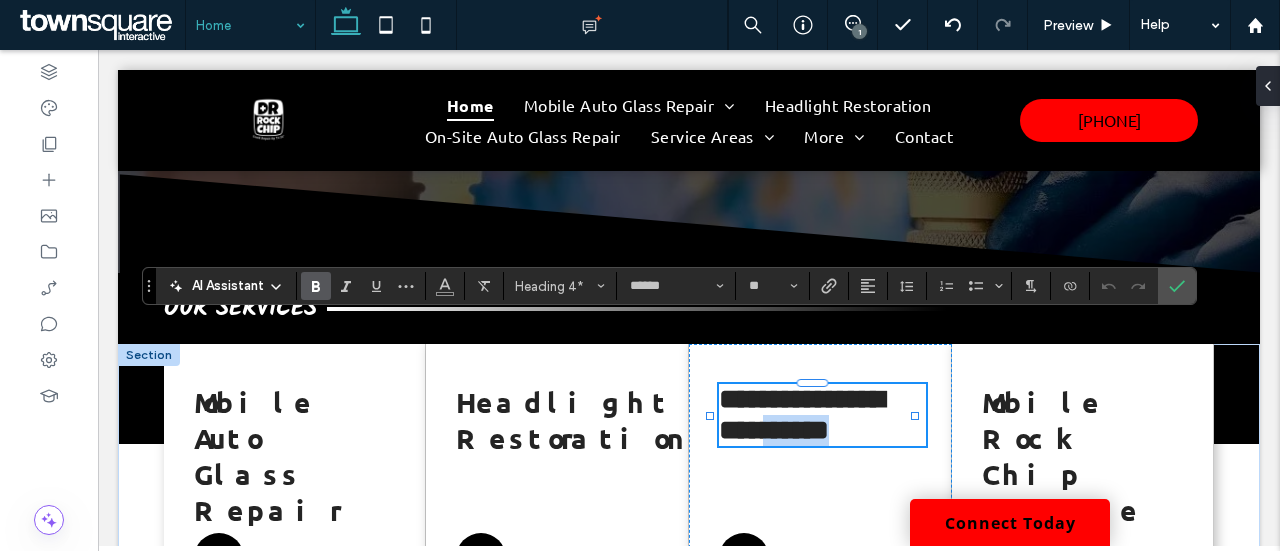 click on "**********" at bounding box center (801, 414) 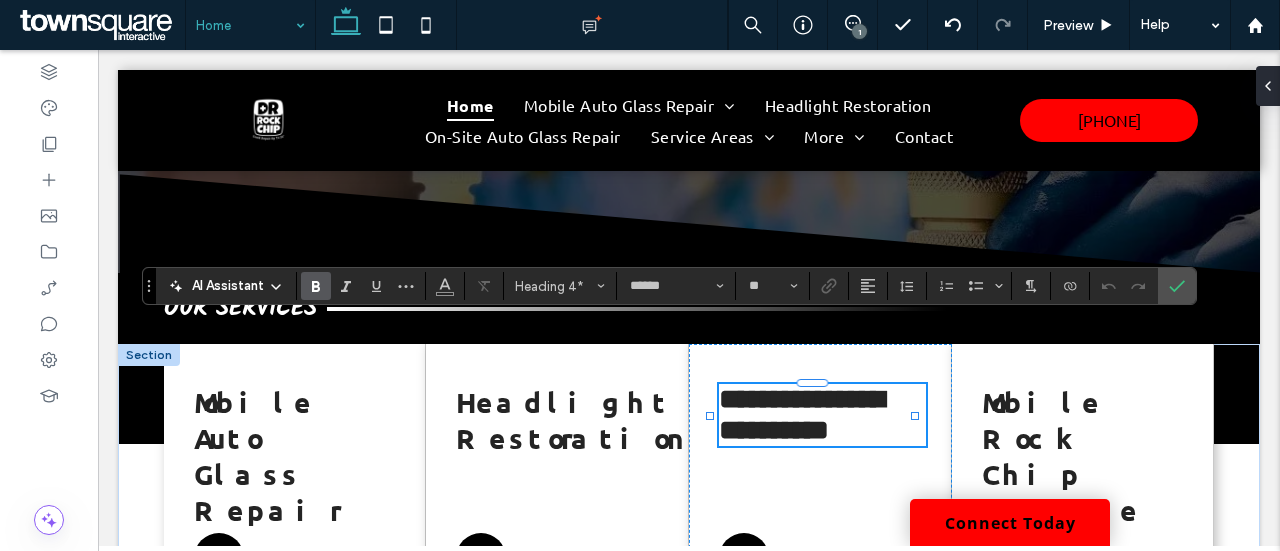 type 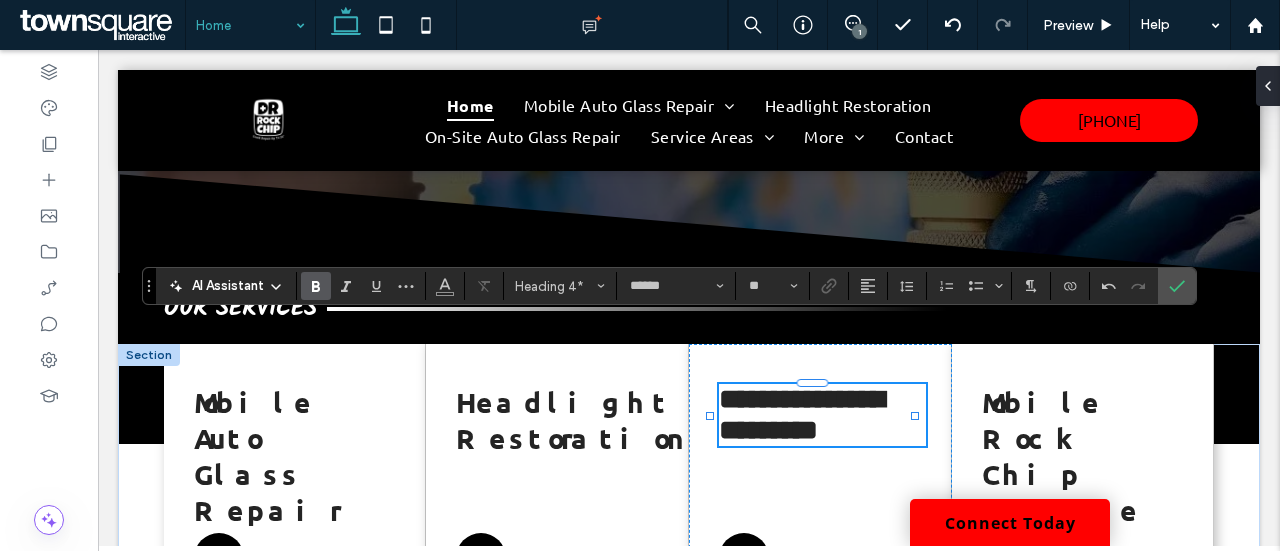 click on "**********" at bounding box center (801, 414) 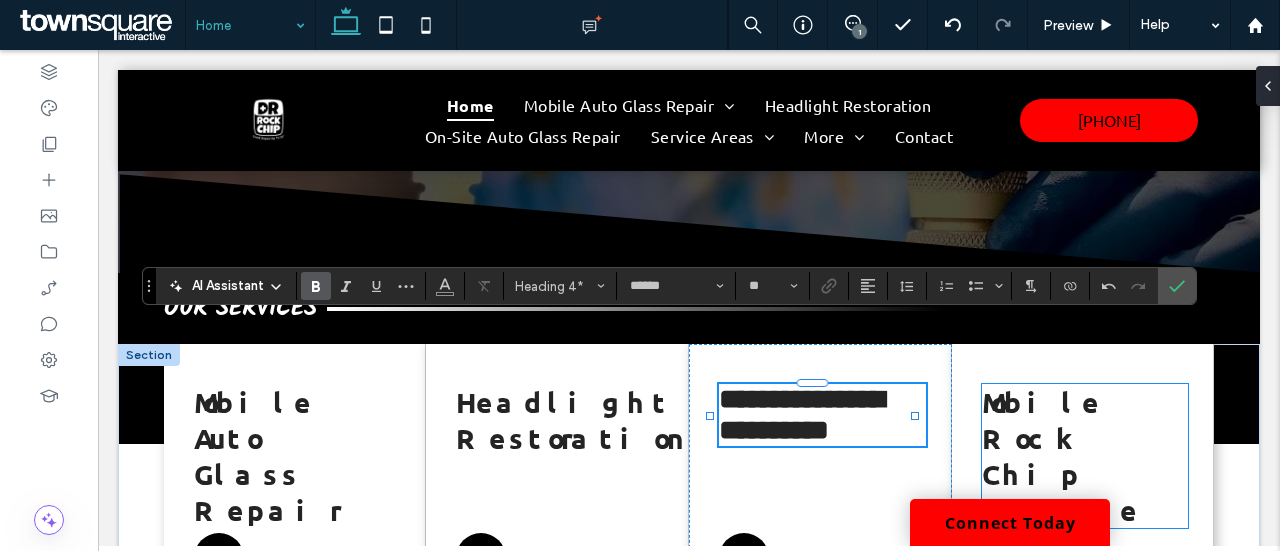 click on "Mobile Rock Chip Service" at bounding box center (1061, 455) 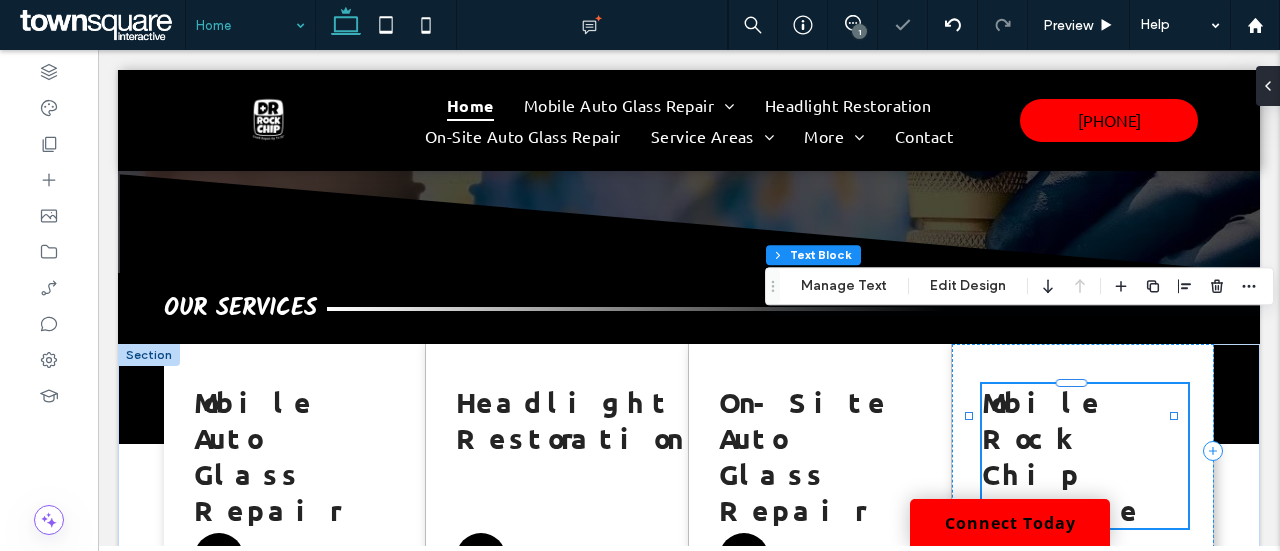 click on "Mobile Rock Chip Service" at bounding box center [1061, 455] 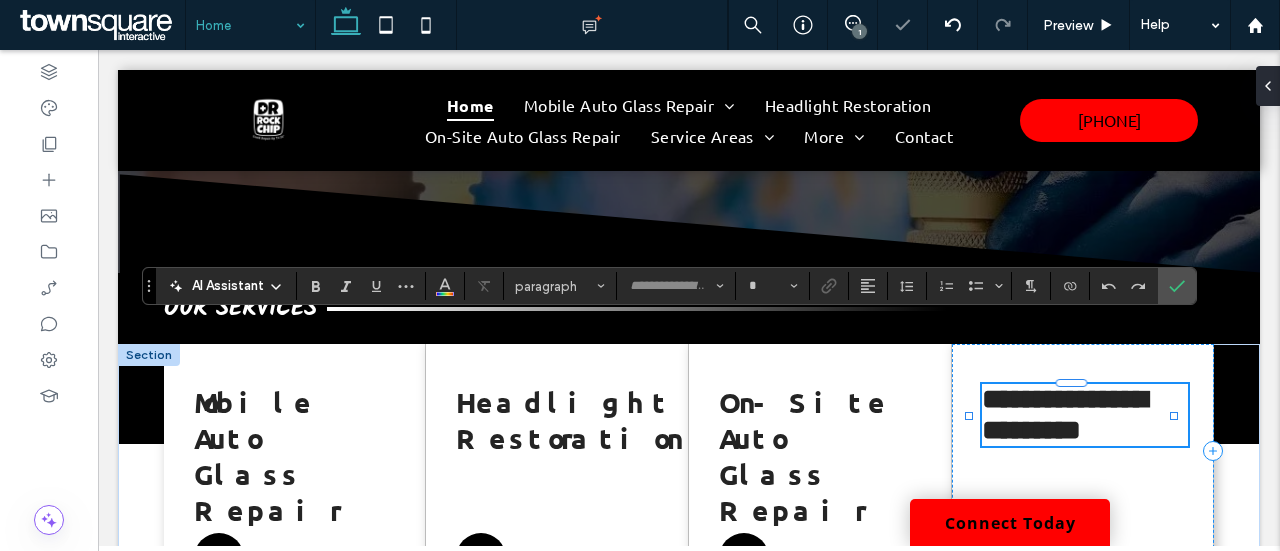 click on "**********" at bounding box center [1064, 414] 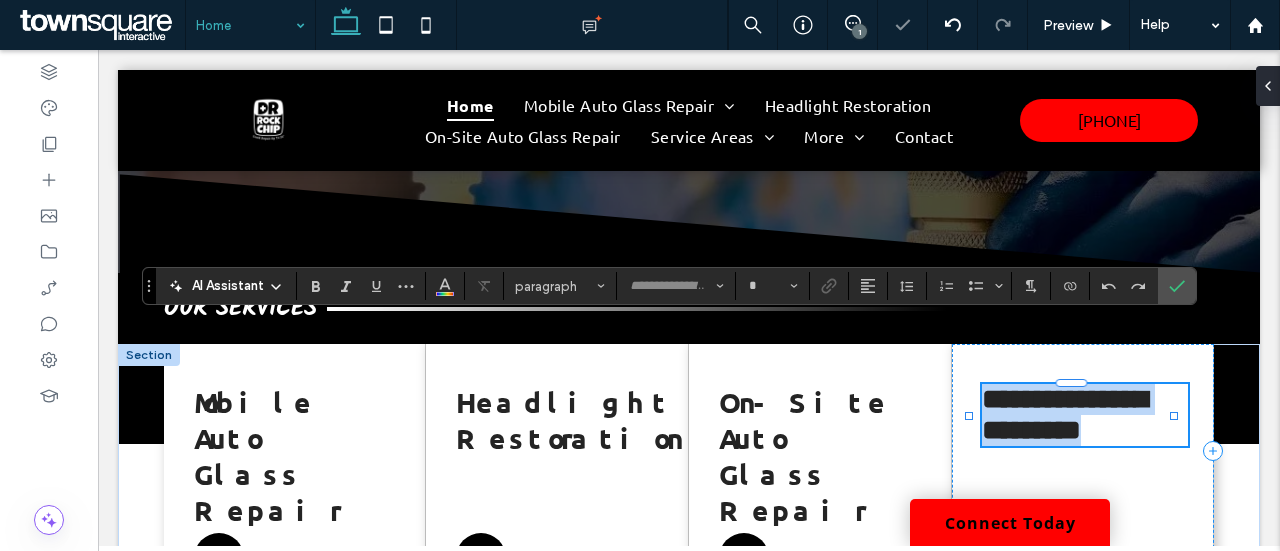 type on "******" 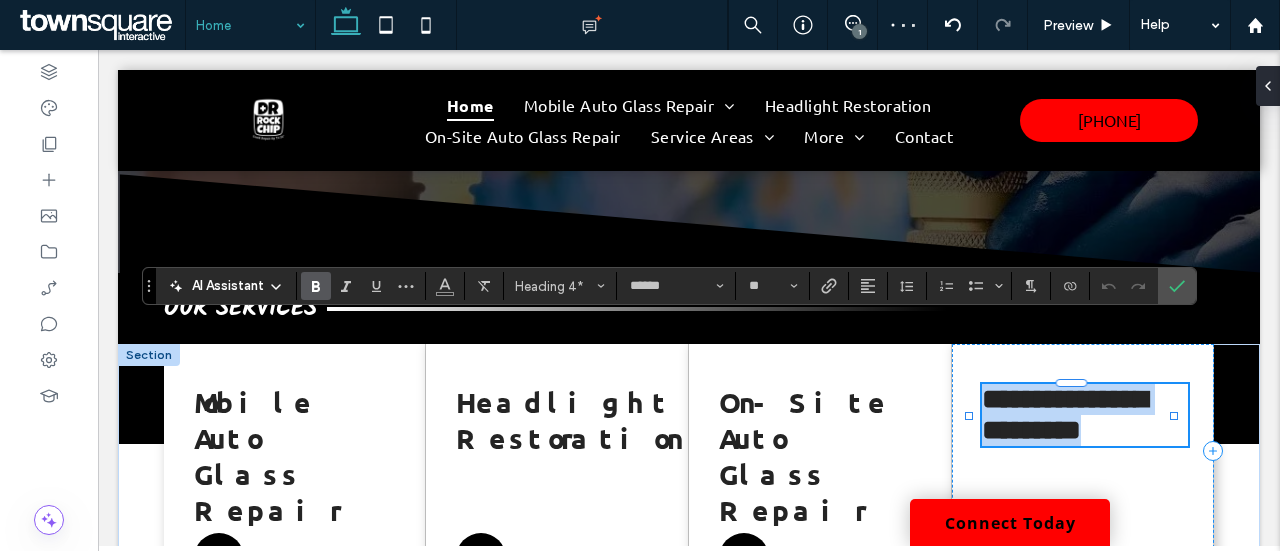 type 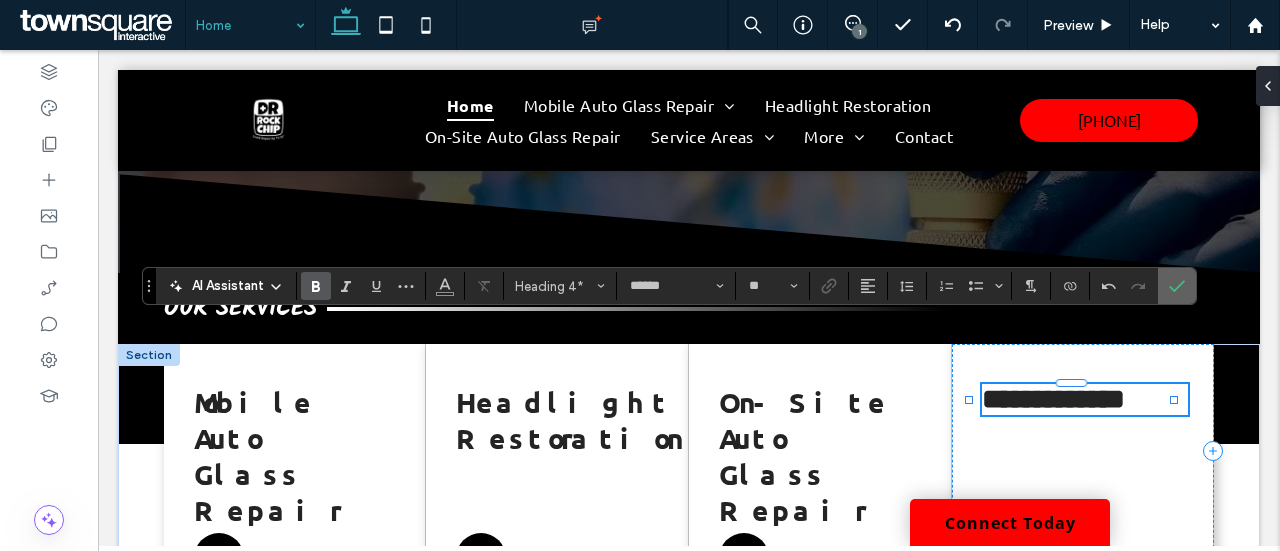 click at bounding box center (1177, 286) 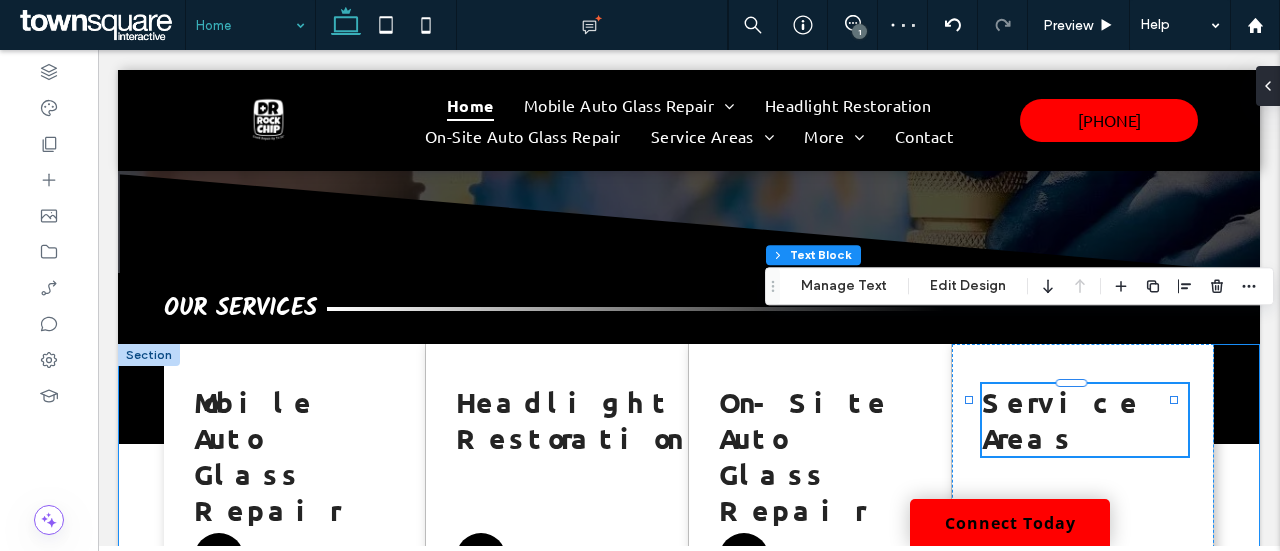 drag, startPoint x: 992, startPoint y: 440, endPoint x: 1000, endPoint y: 423, distance: 18.788294 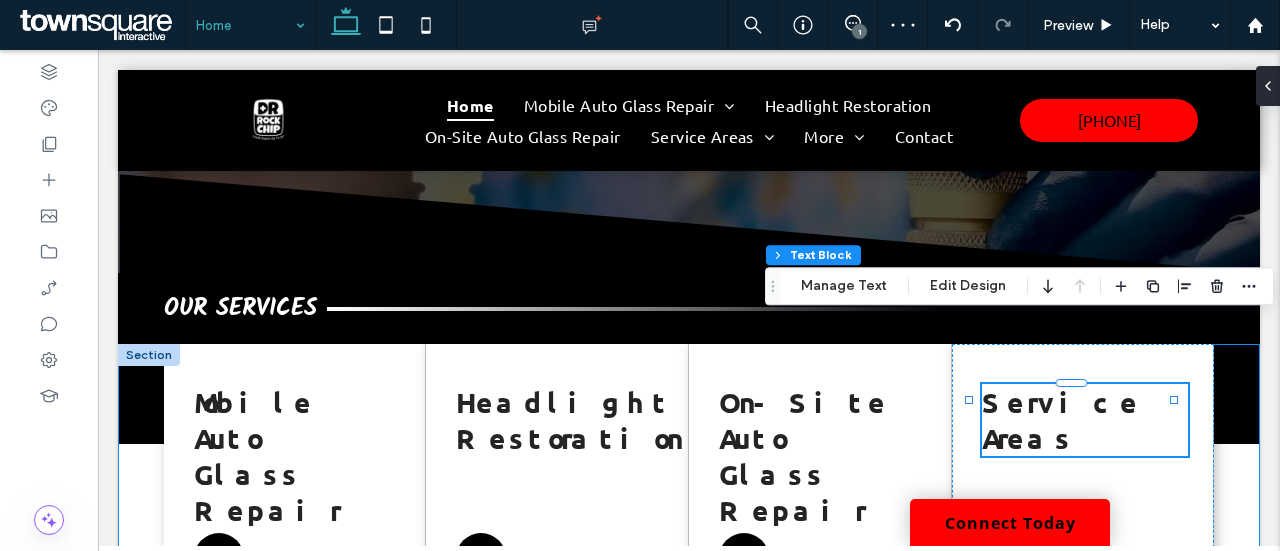 click on "Mobile Auto Glass Repair
Headlight Restoration
On-Site Auto Glass Repair
Service Areas" at bounding box center [689, 476] 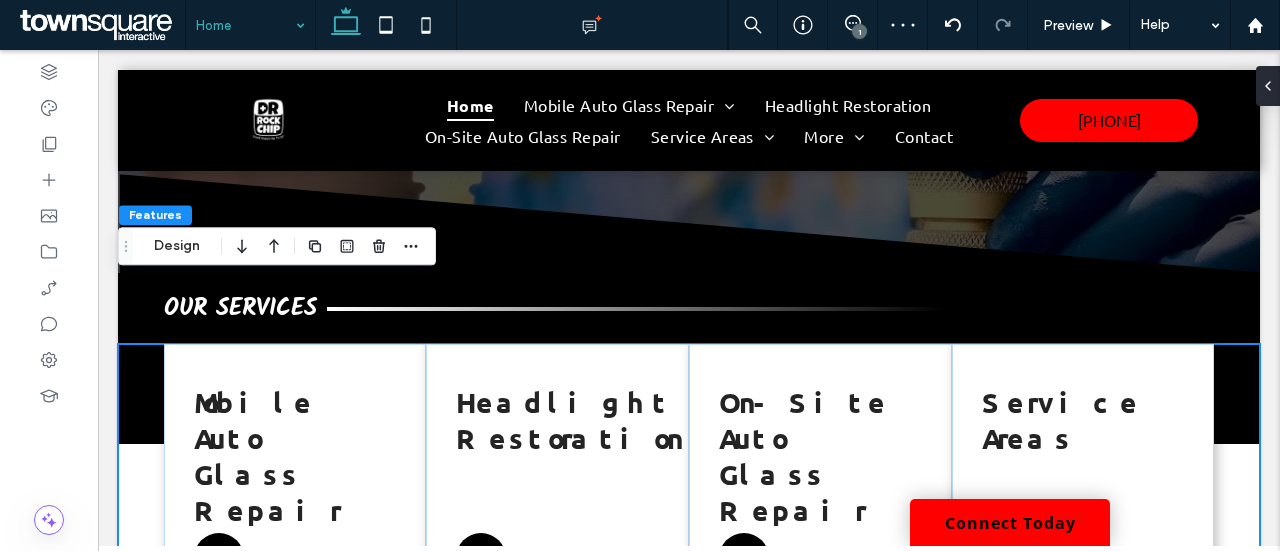 click 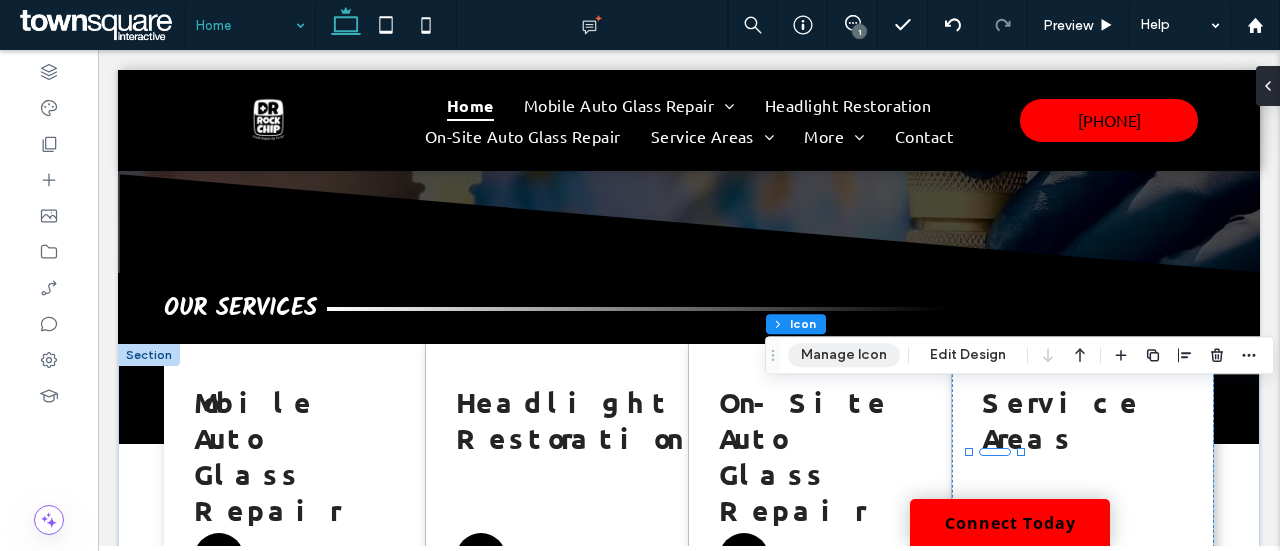 click on "Manage Icon" at bounding box center [844, 355] 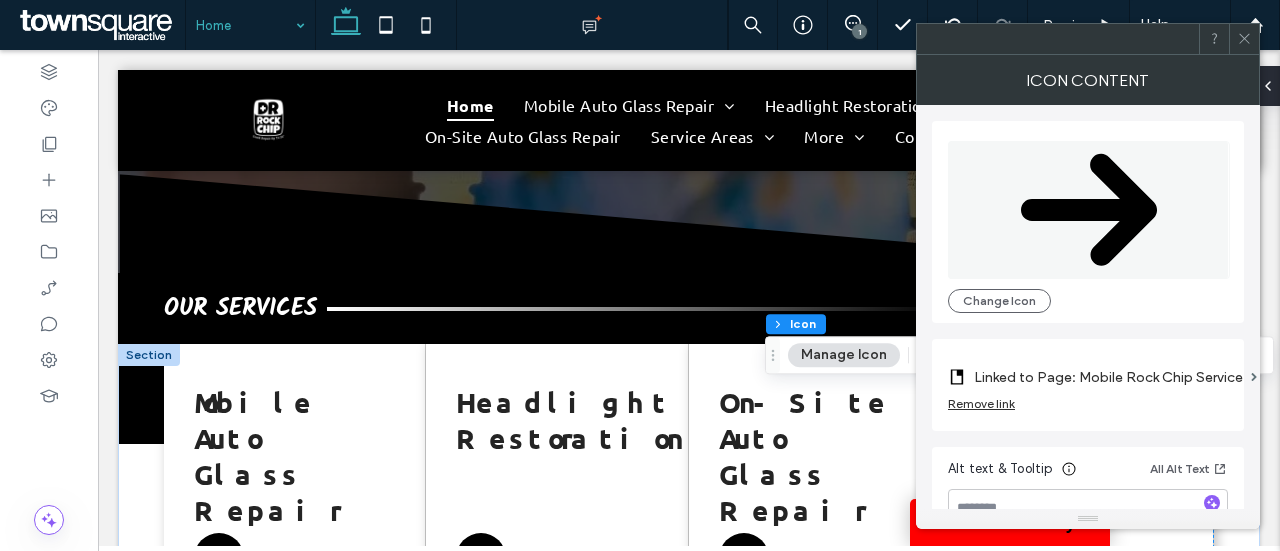 scroll, scrollTop: 52, scrollLeft: 0, axis: vertical 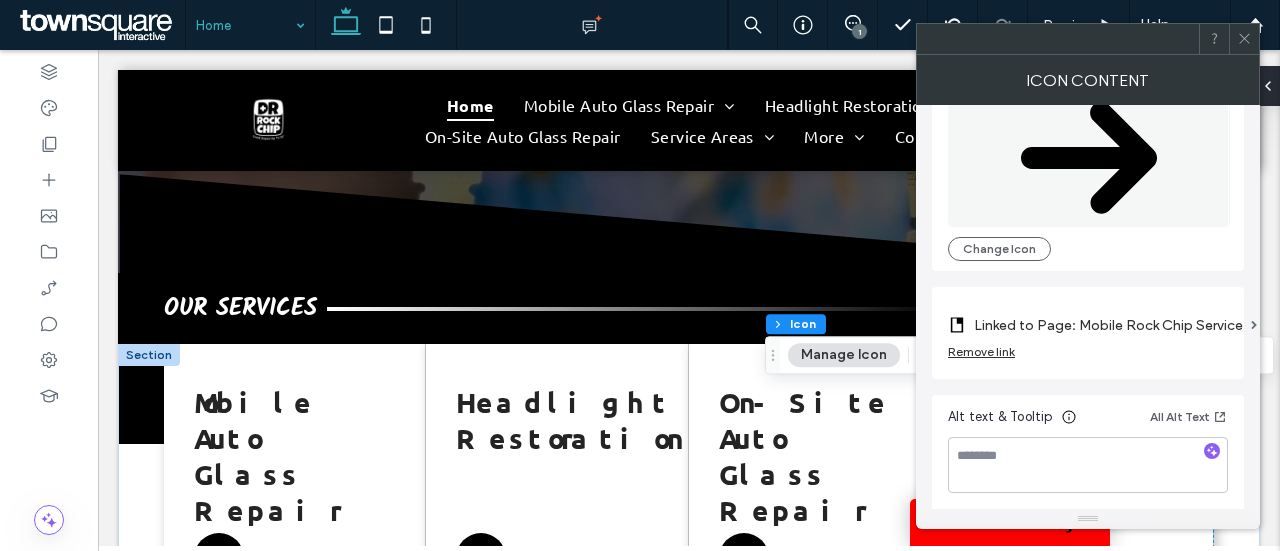 click on "Linked to Page: Mobile Rock Chip Service" at bounding box center (1108, 325) 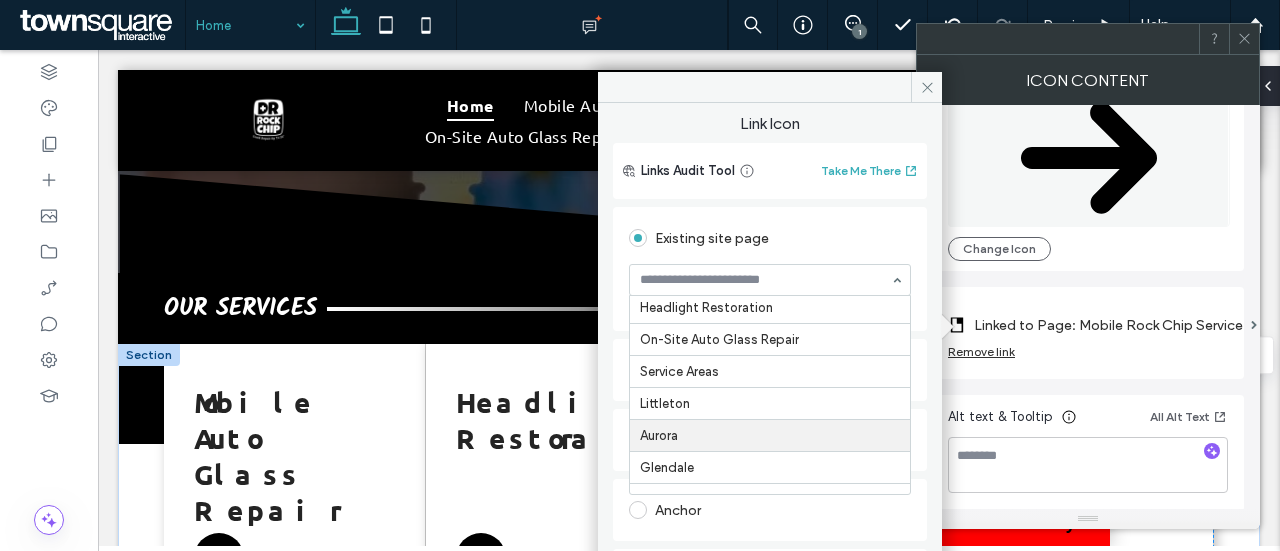 scroll, scrollTop: 133, scrollLeft: 0, axis: vertical 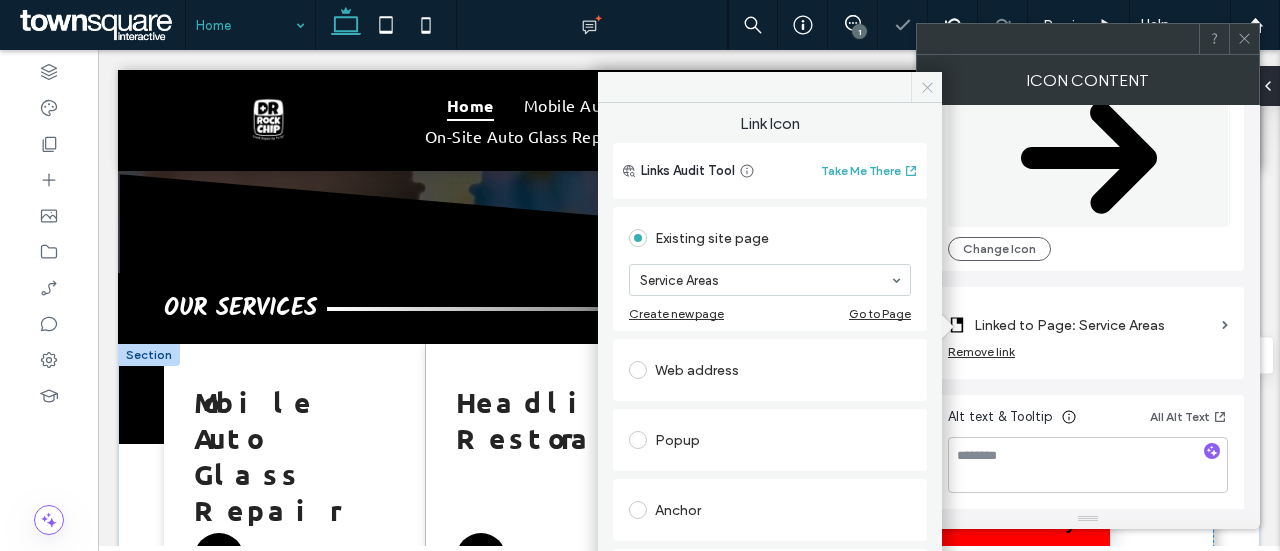 click at bounding box center (926, 87) 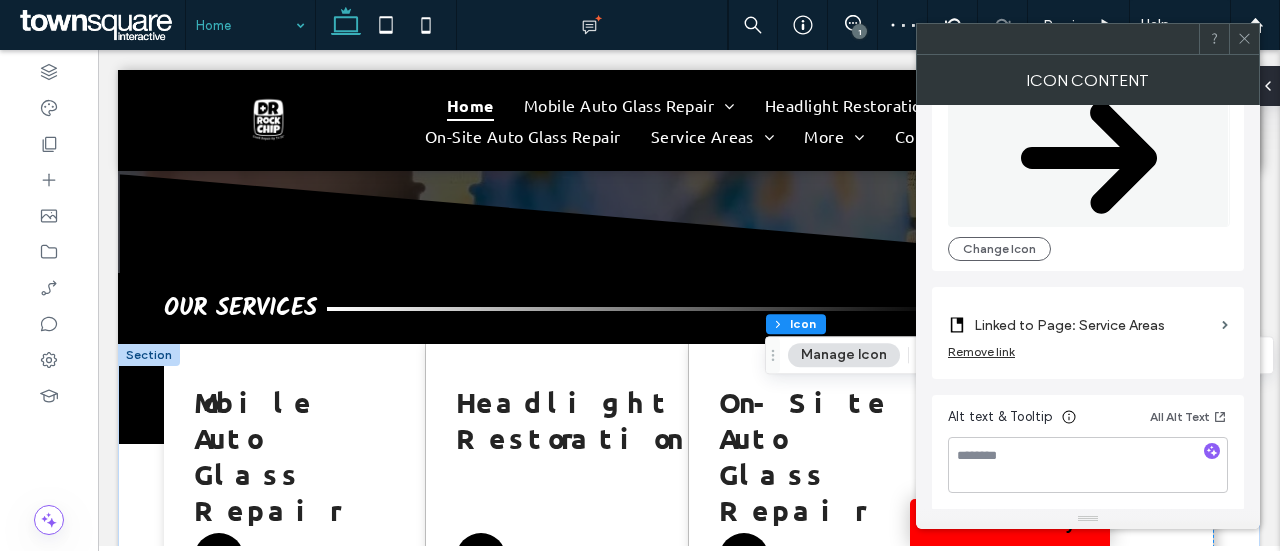 click 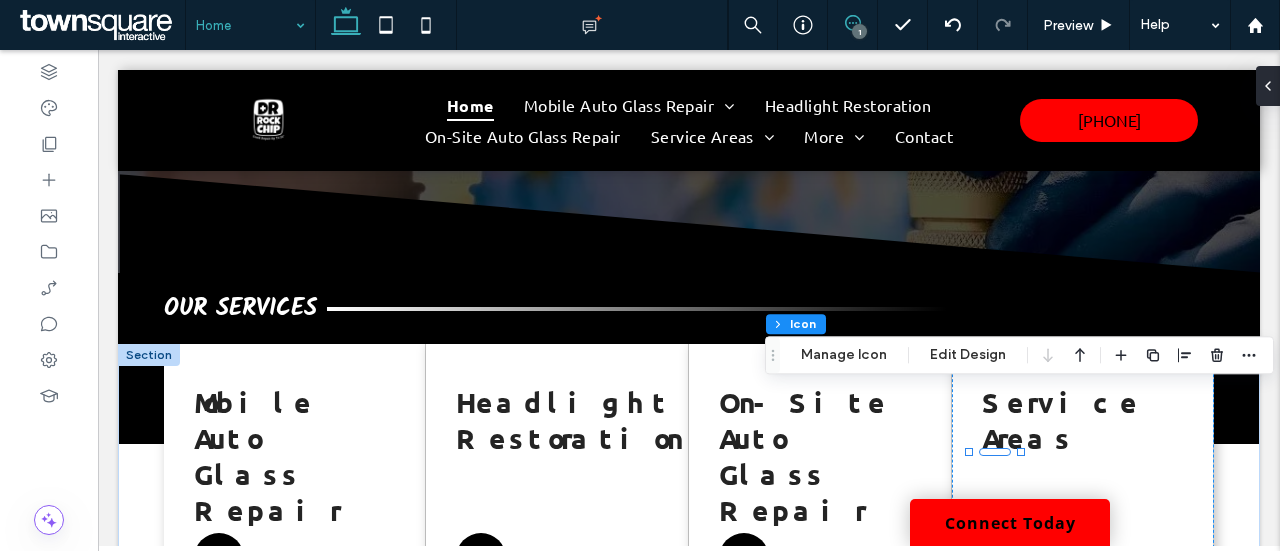 click 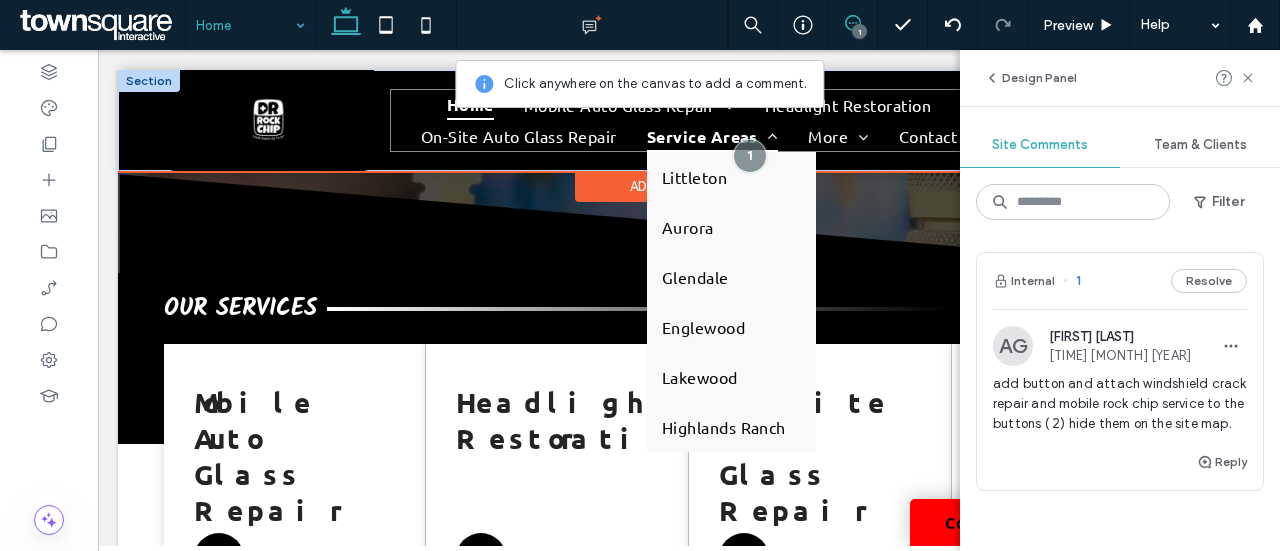 click on "Service Areas" at bounding box center (713, 135) 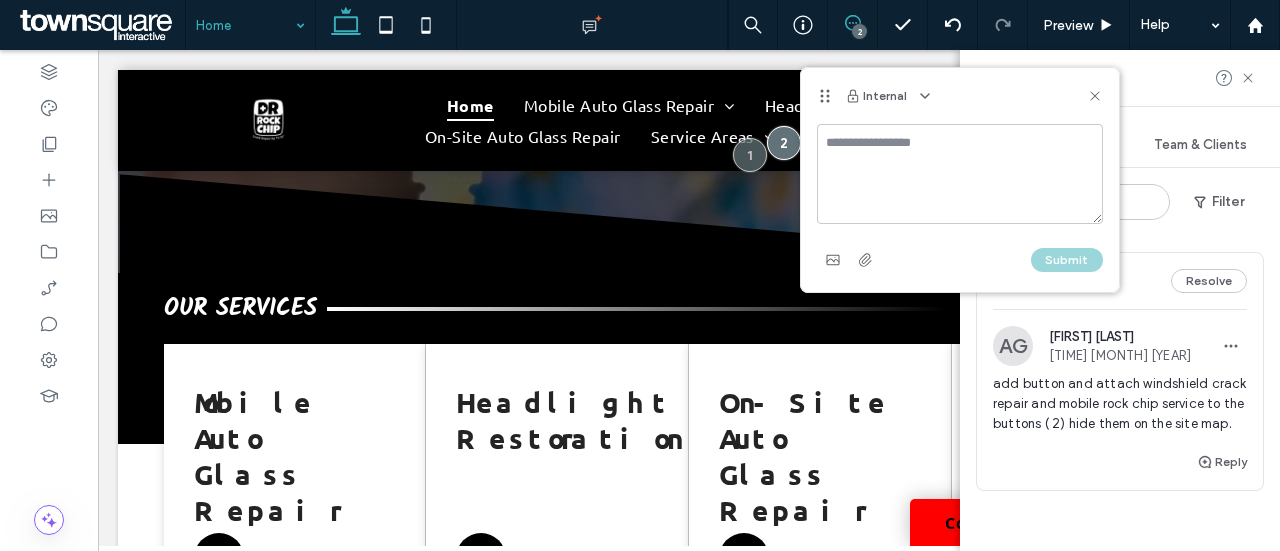 click at bounding box center [960, 174] 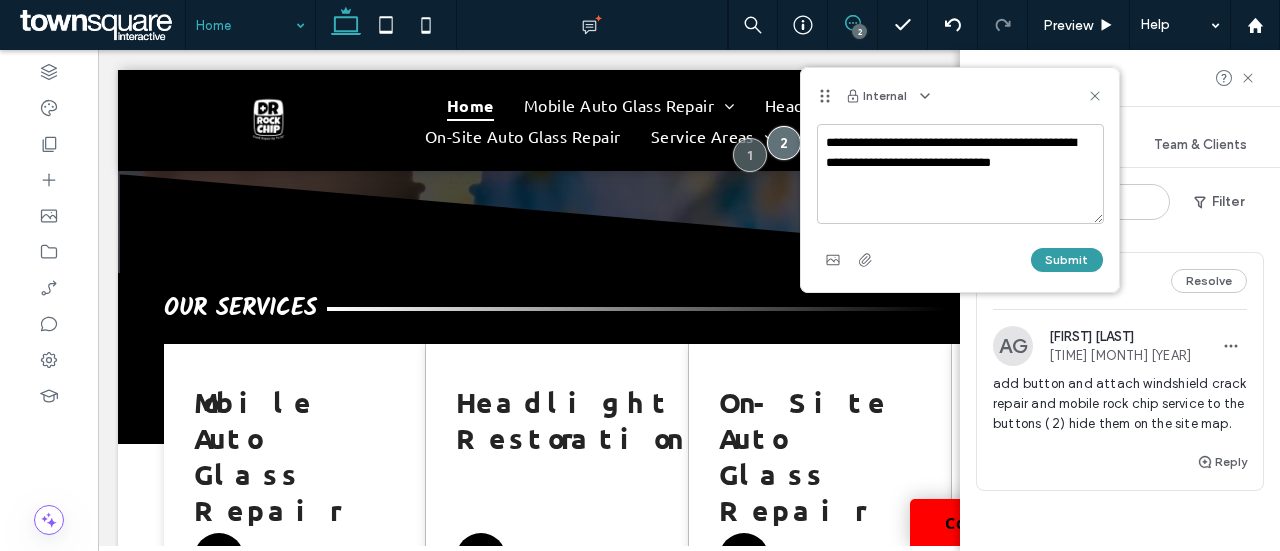 type on "**********" 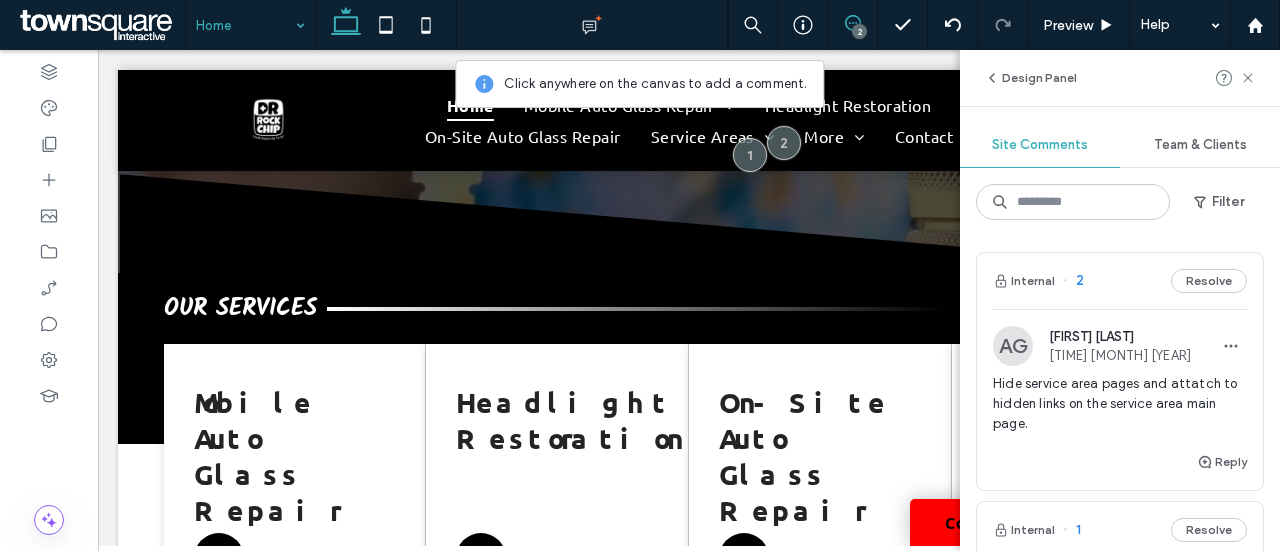 click on "Design Panel" at bounding box center (1120, 78) 